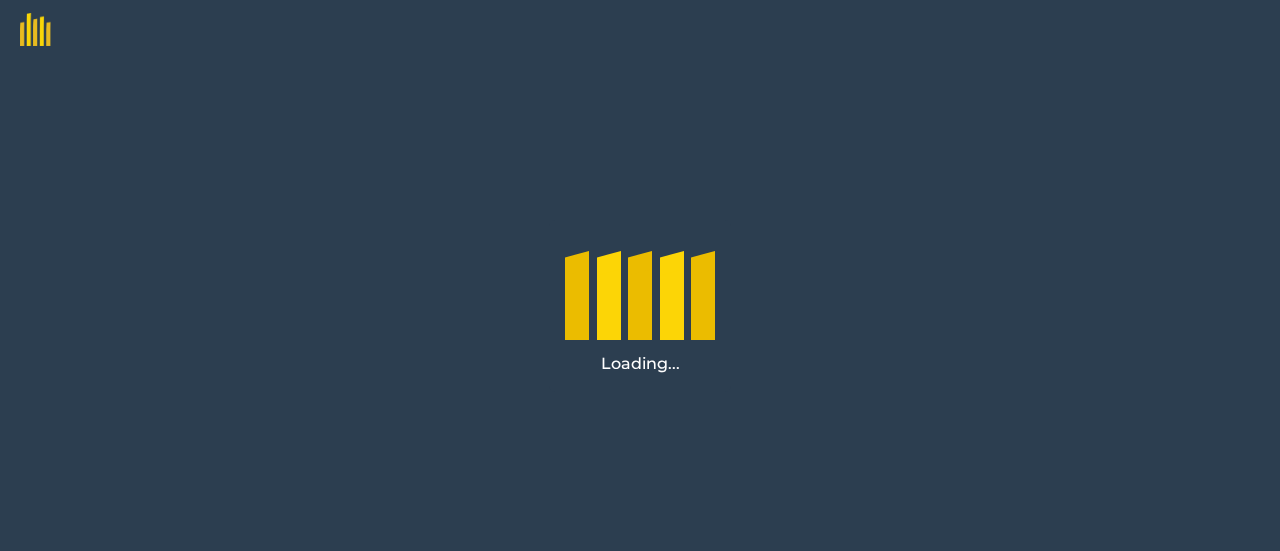 scroll, scrollTop: 0, scrollLeft: 0, axis: both 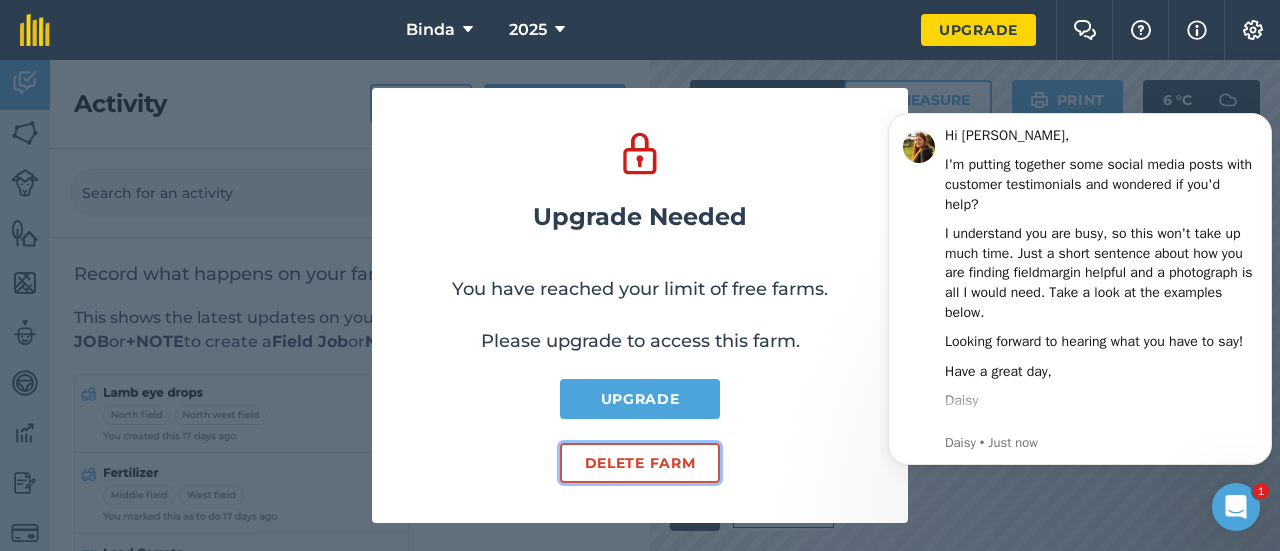 click on "Delete farm" at bounding box center [640, 463] 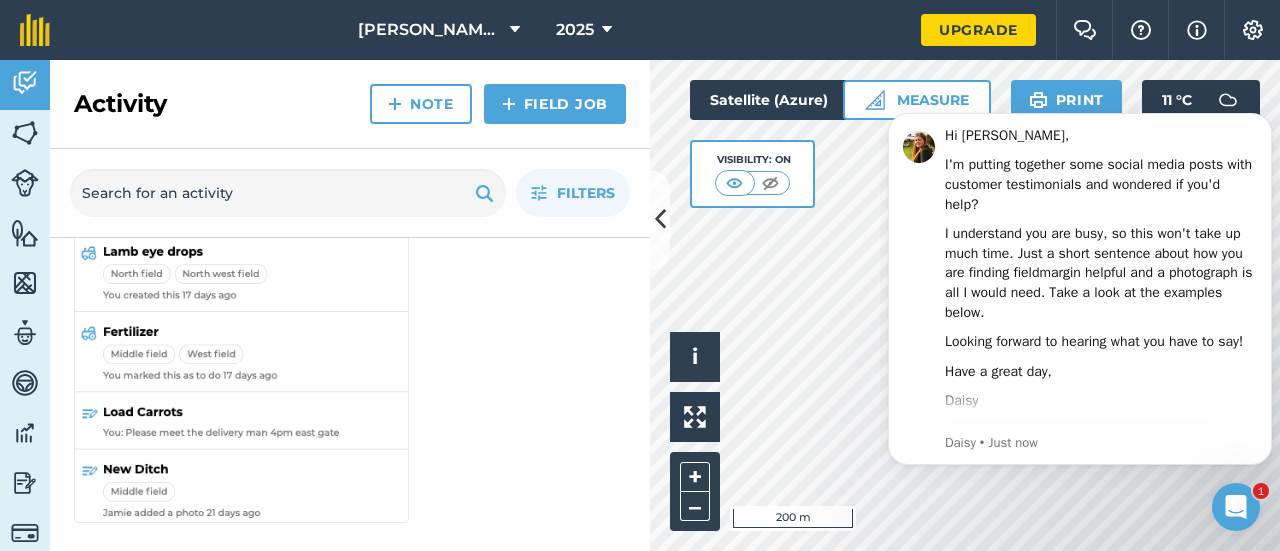 scroll, scrollTop: 0, scrollLeft: 0, axis: both 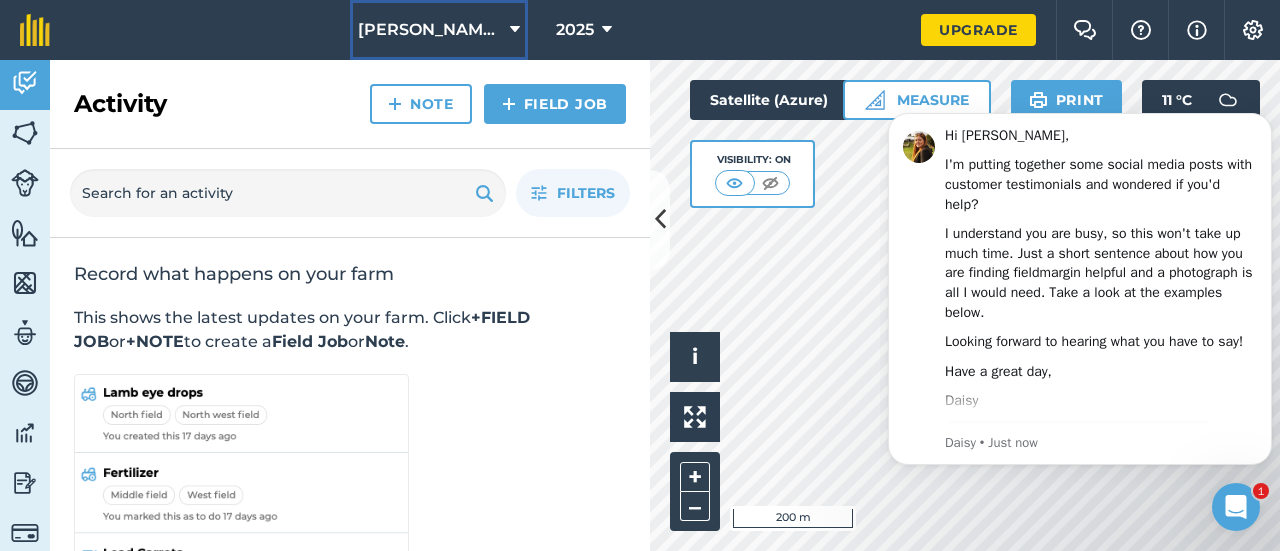 click on "[PERSON_NAME] [PERSON_NAME]" at bounding box center (439, 30) 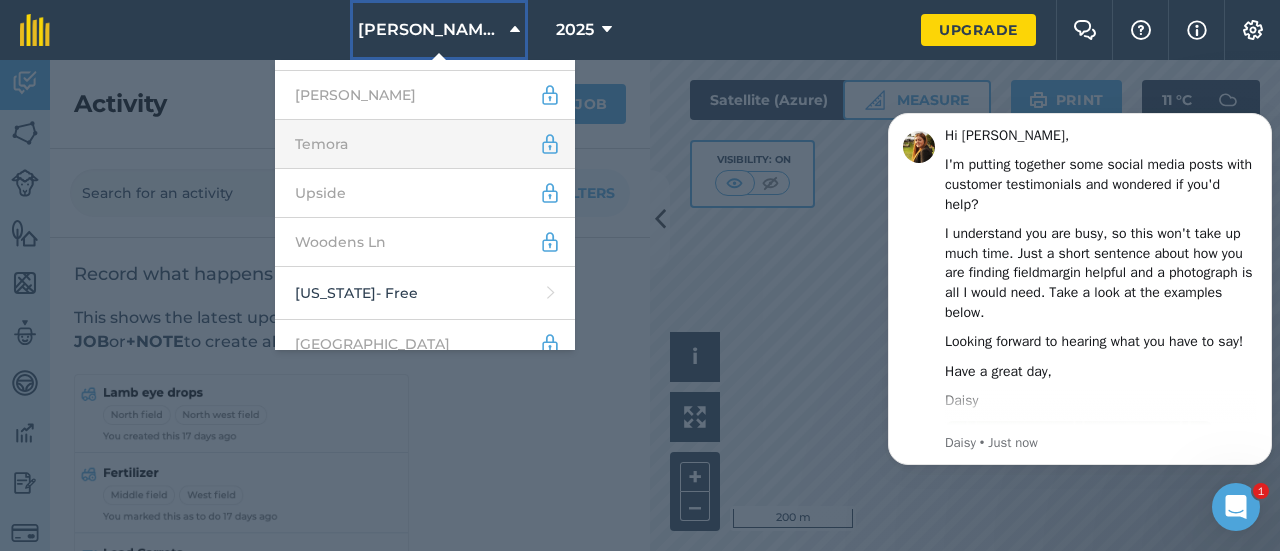 scroll, scrollTop: 610, scrollLeft: 0, axis: vertical 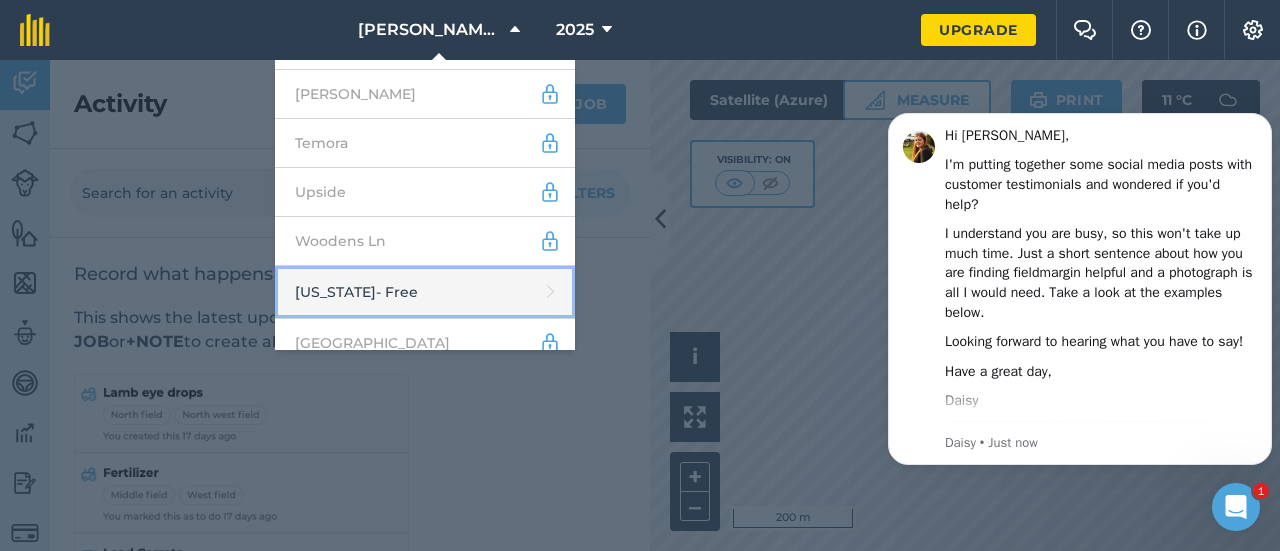 click on "[US_STATE]  - Free" at bounding box center [425, 292] 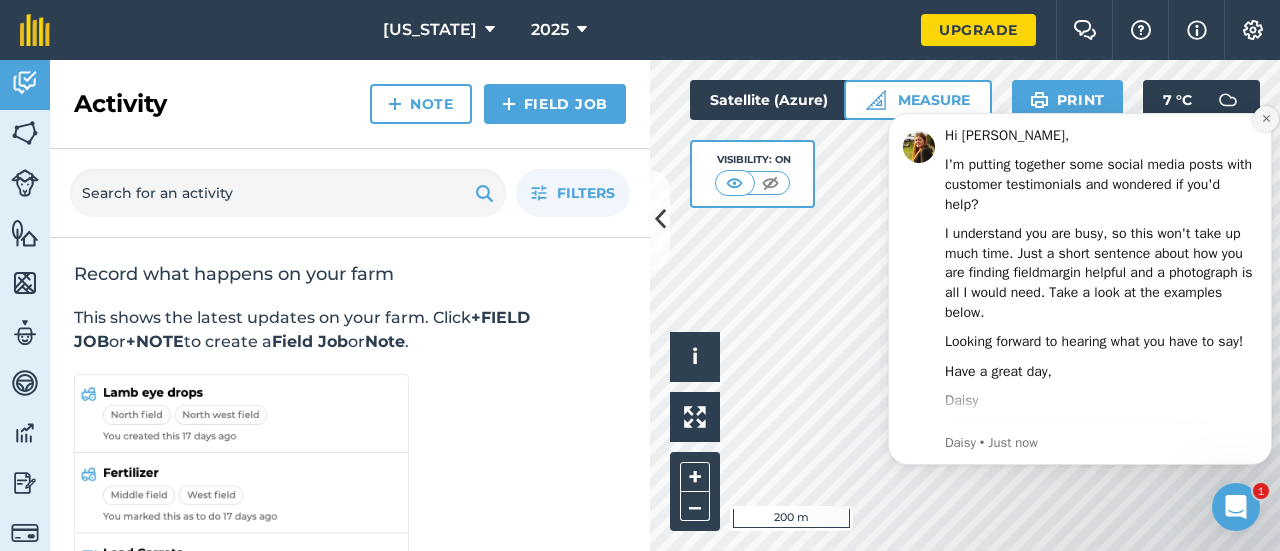 click 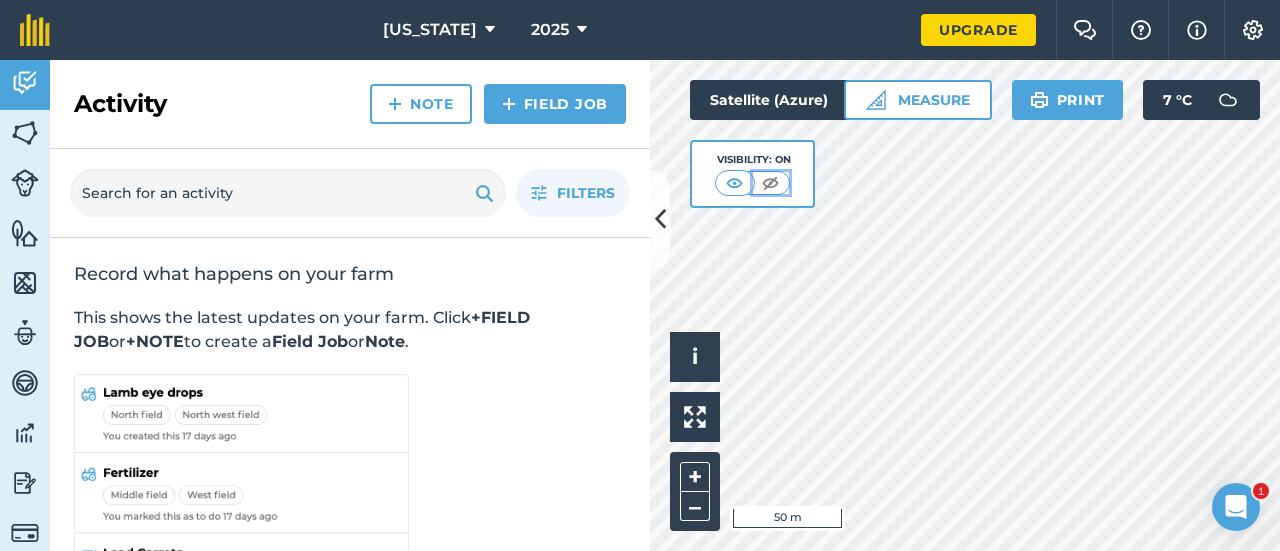 click at bounding box center [770, 183] 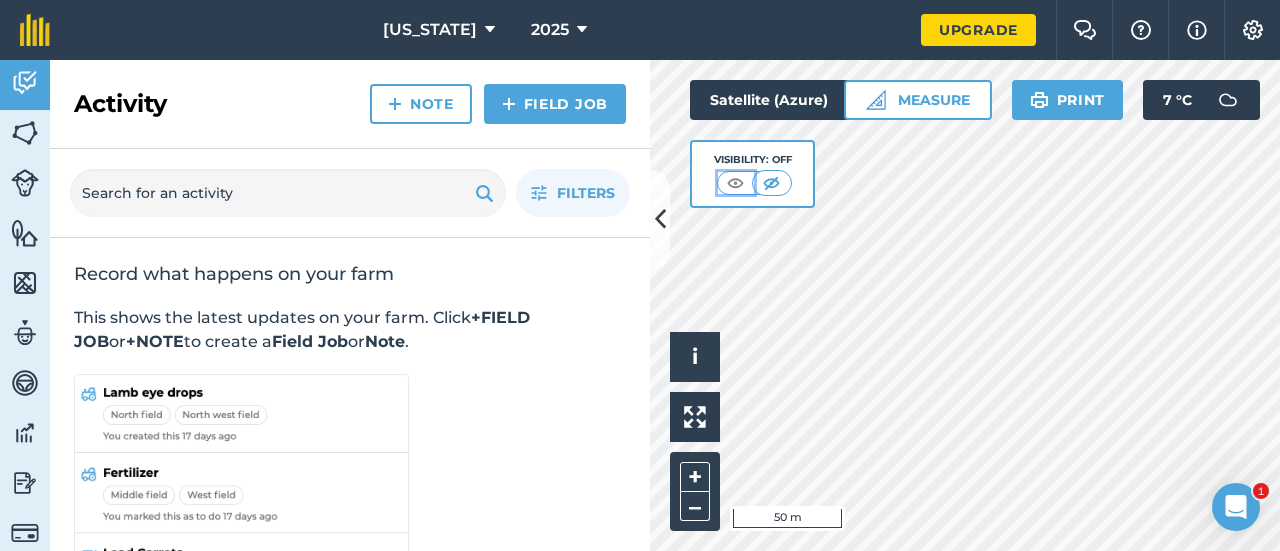 click at bounding box center (735, 183) 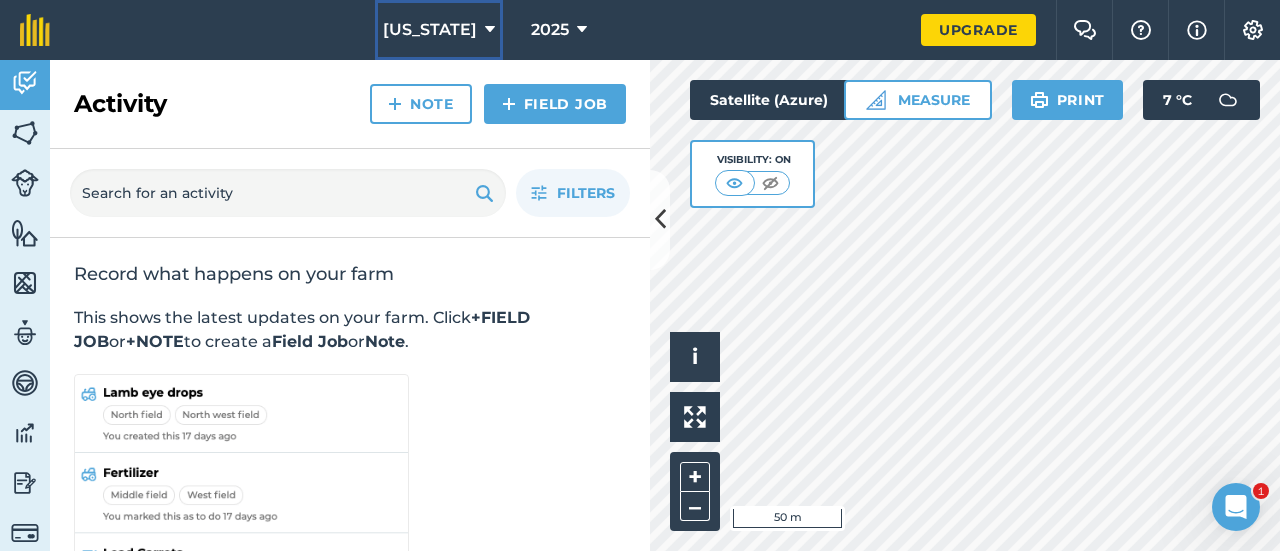 click on "[US_STATE]" at bounding box center [439, 30] 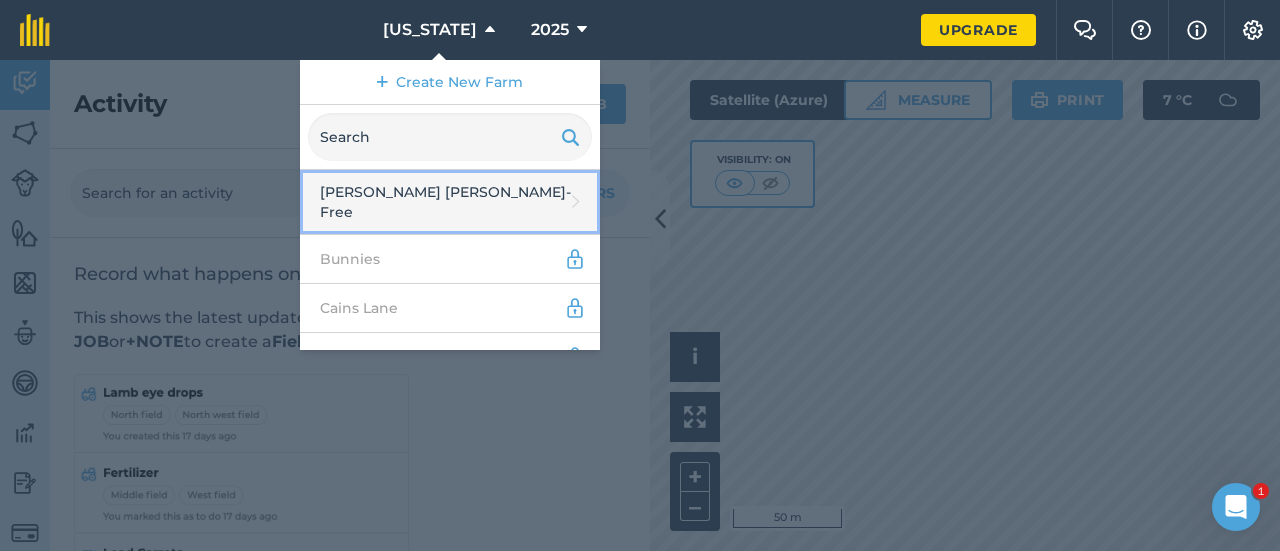 click on "[PERSON_NAME] [PERSON_NAME]  - Free" at bounding box center [450, 202] 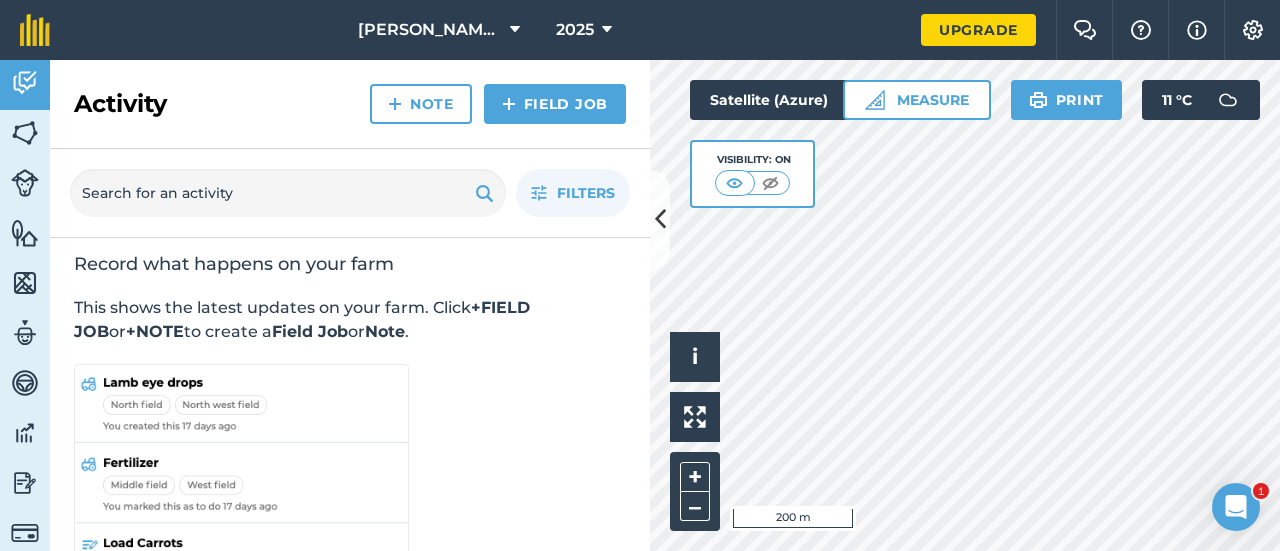 scroll, scrollTop: 0, scrollLeft: 0, axis: both 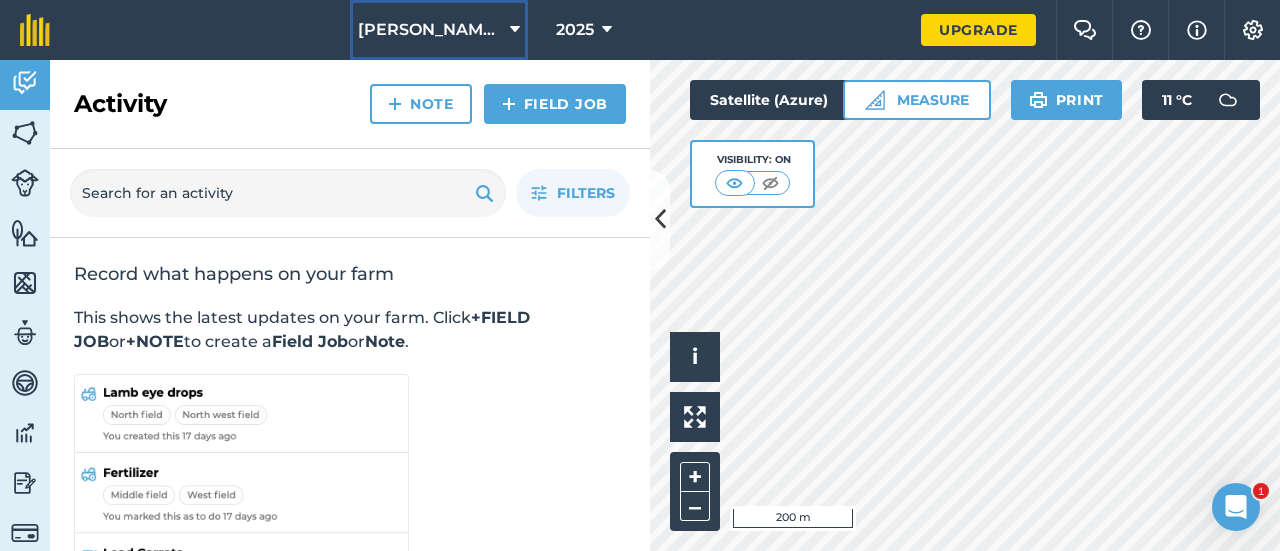 click at bounding box center [515, 30] 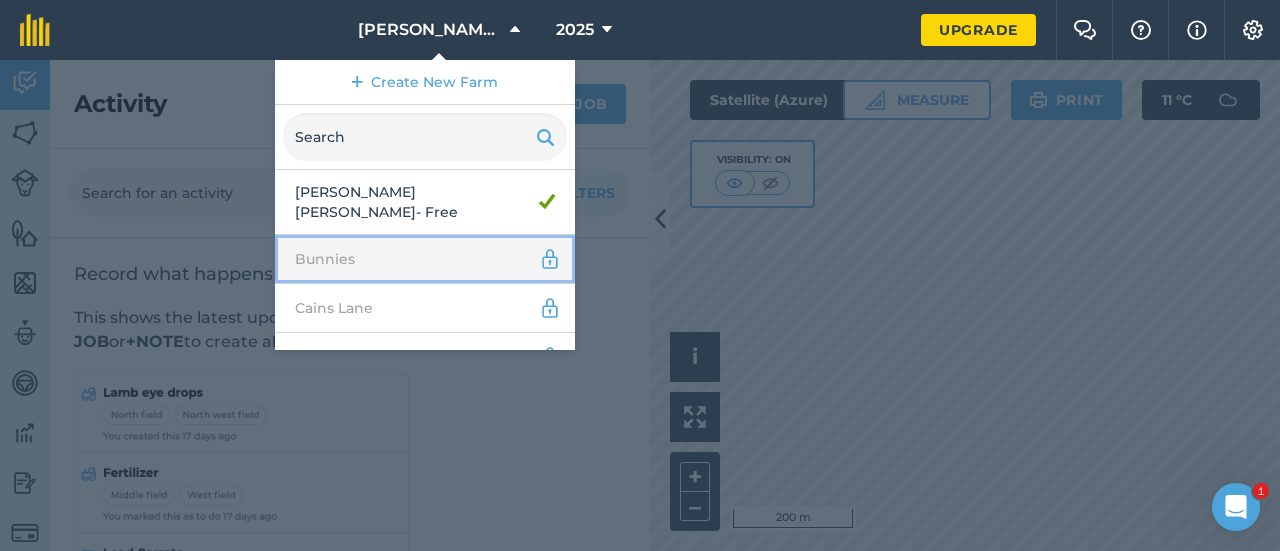 click on "Bunnies" at bounding box center [425, 259] 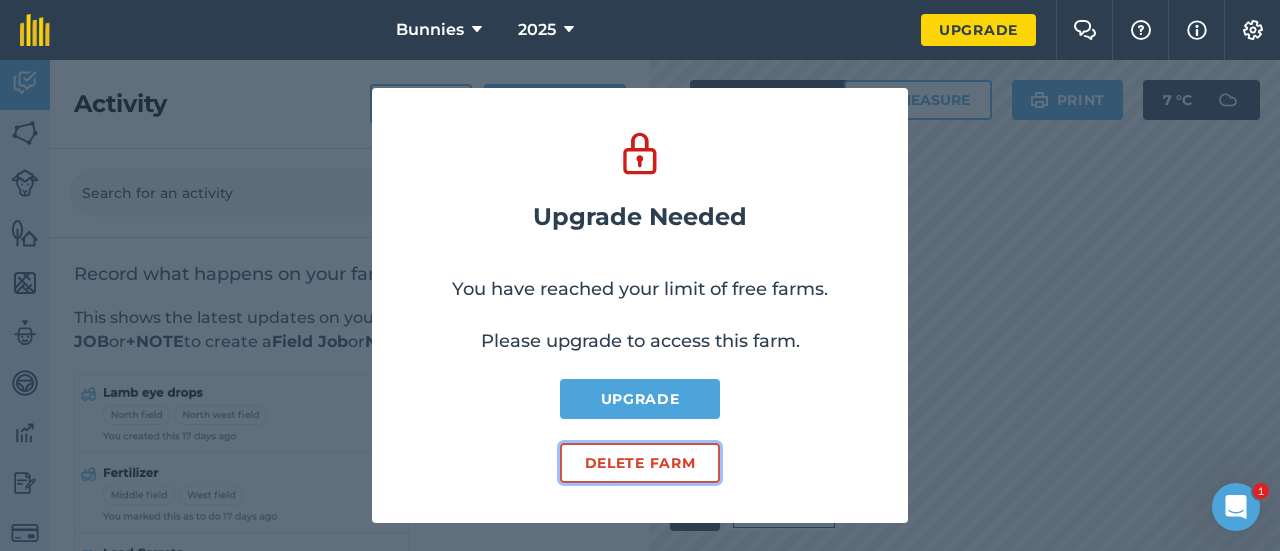 click on "Delete farm" at bounding box center (640, 463) 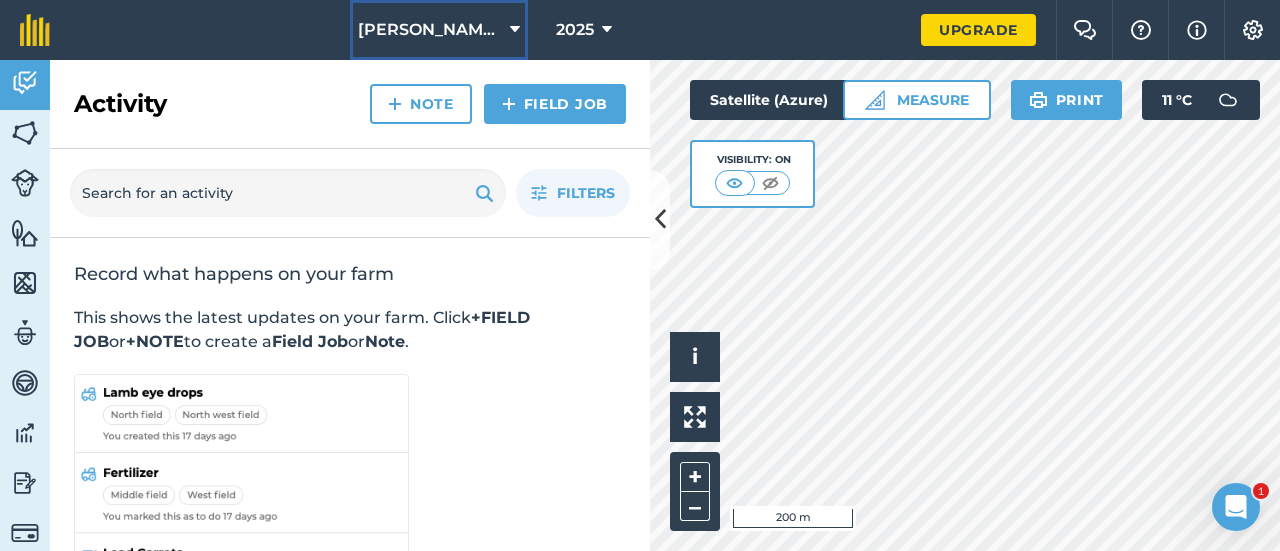 click on "[PERSON_NAME] [PERSON_NAME]" at bounding box center (439, 30) 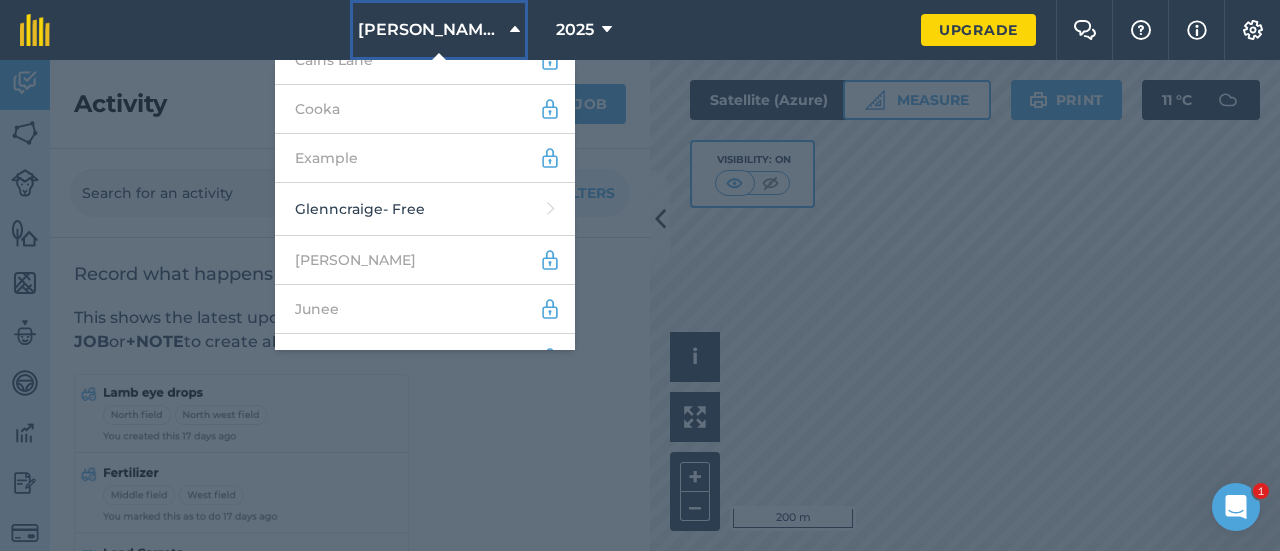 scroll, scrollTop: 200, scrollLeft: 0, axis: vertical 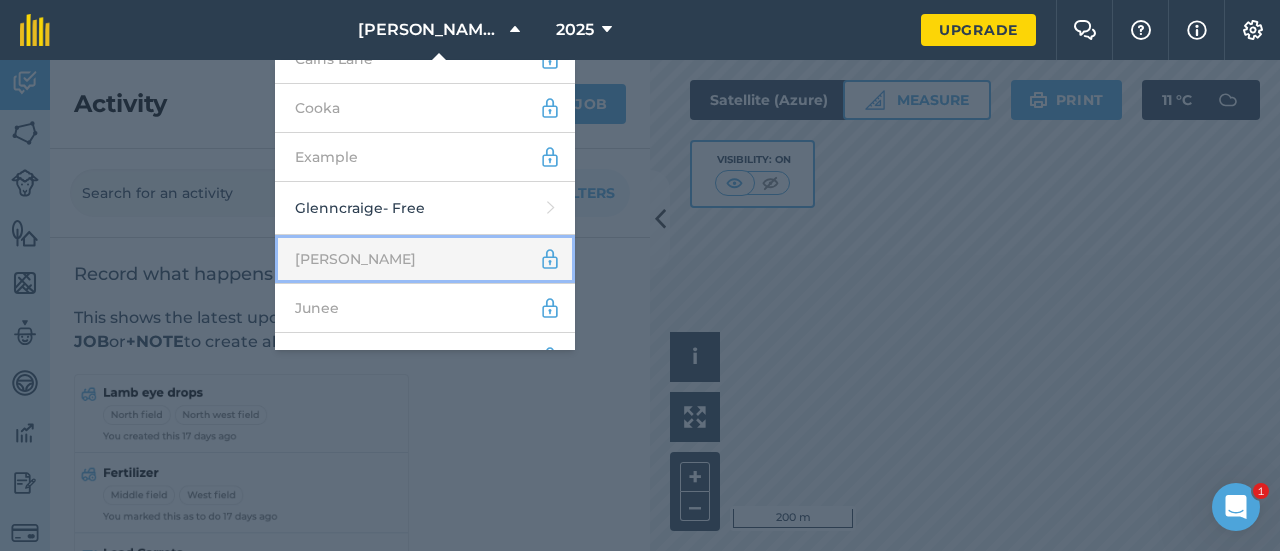 click on "[PERSON_NAME]" at bounding box center (425, 259) 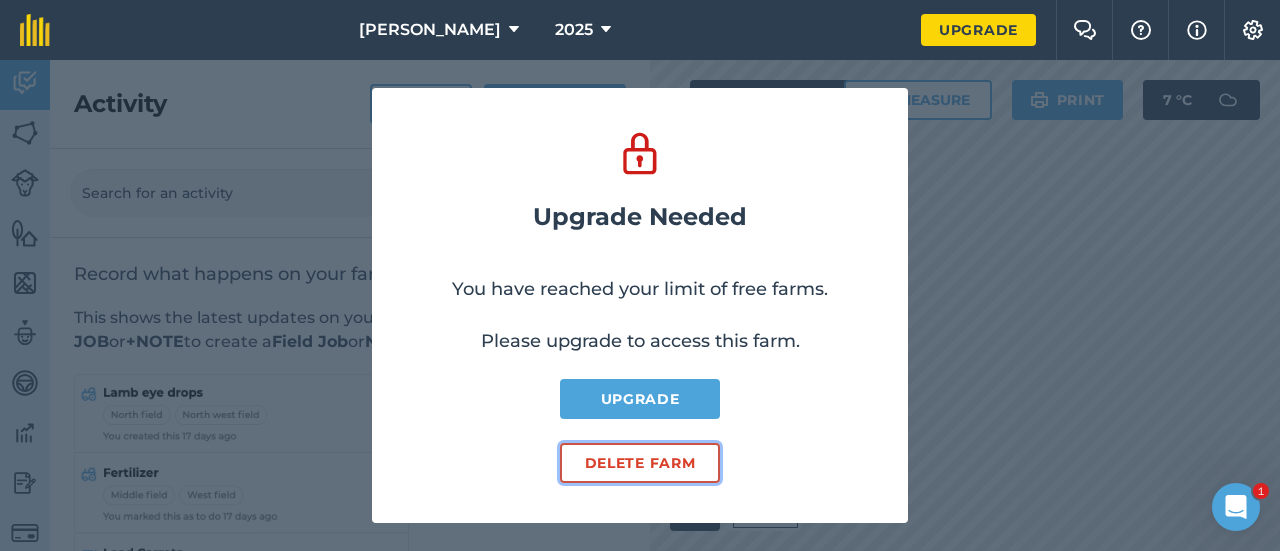 click on "Delete farm" at bounding box center (640, 463) 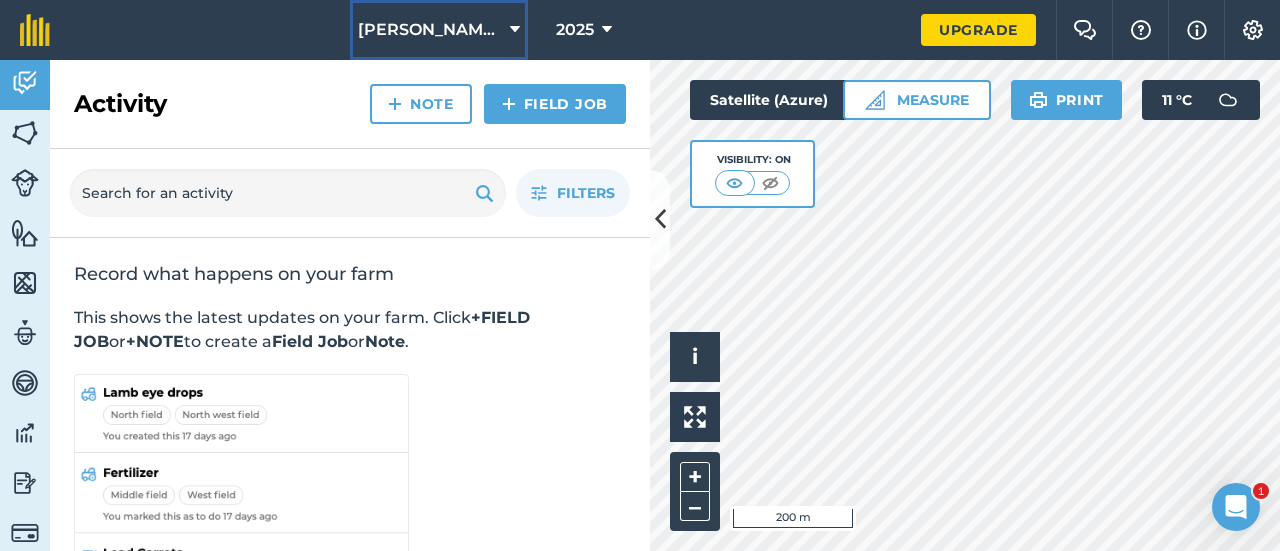 click on "[PERSON_NAME] [PERSON_NAME]" at bounding box center (430, 30) 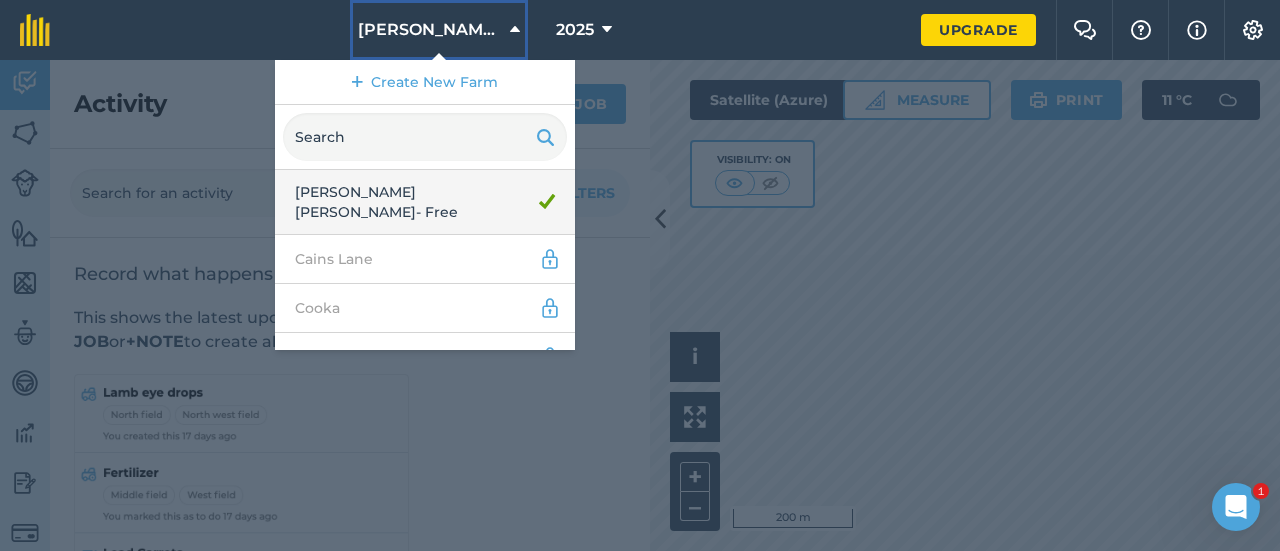 scroll, scrollTop: 0, scrollLeft: 0, axis: both 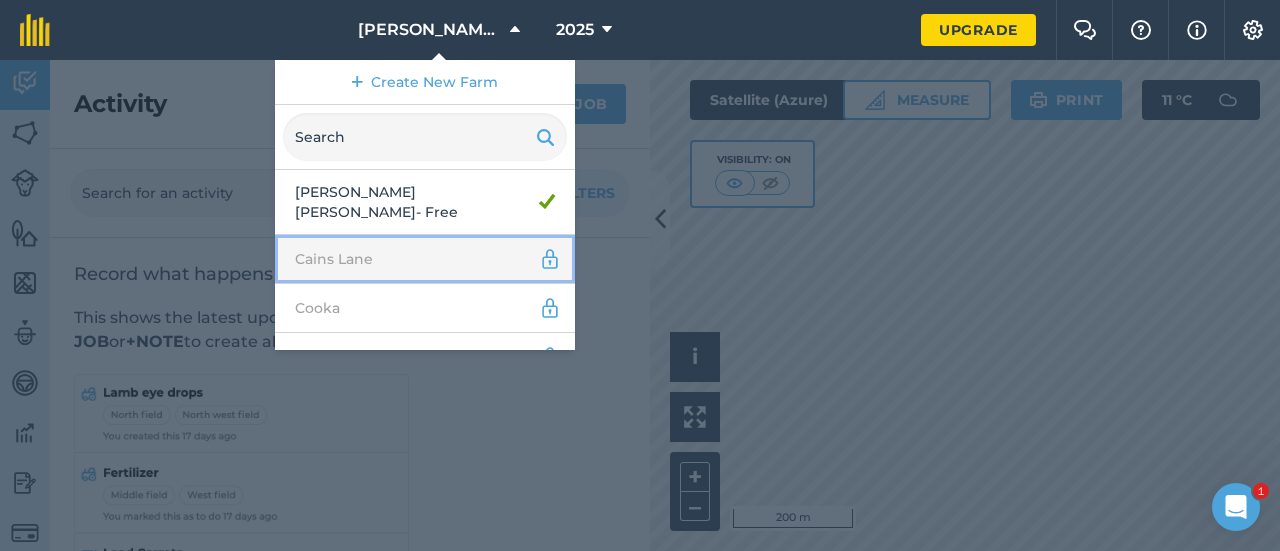 click on "Cains Lane" at bounding box center [425, 259] 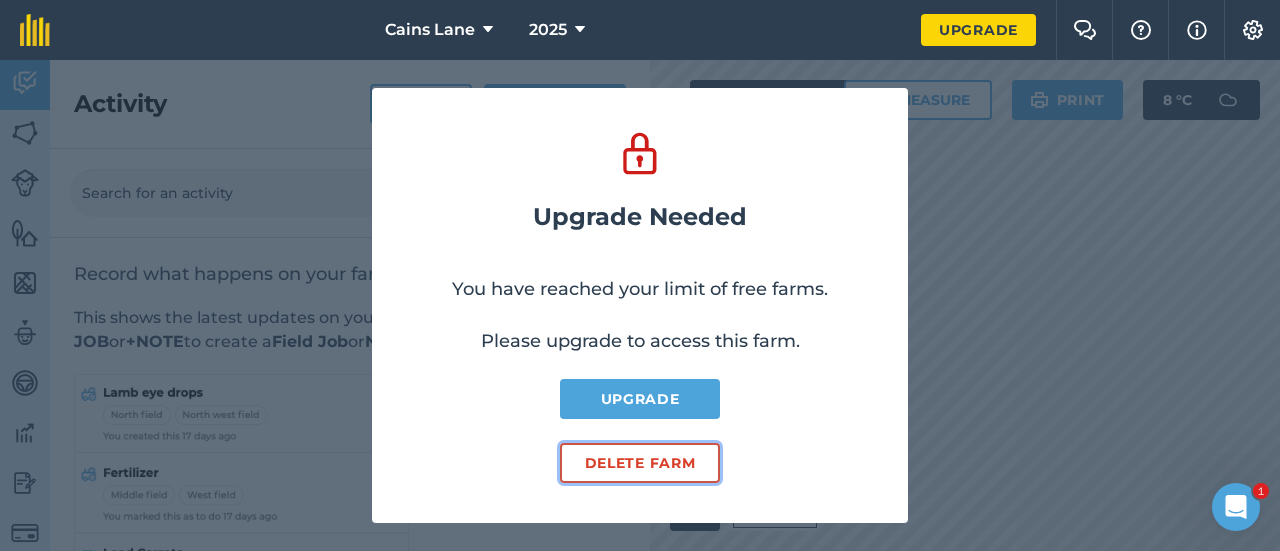 click on "Delete farm" at bounding box center [640, 463] 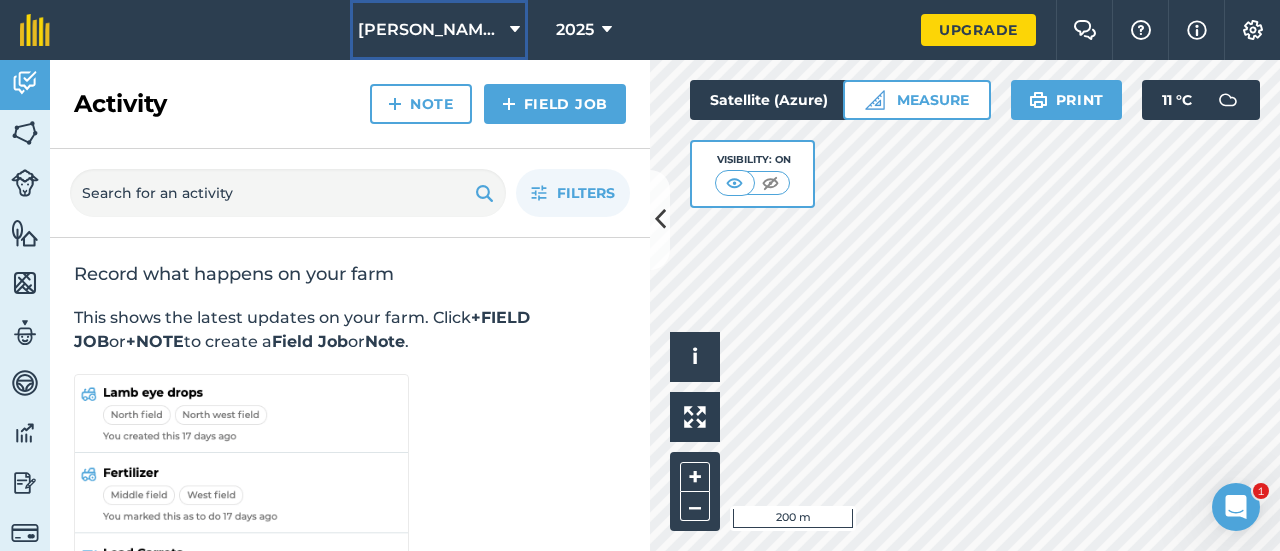 click on "[PERSON_NAME] [PERSON_NAME]" at bounding box center [439, 30] 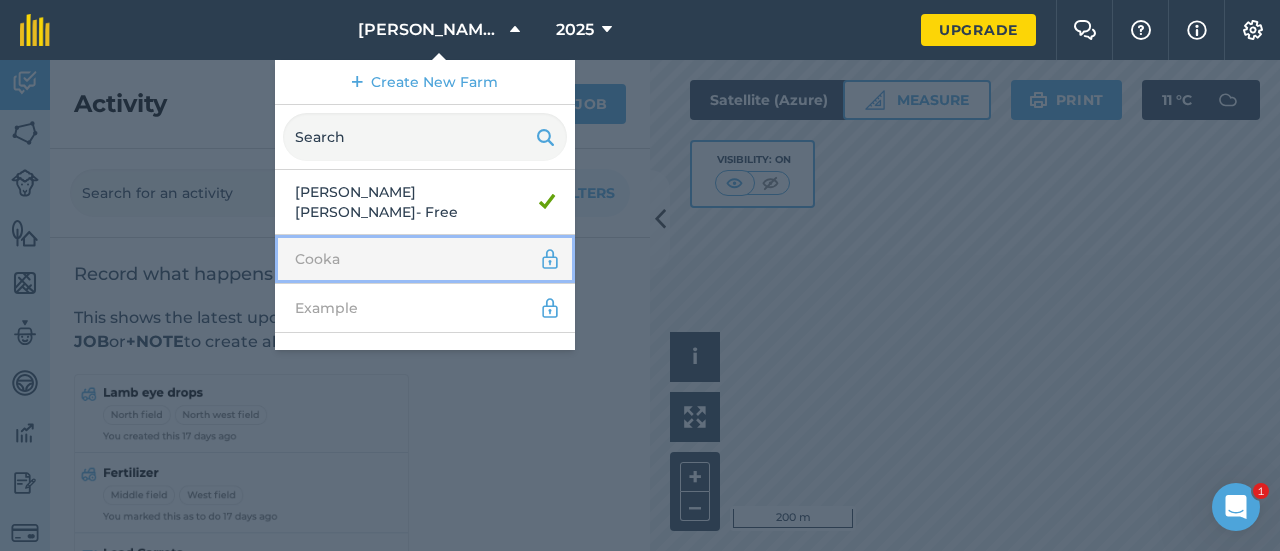 click on "Cooka" at bounding box center [425, 259] 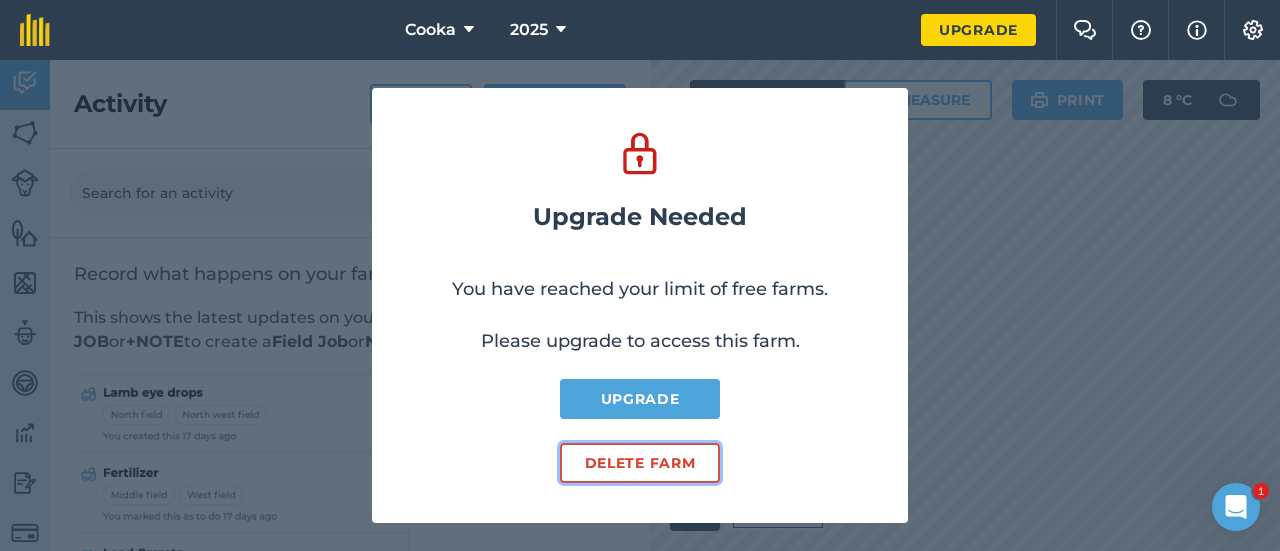 click on "Delete farm" at bounding box center [640, 463] 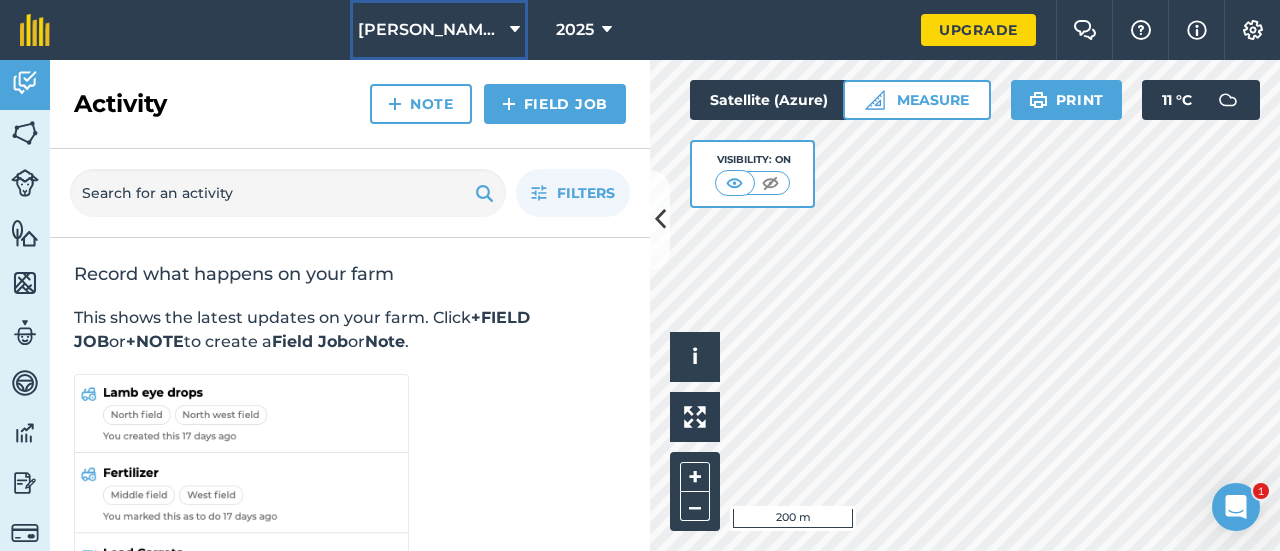 click on "[PERSON_NAME] [PERSON_NAME]" at bounding box center [439, 30] 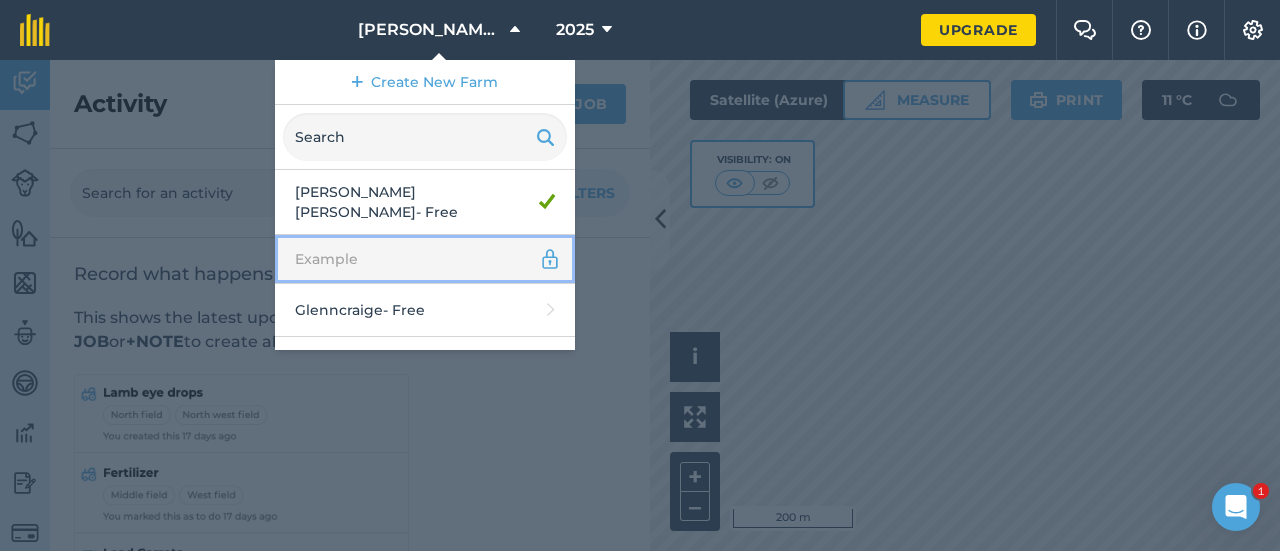 click on "Example" at bounding box center (425, 259) 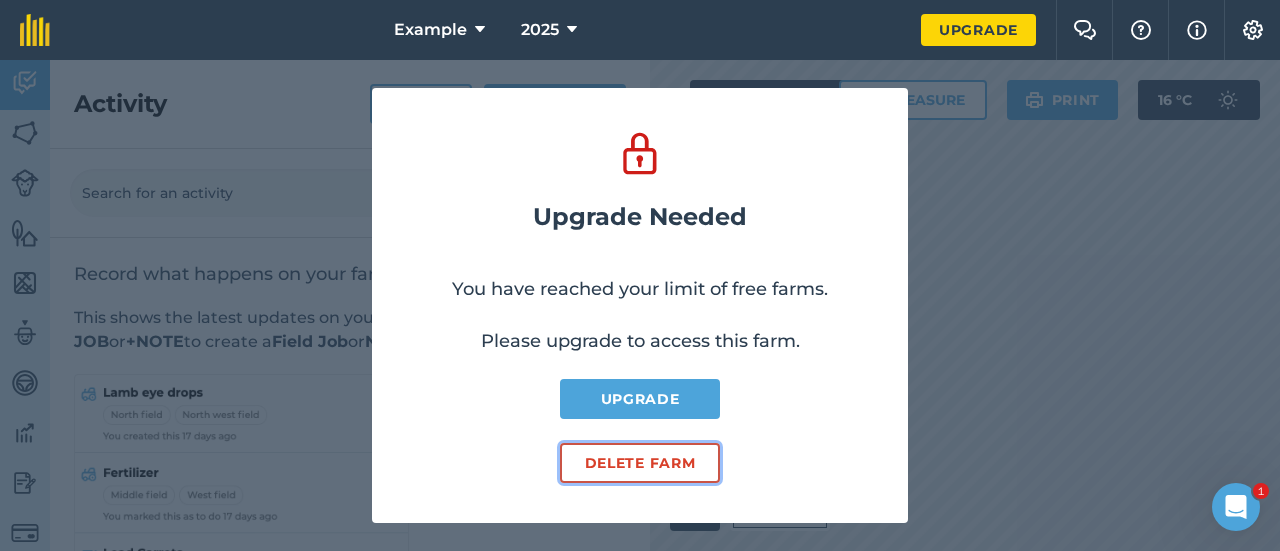 click on "Delete farm" at bounding box center (640, 463) 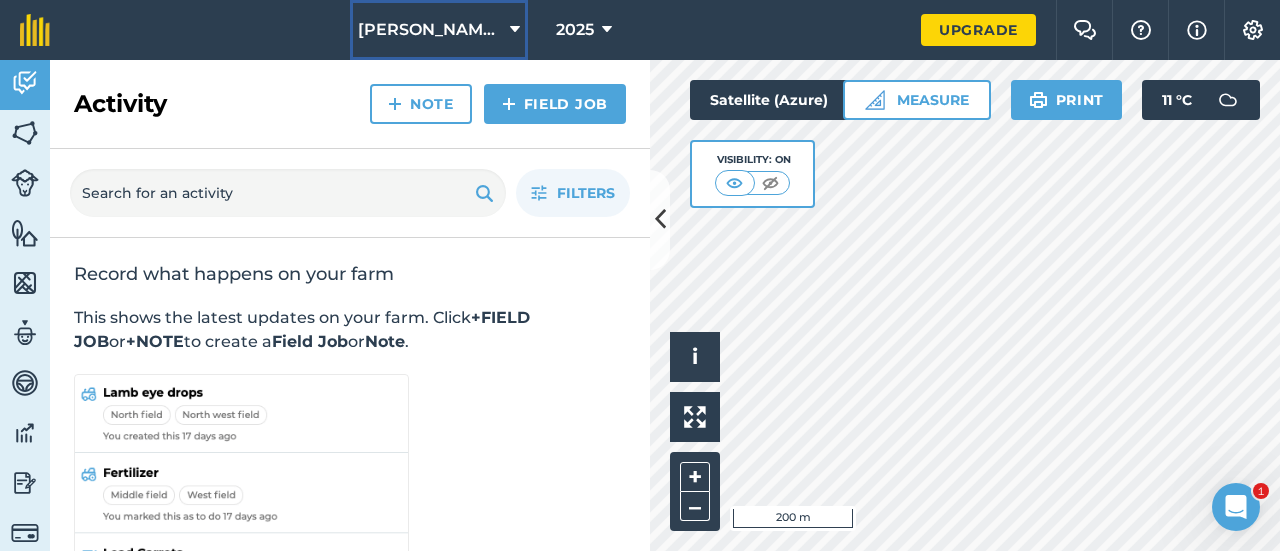 click on "[PERSON_NAME] [PERSON_NAME]" at bounding box center (430, 30) 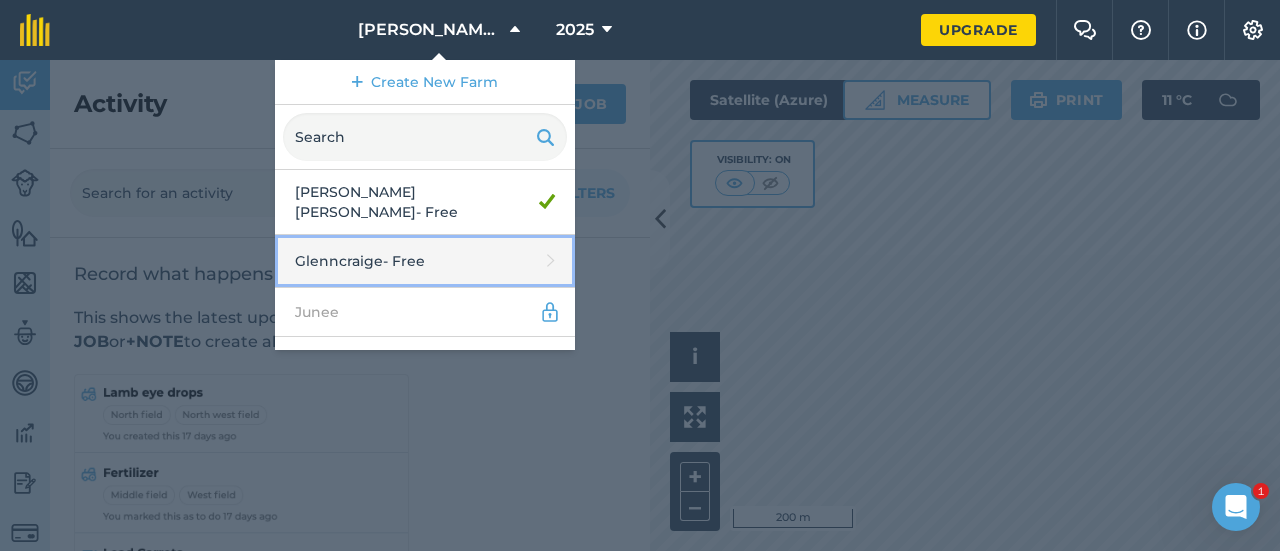 click on "Glenncraige  - Free" at bounding box center (425, 261) 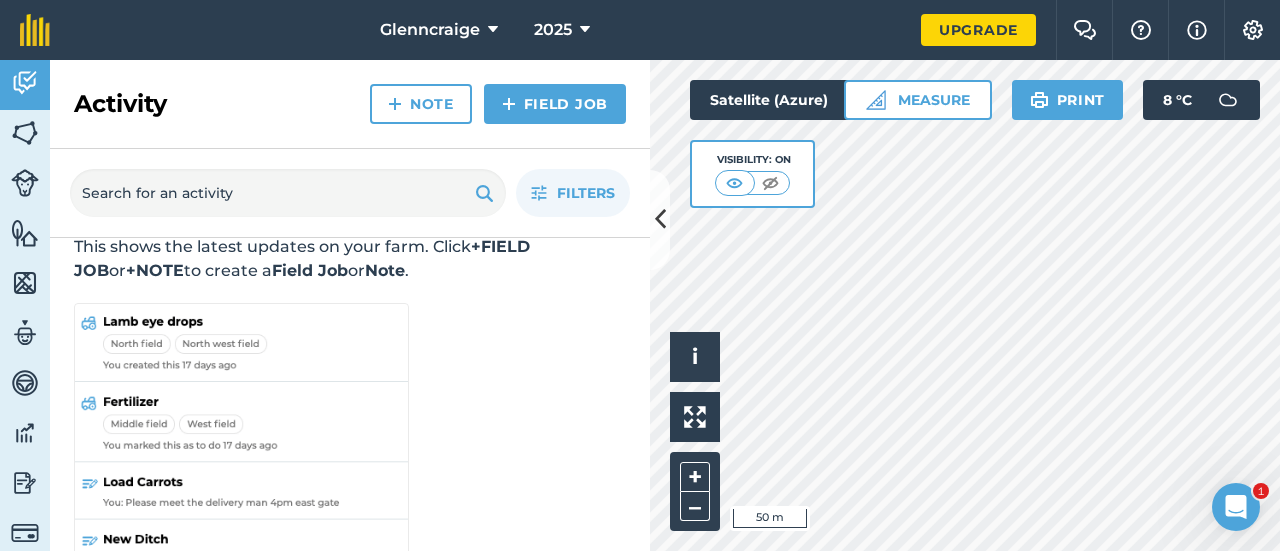 scroll, scrollTop: 141, scrollLeft: 0, axis: vertical 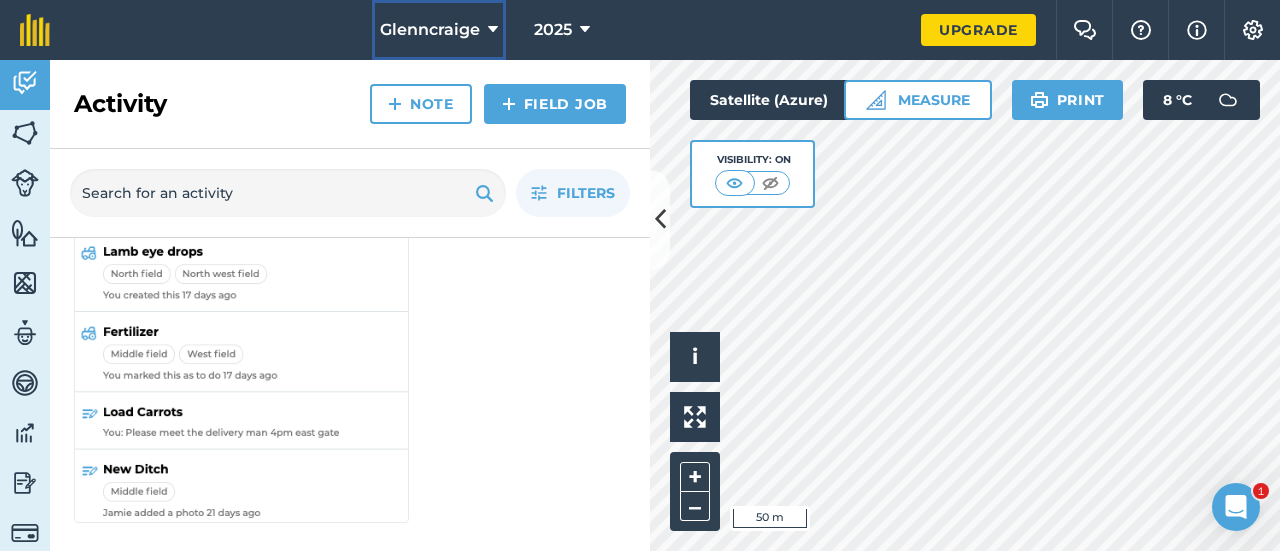 click on "Glenncraige" at bounding box center [439, 30] 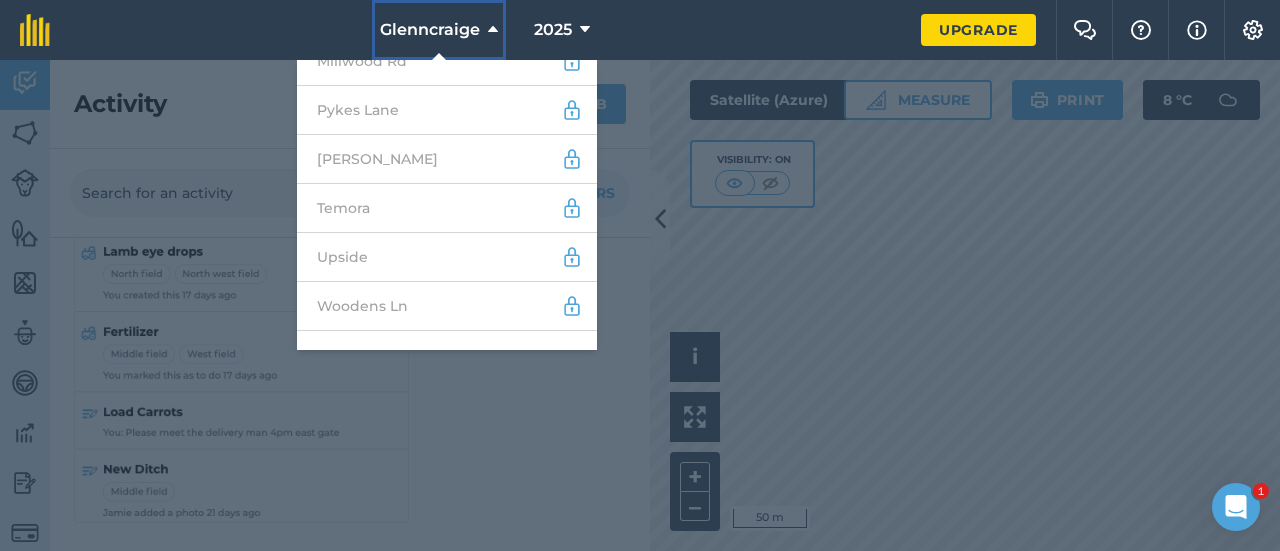 scroll, scrollTop: 366, scrollLeft: 0, axis: vertical 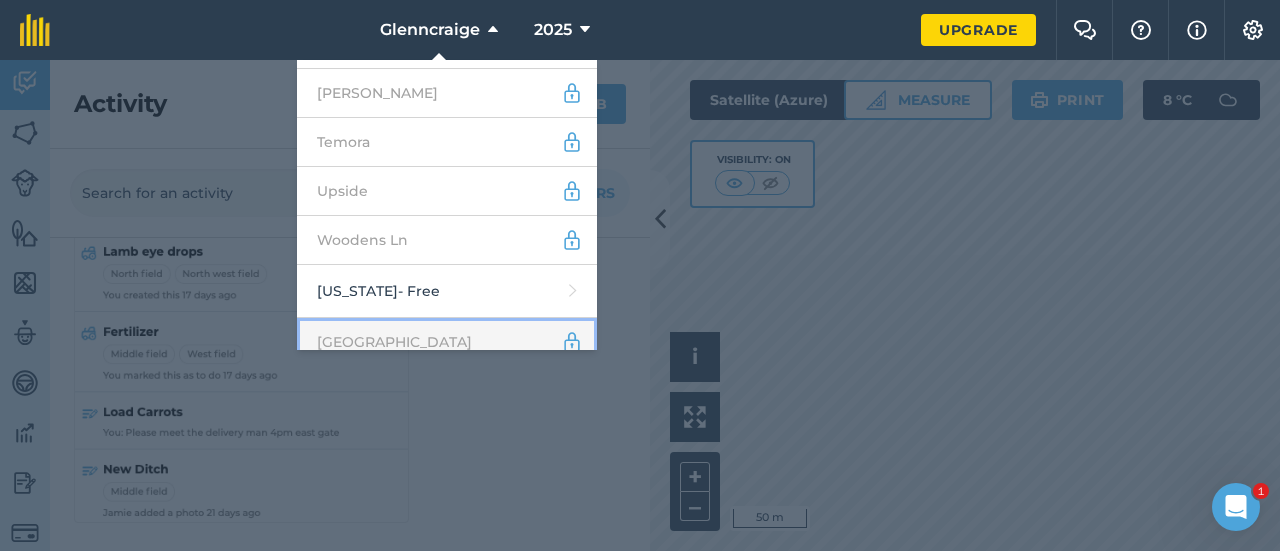 click on "[GEOGRAPHIC_DATA]" at bounding box center (447, 342) 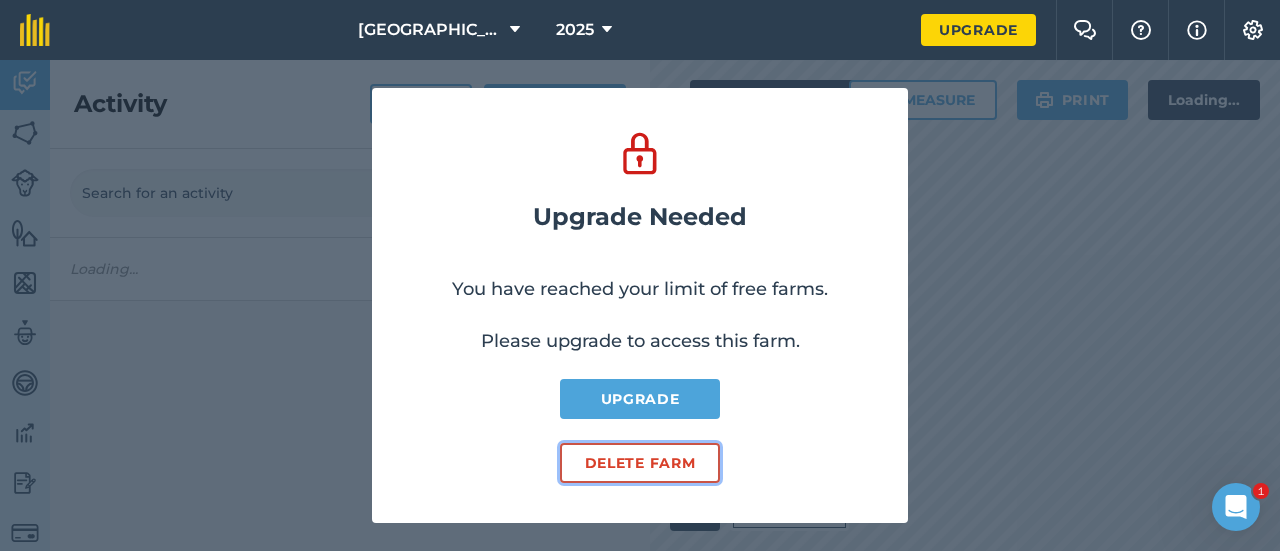 click on "Delete farm" at bounding box center [640, 463] 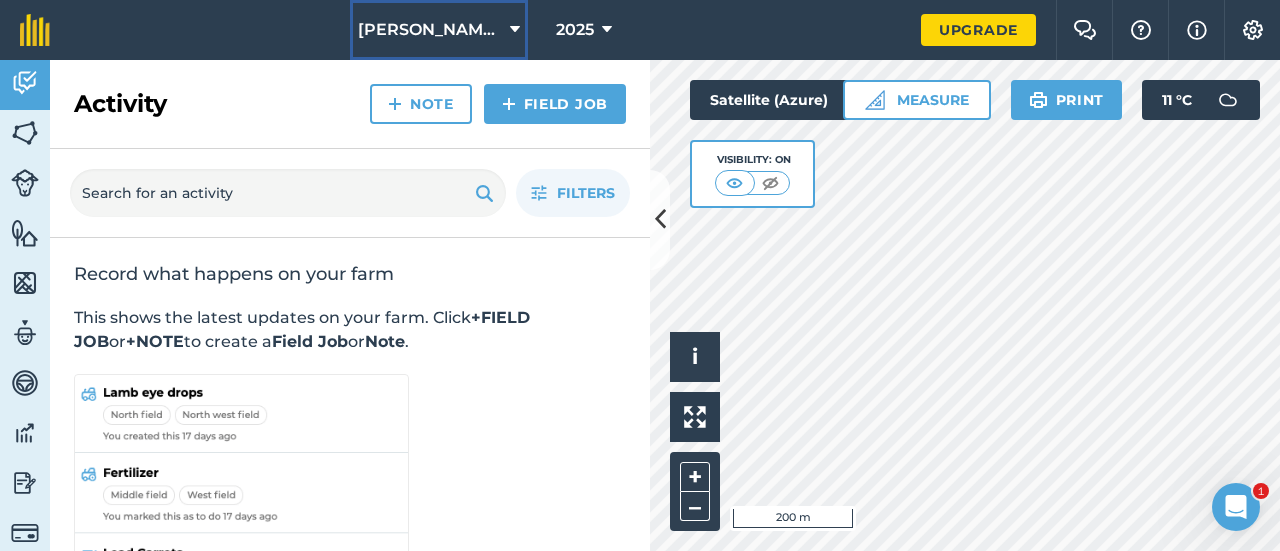 click at bounding box center [515, 30] 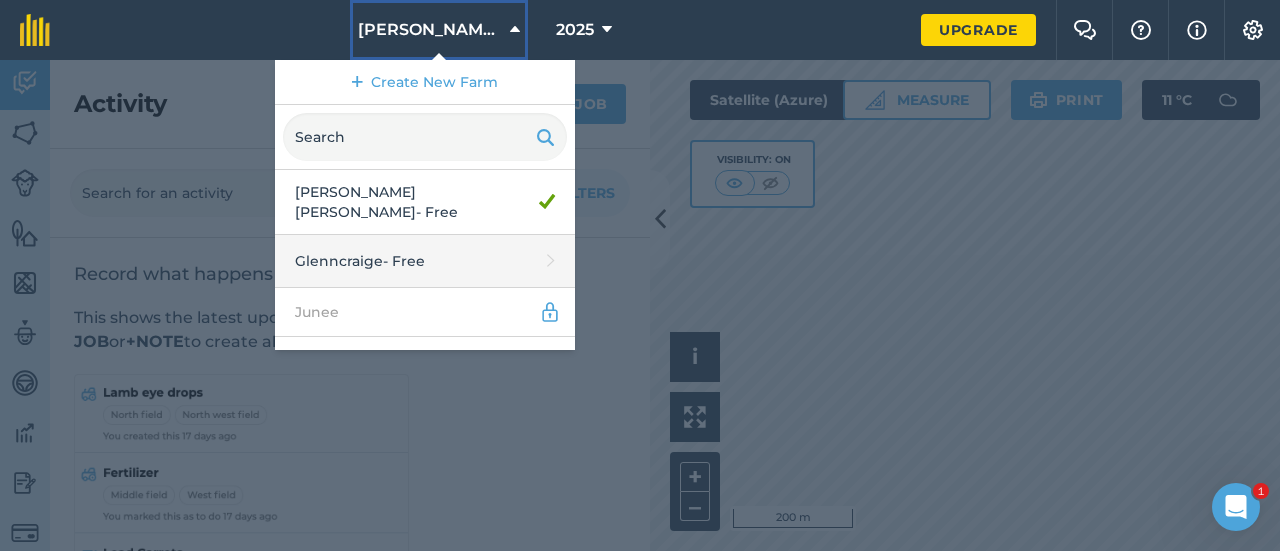 scroll, scrollTop: 318, scrollLeft: 0, axis: vertical 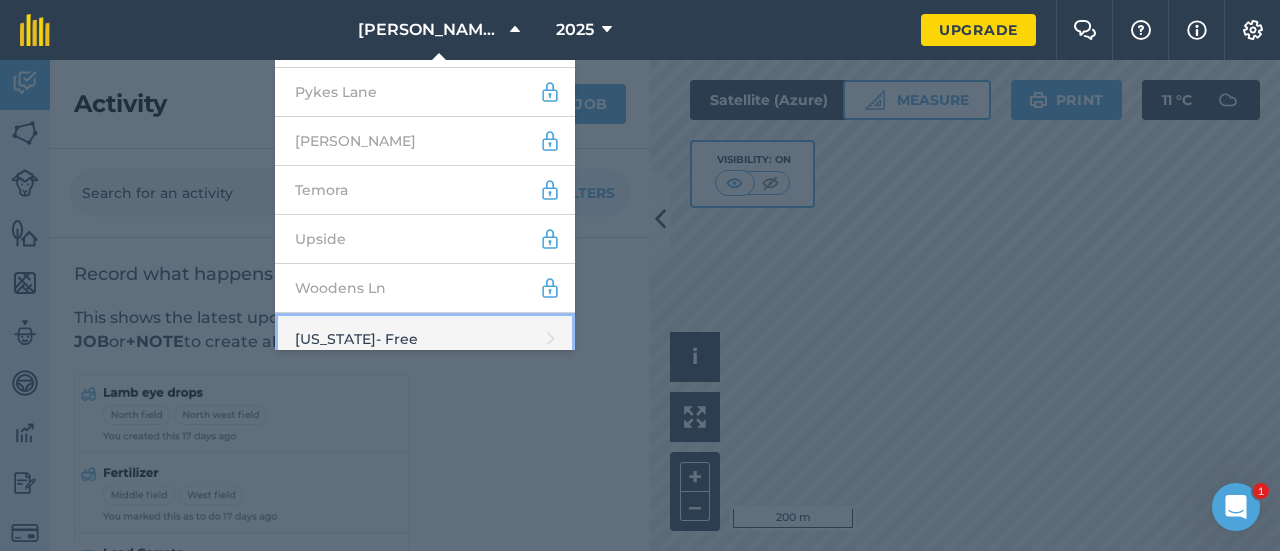 click on "[US_STATE]  - Free" at bounding box center [425, 339] 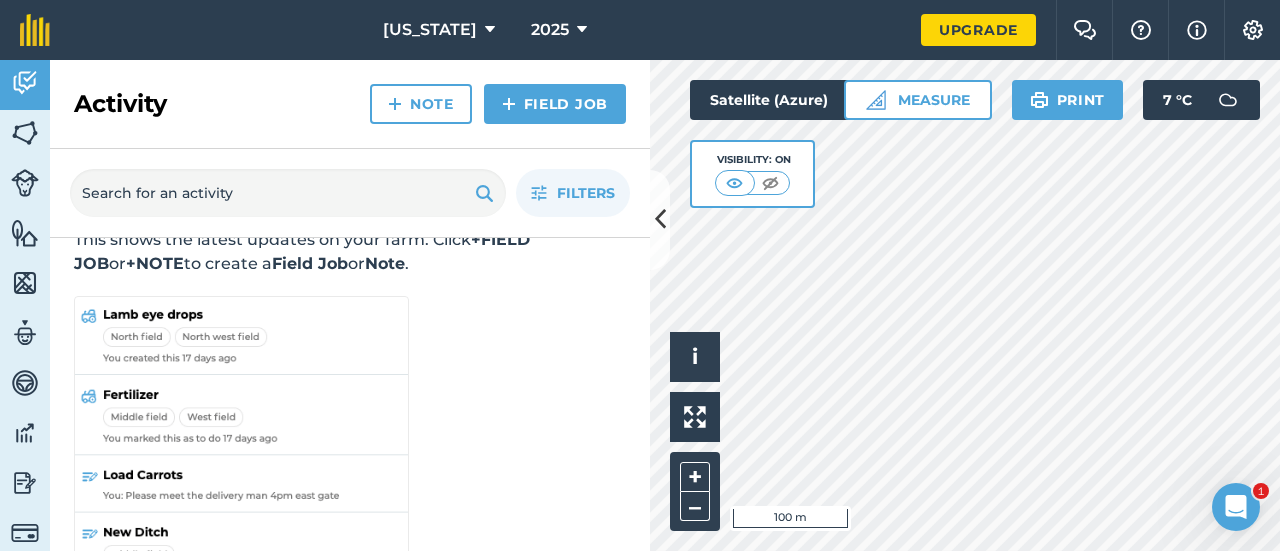 scroll, scrollTop: 141, scrollLeft: 0, axis: vertical 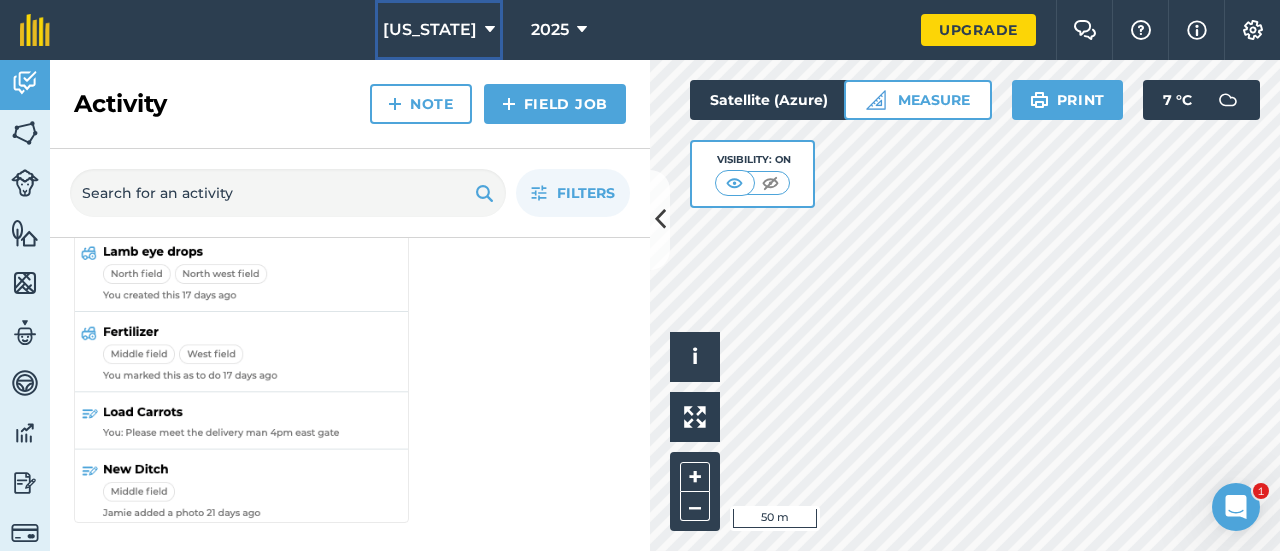 click on "[US_STATE]" at bounding box center [430, 30] 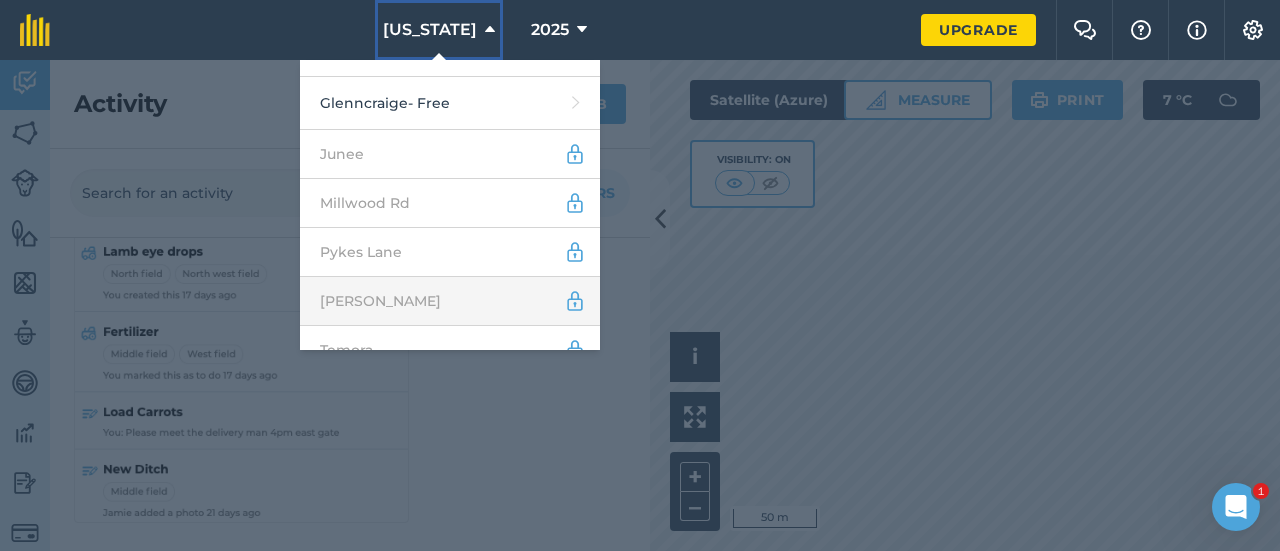 scroll, scrollTop: 318, scrollLeft: 0, axis: vertical 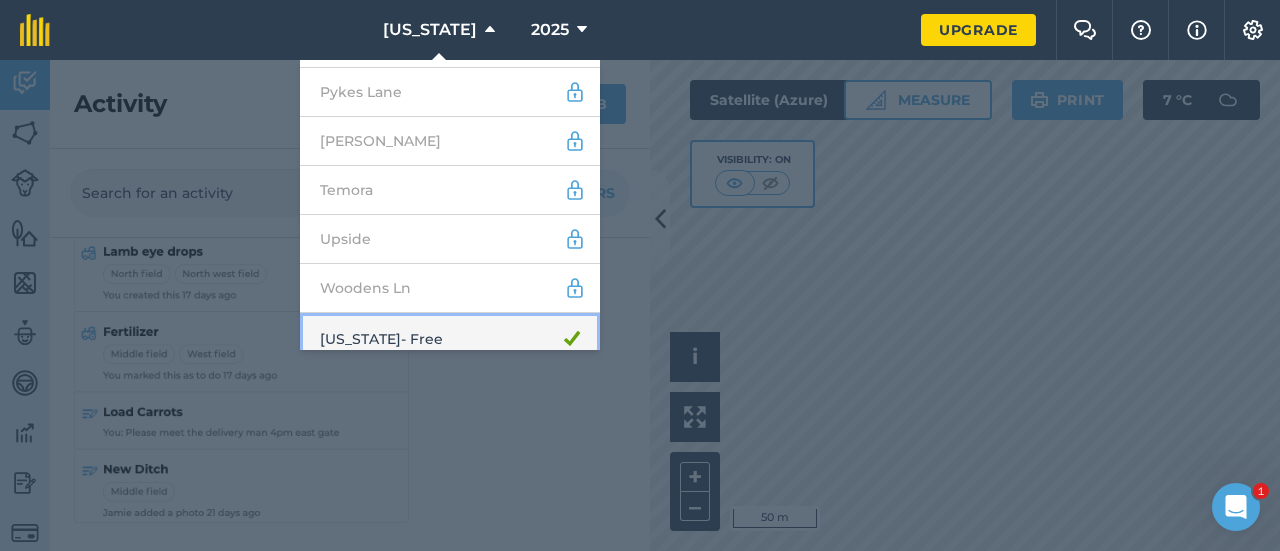drag, startPoint x: 462, startPoint y: 319, endPoint x: 318, endPoint y: 327, distance: 144.22205 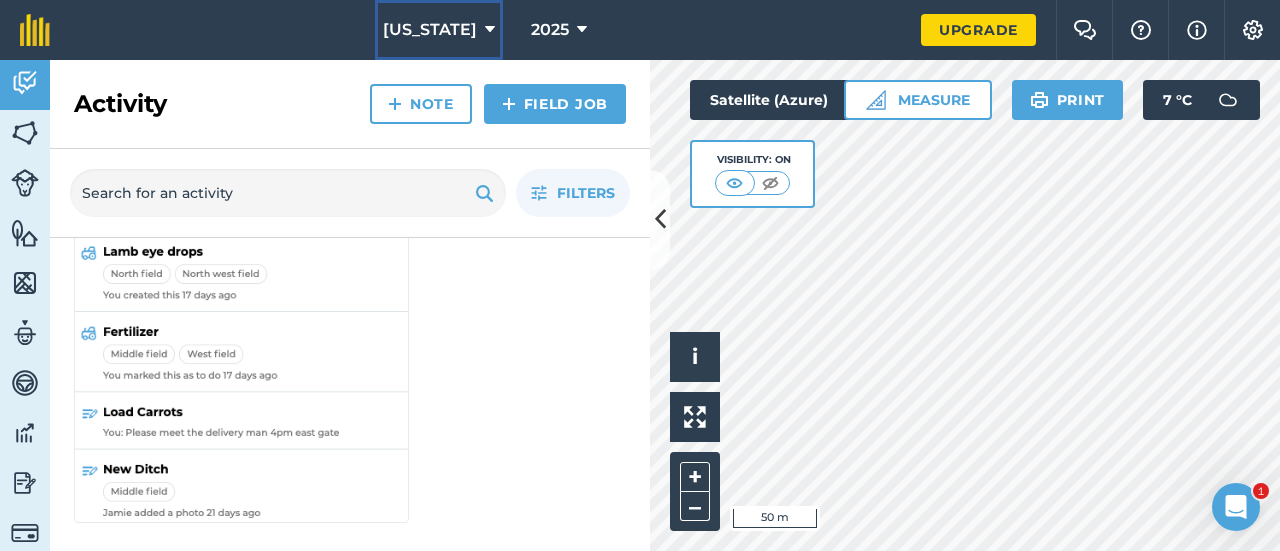 click at bounding box center (490, 30) 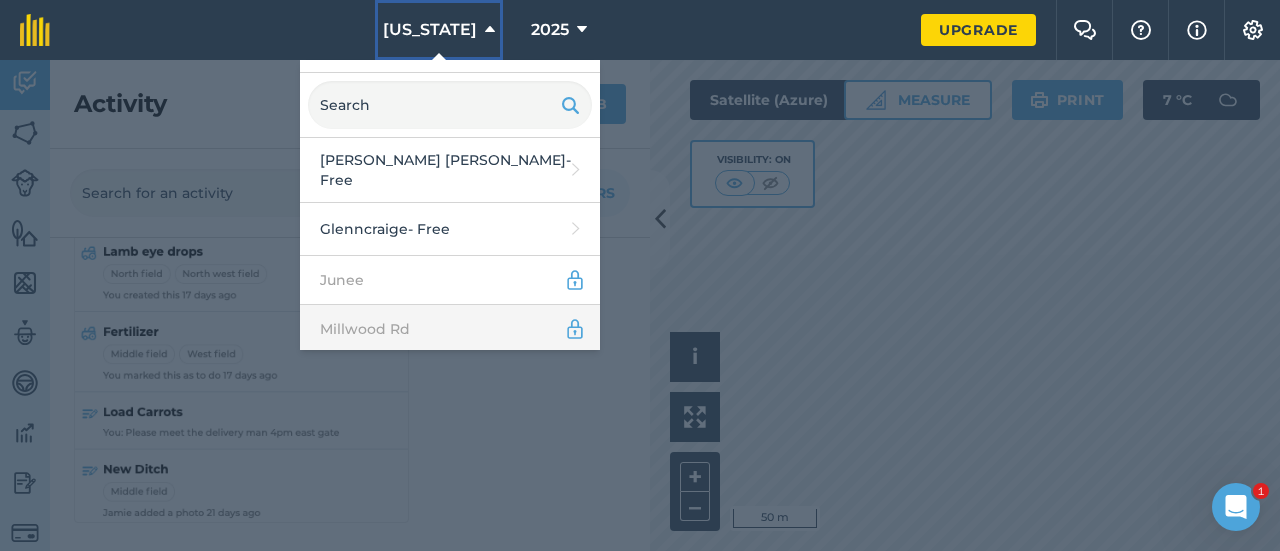 scroll, scrollTop: 0, scrollLeft: 0, axis: both 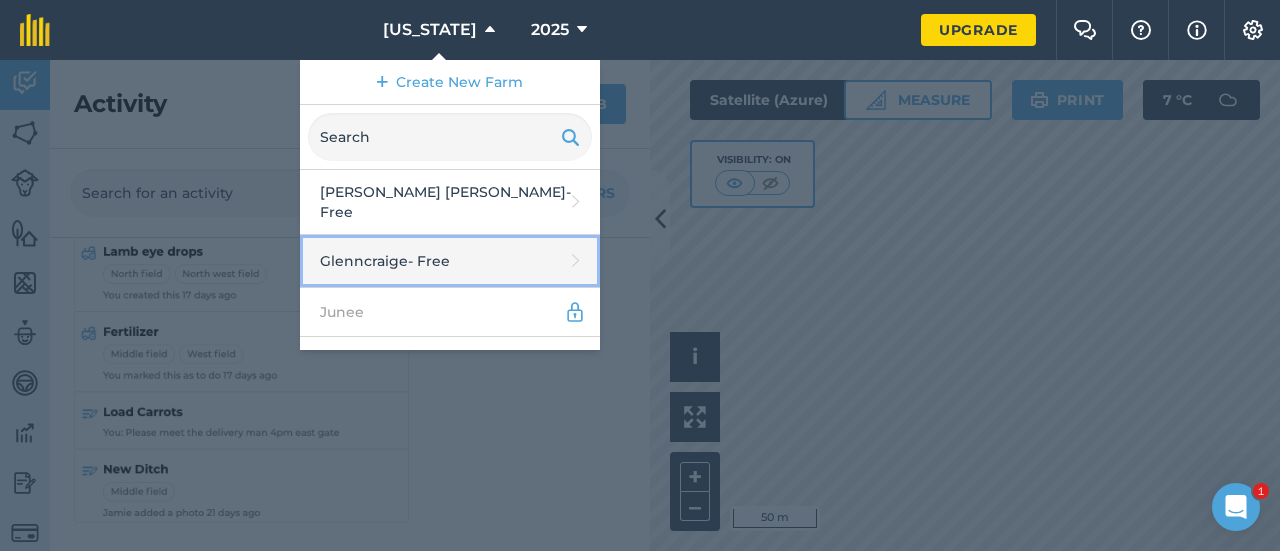 click on "Glenncraige  - Free" at bounding box center [450, 261] 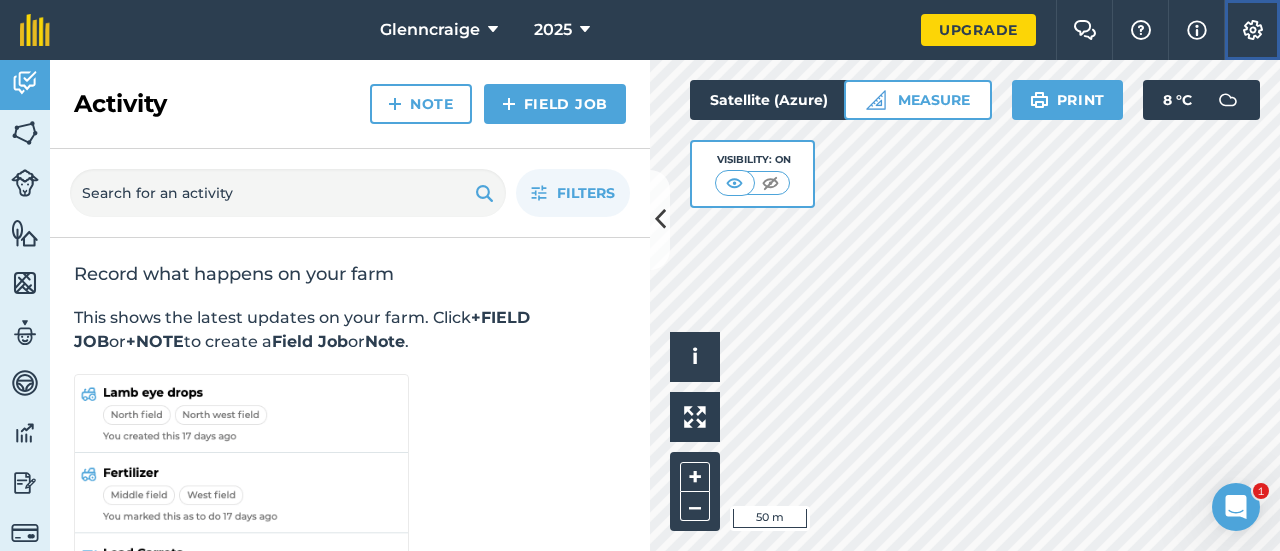 click on "Settings" at bounding box center (1252, 30) 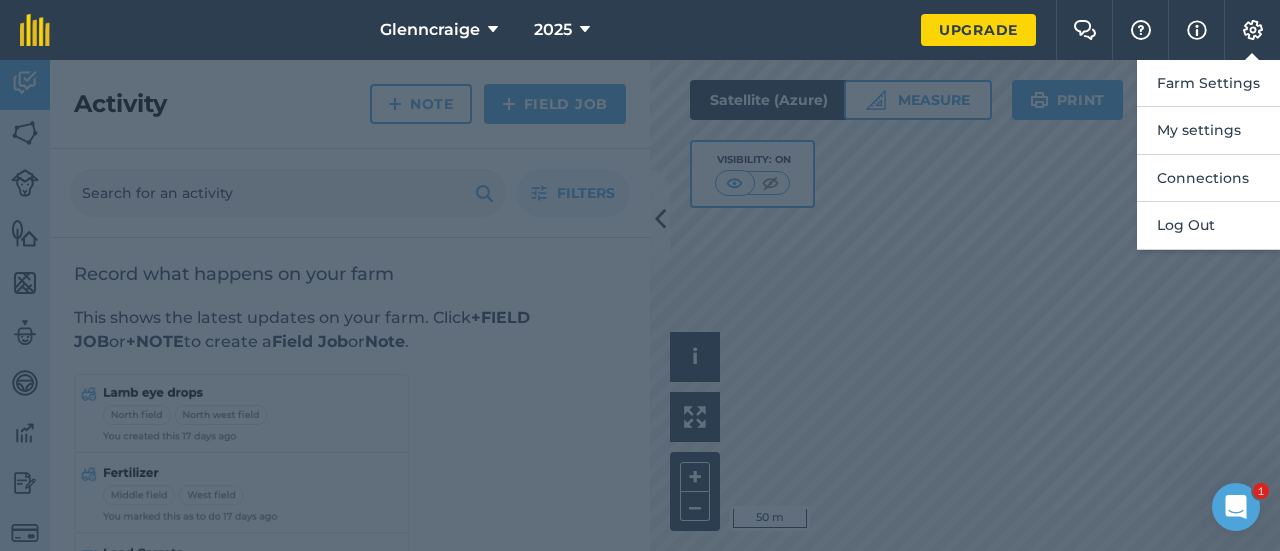 click at bounding box center [640, 305] 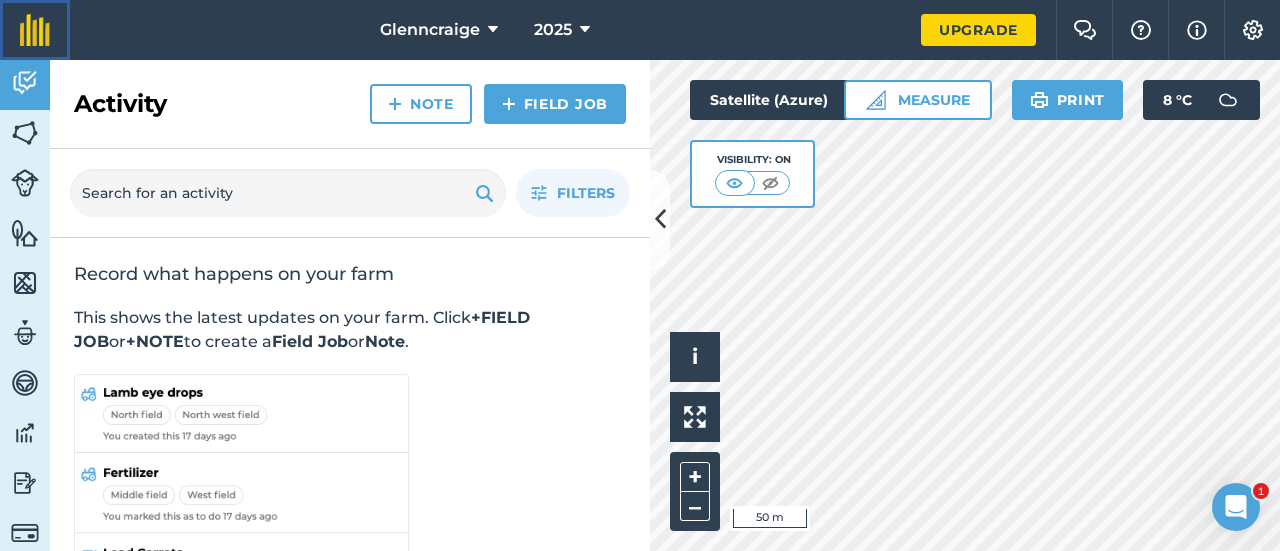 click at bounding box center (35, 30) 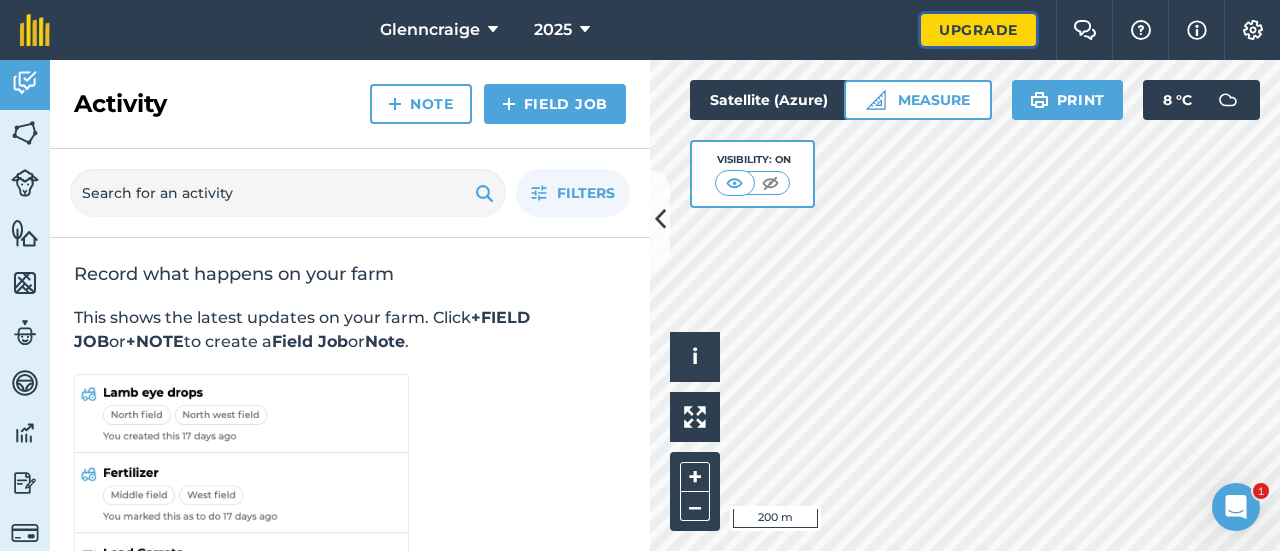 click on "Upgrade" at bounding box center (978, 30) 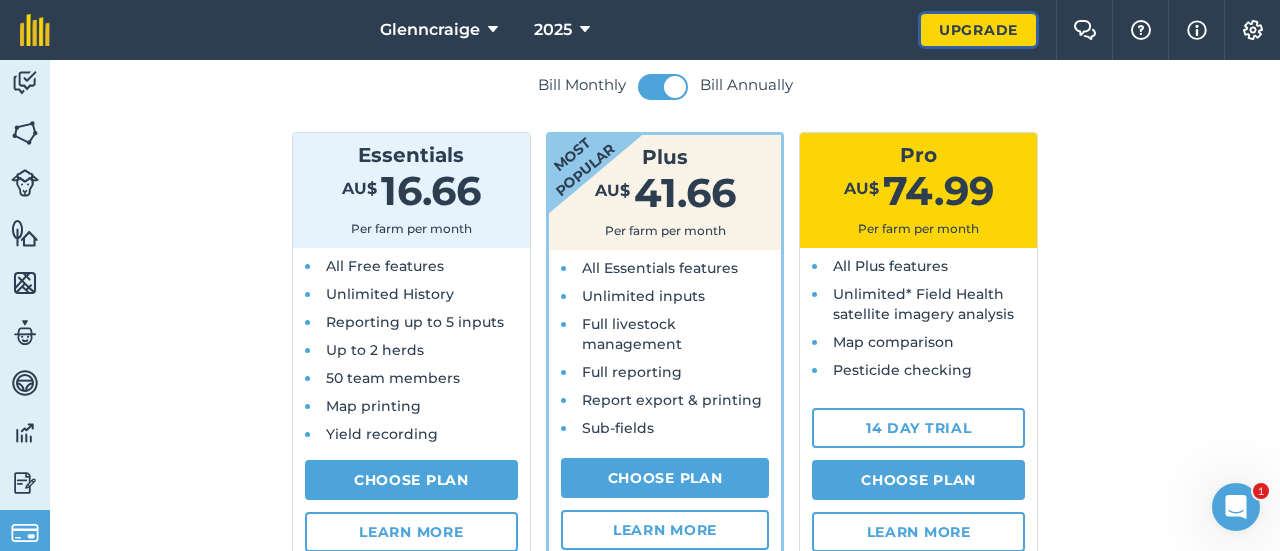 scroll, scrollTop: 200, scrollLeft: 0, axis: vertical 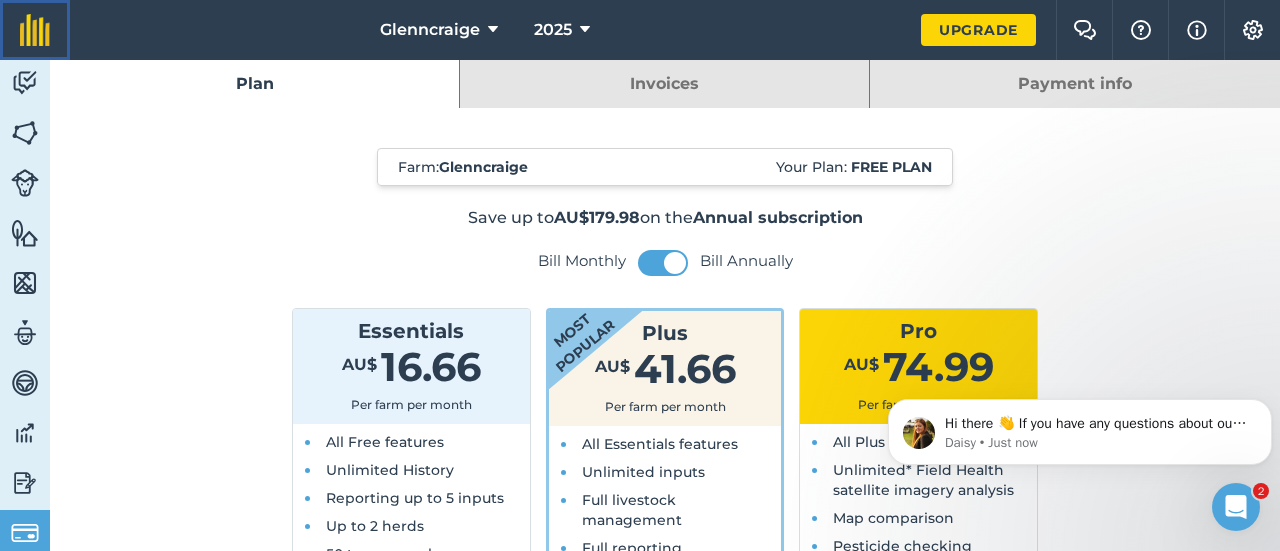 click at bounding box center [35, 30] 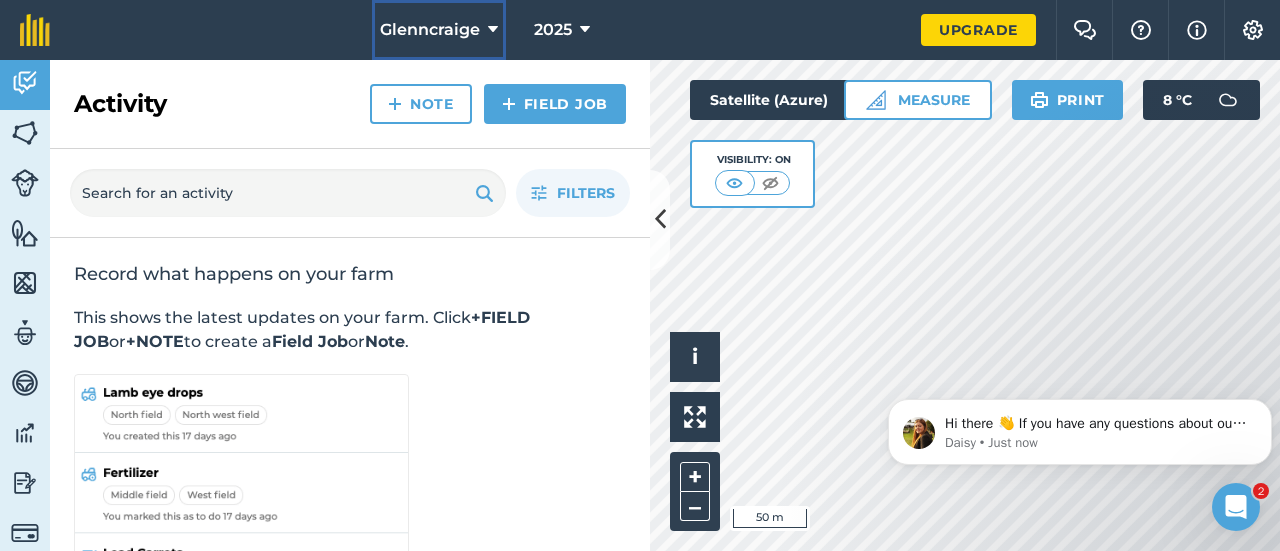 click at bounding box center (493, 30) 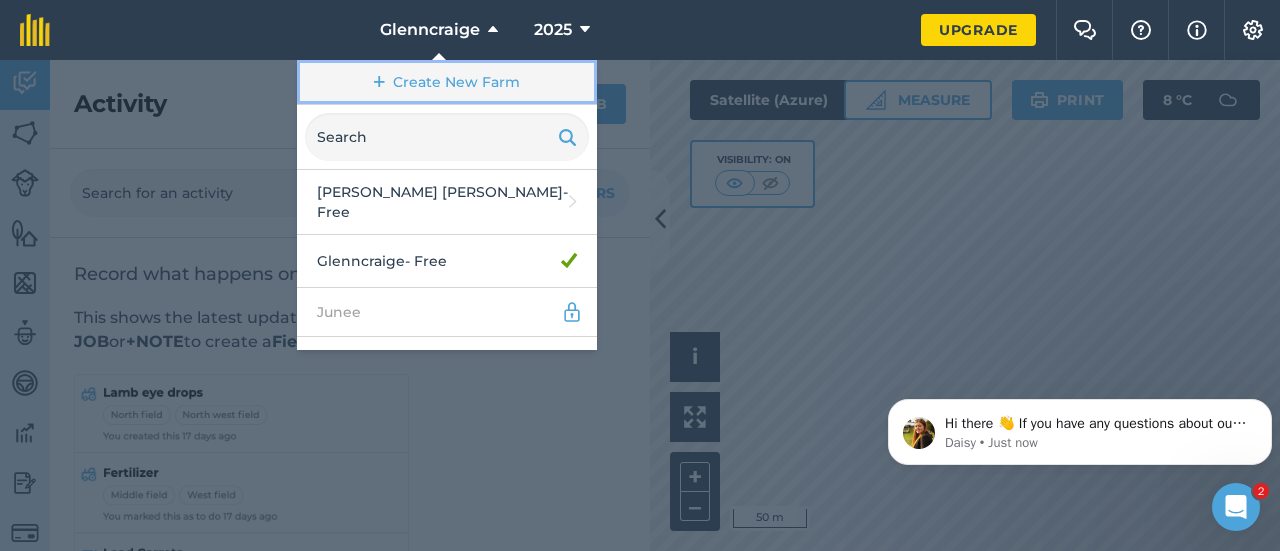 click on "Create New Farm" at bounding box center [447, 82] 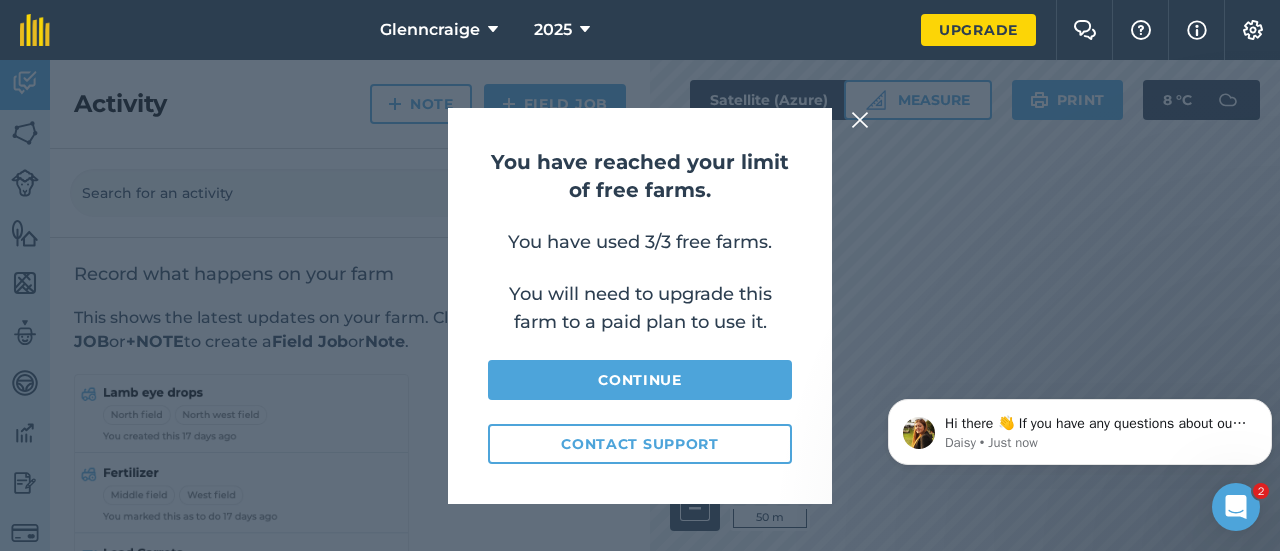 click at bounding box center (860, 120) 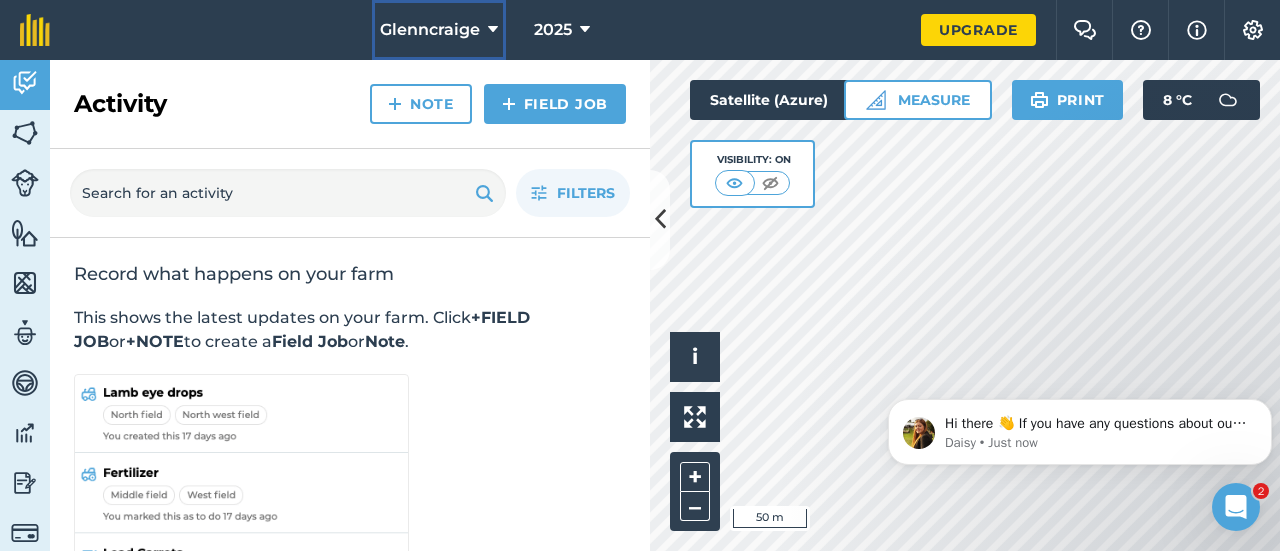 click on "Glenncraige" at bounding box center (439, 30) 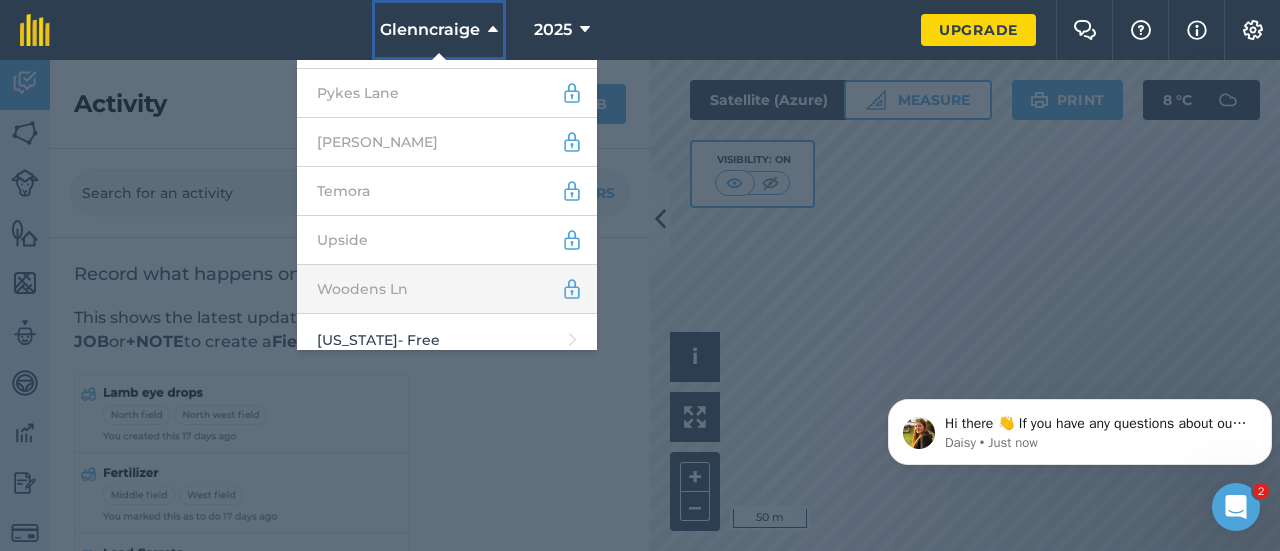 scroll, scrollTop: 318, scrollLeft: 0, axis: vertical 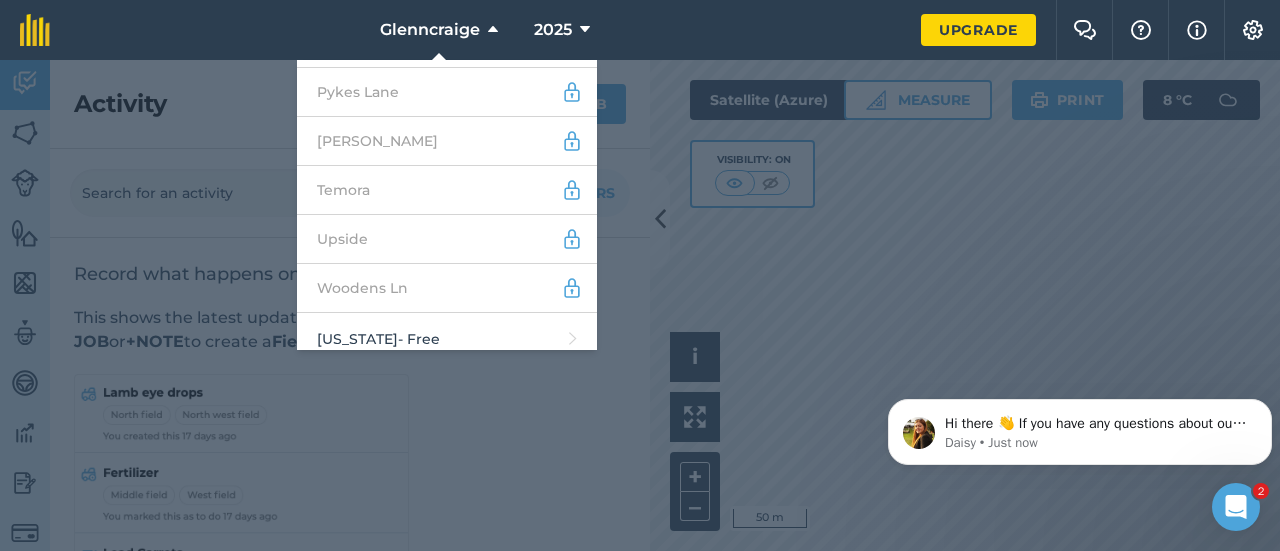 click at bounding box center (640, 305) 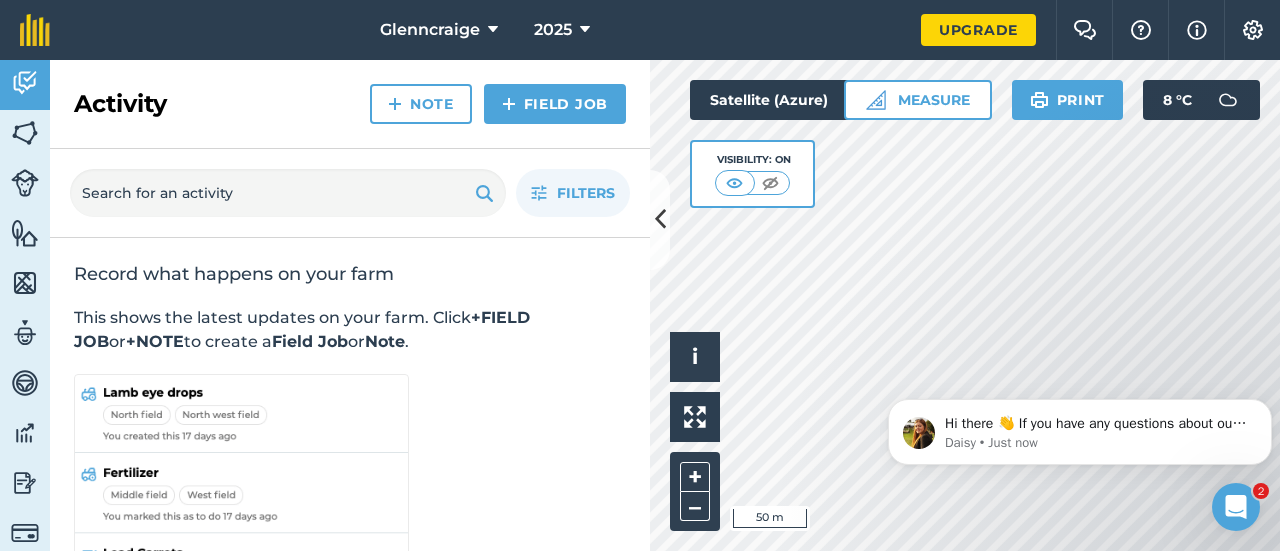 scroll, scrollTop: 141, scrollLeft: 0, axis: vertical 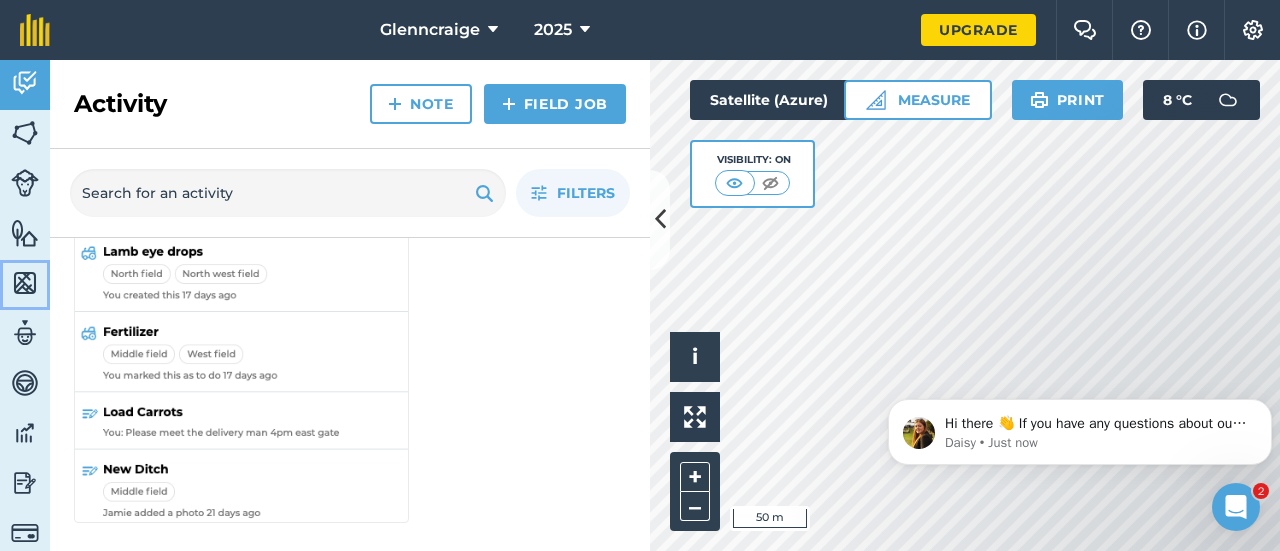 click at bounding box center (25, 283) 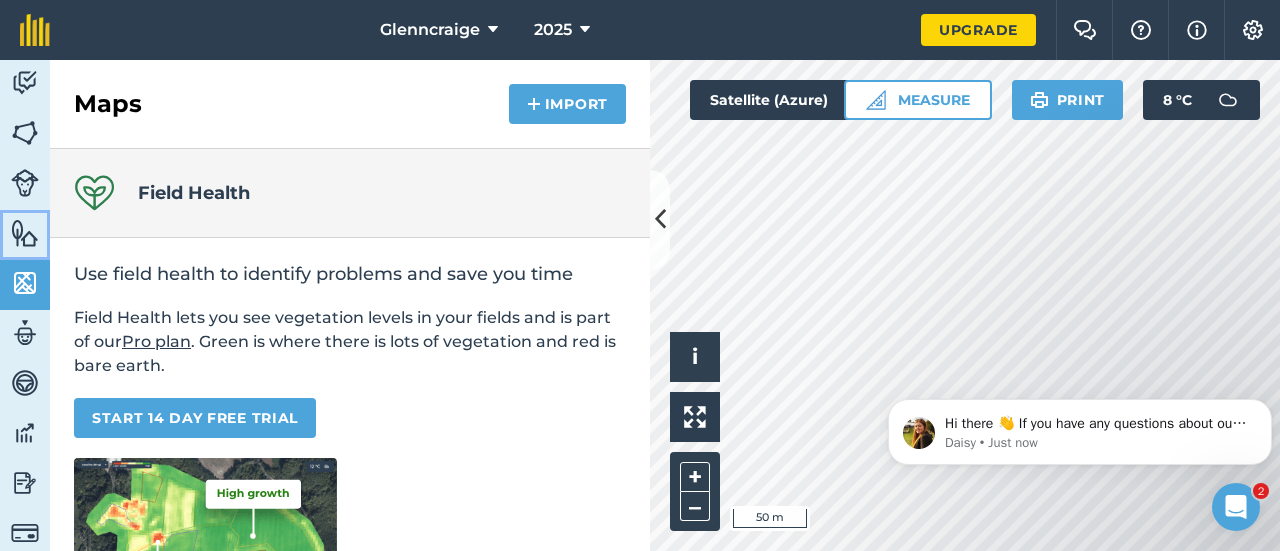 click on "Features" at bounding box center [25, 235] 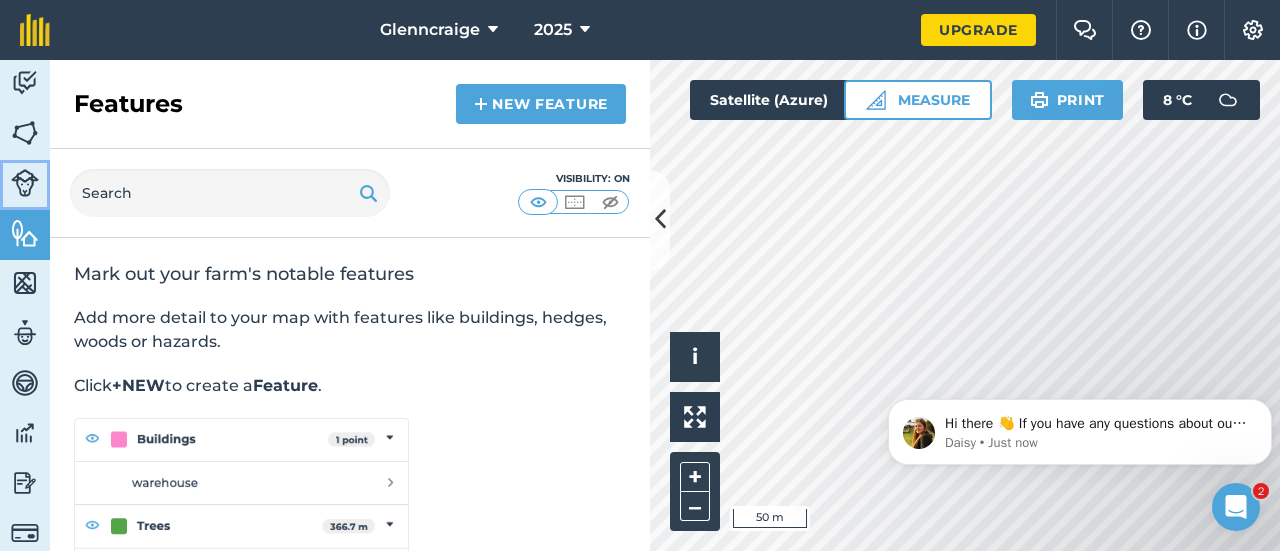 click at bounding box center (25, 183) 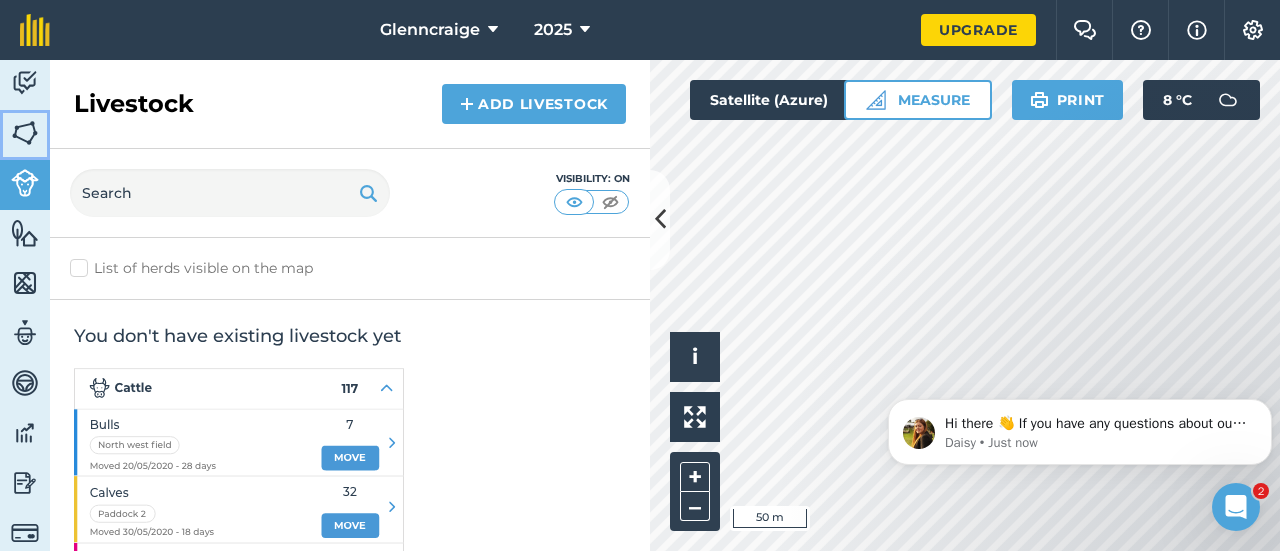 click at bounding box center [25, 133] 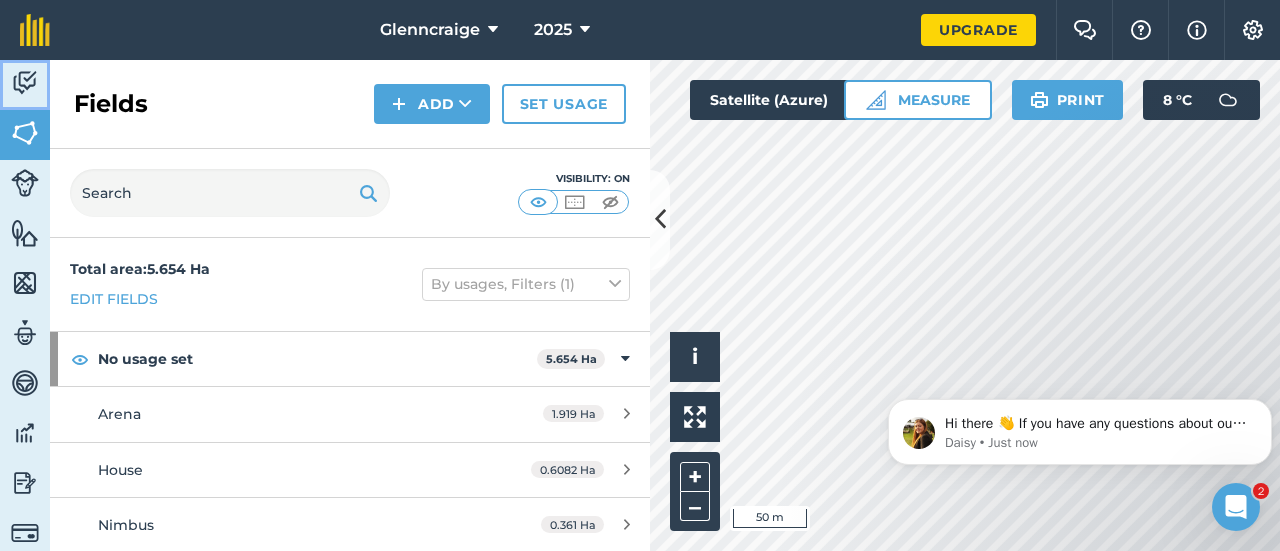 click at bounding box center (25, 83) 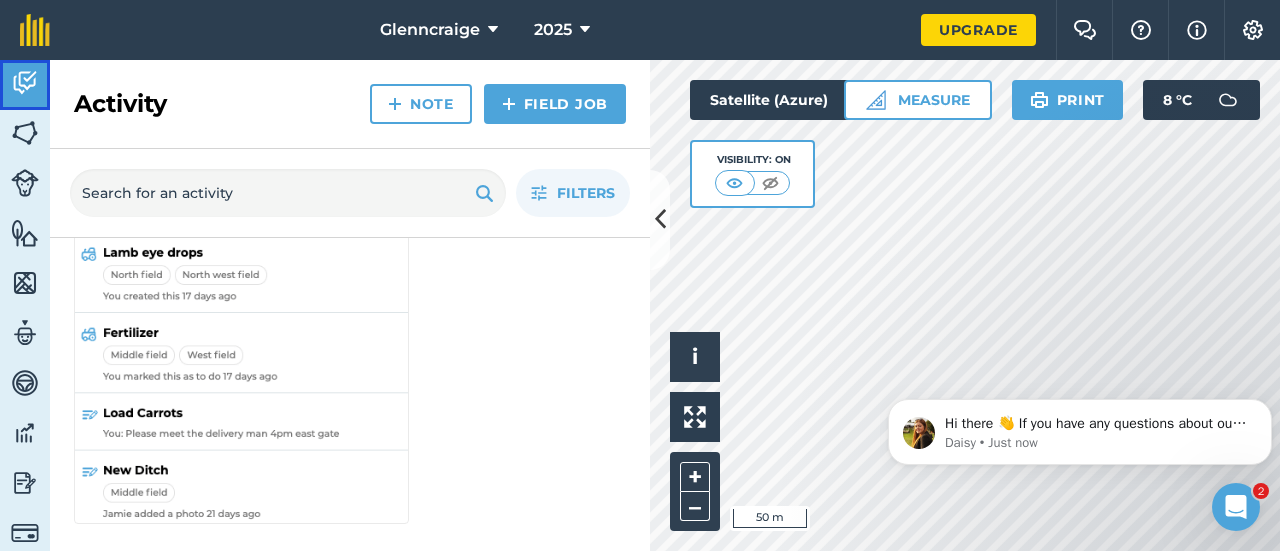 scroll, scrollTop: 141, scrollLeft: 0, axis: vertical 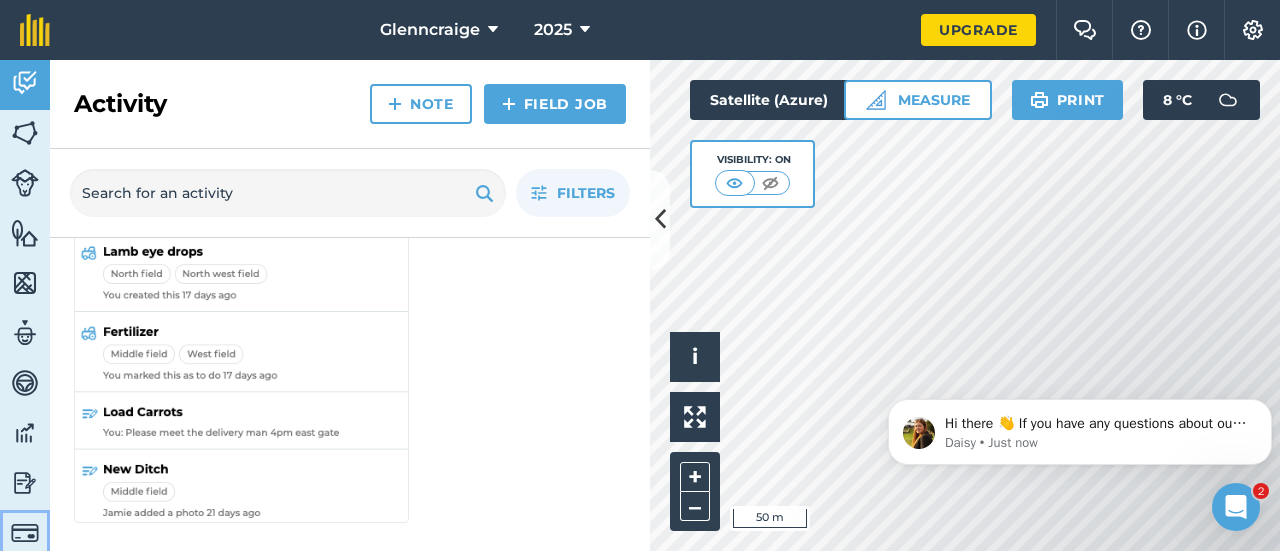 click at bounding box center (25, 533) 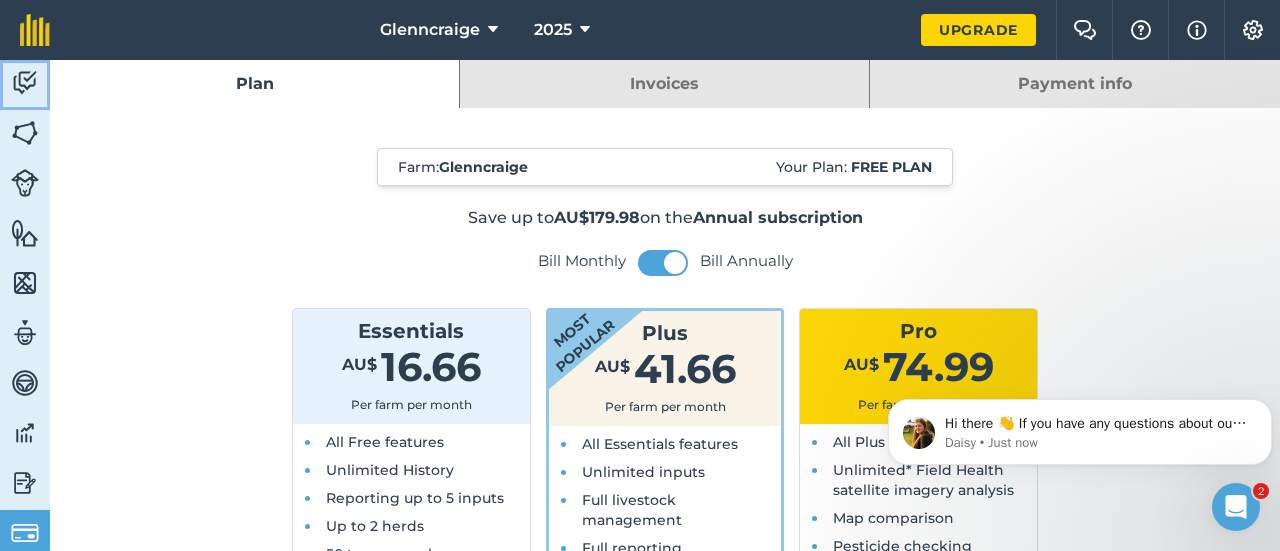click at bounding box center (25, 83) 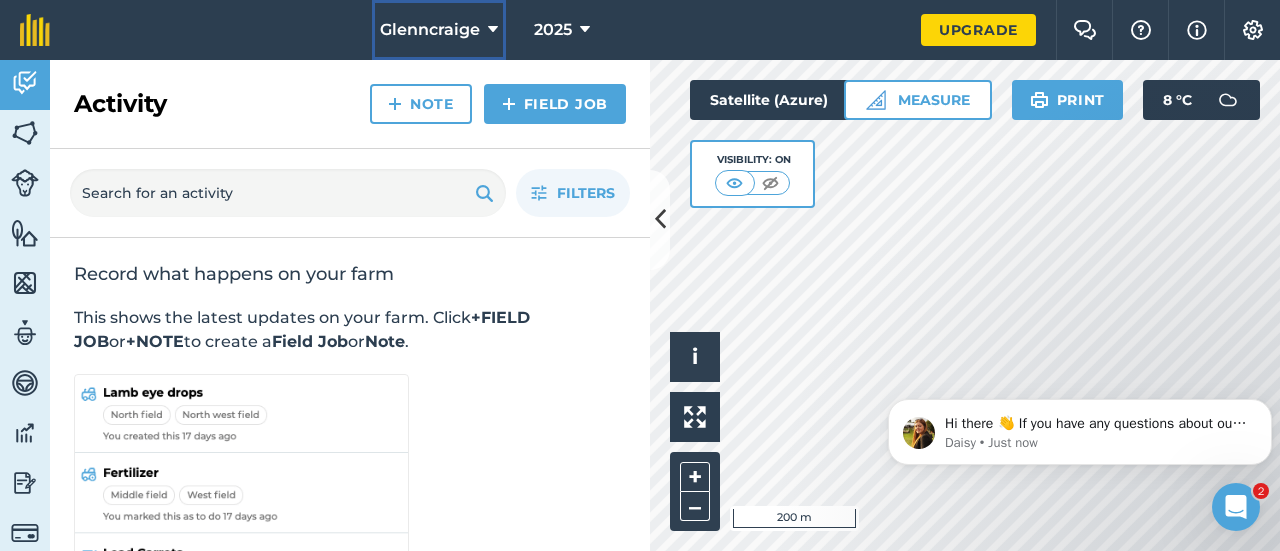 click on "Glenncraige" at bounding box center (439, 30) 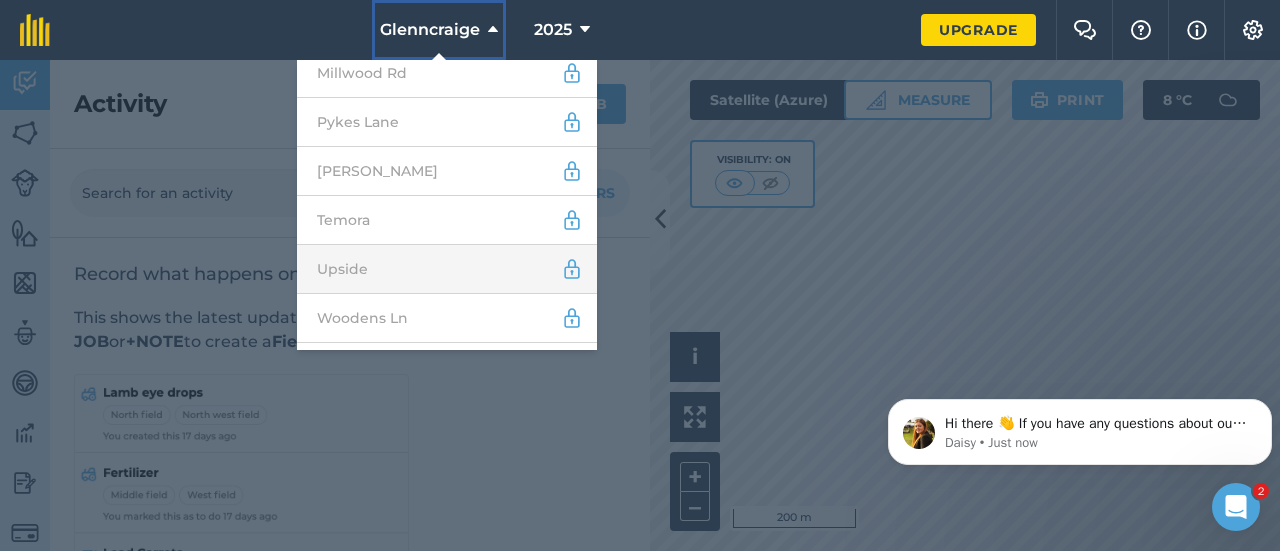 scroll, scrollTop: 318, scrollLeft: 0, axis: vertical 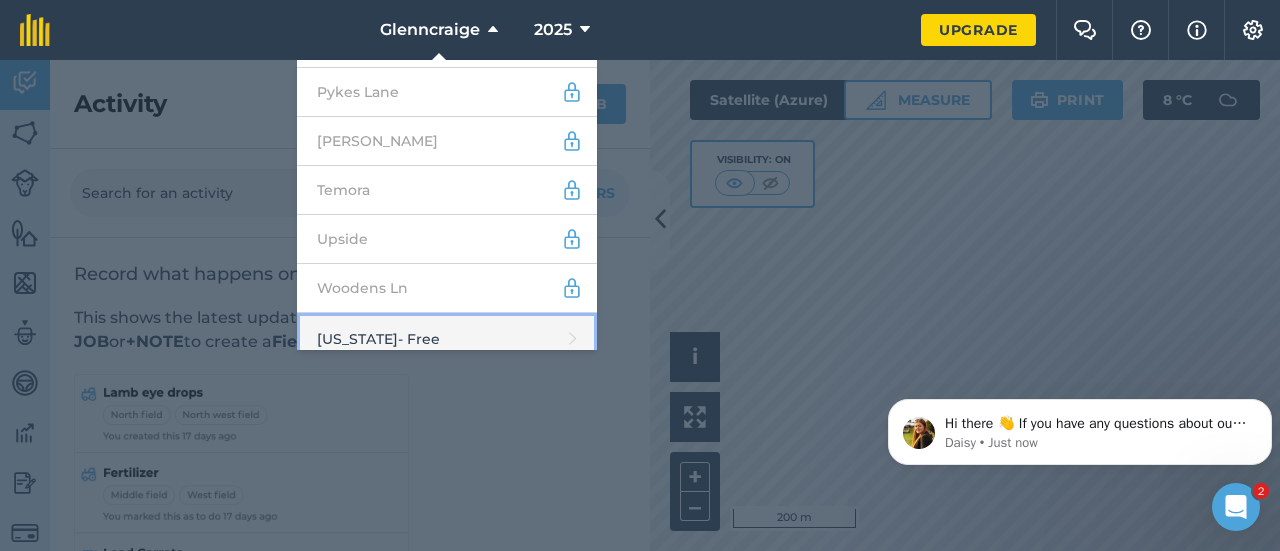 click at bounding box center (573, 339) 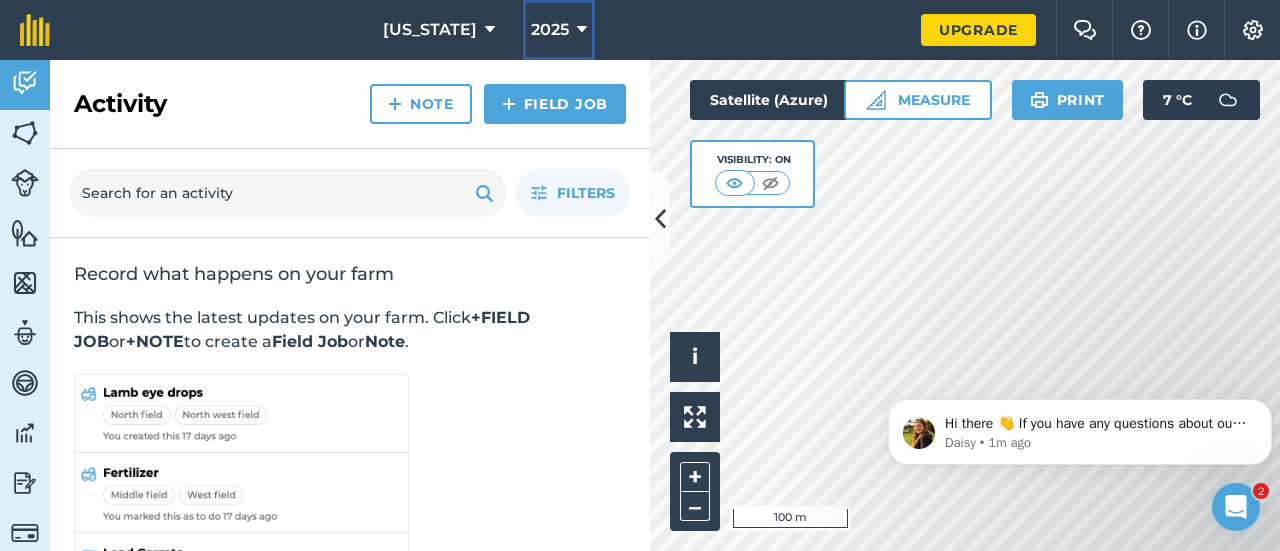 click at bounding box center (582, 30) 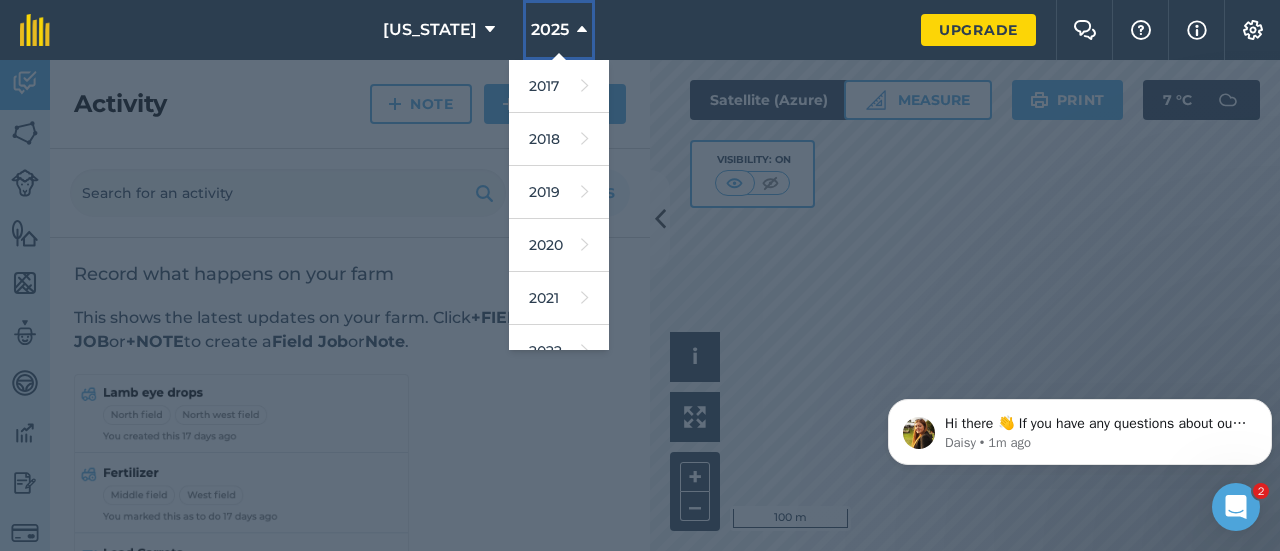 click at bounding box center [582, 30] 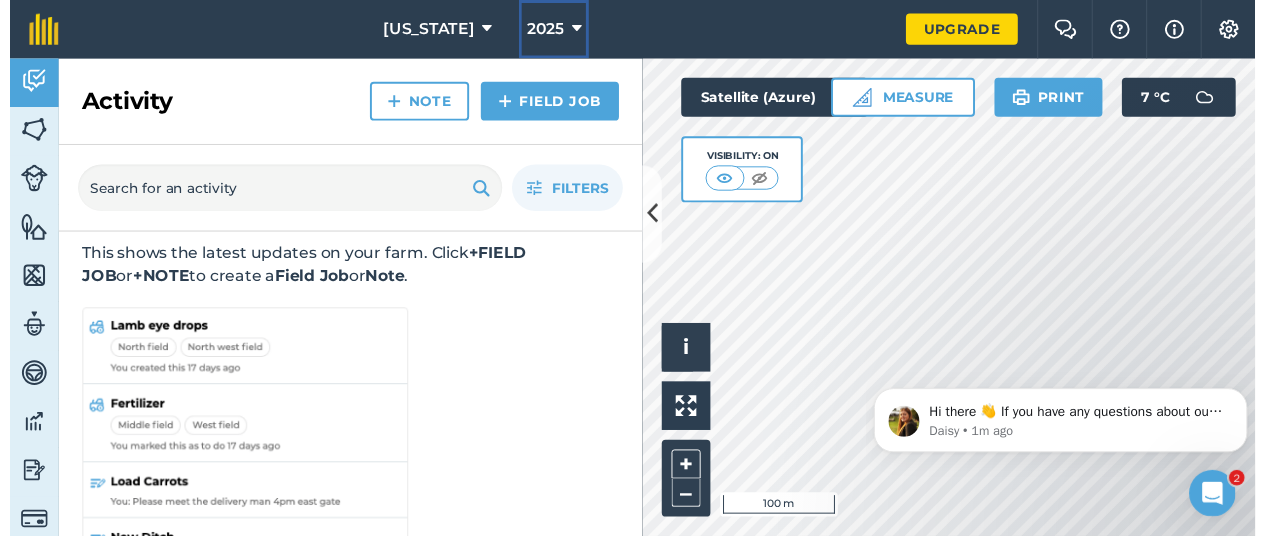 scroll, scrollTop: 0, scrollLeft: 0, axis: both 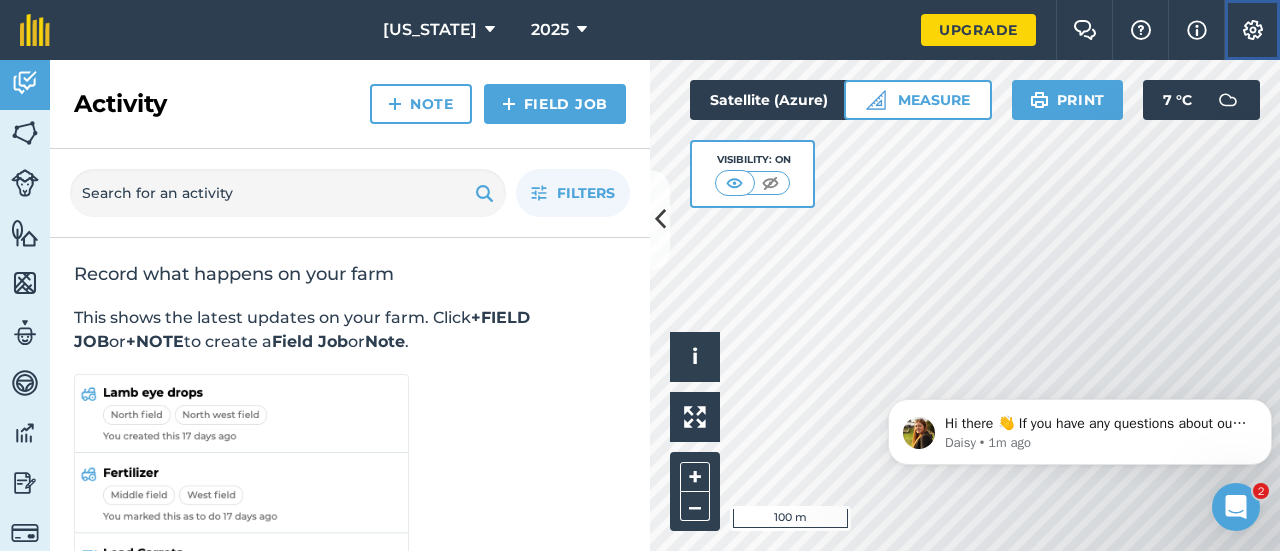 click at bounding box center (1253, 30) 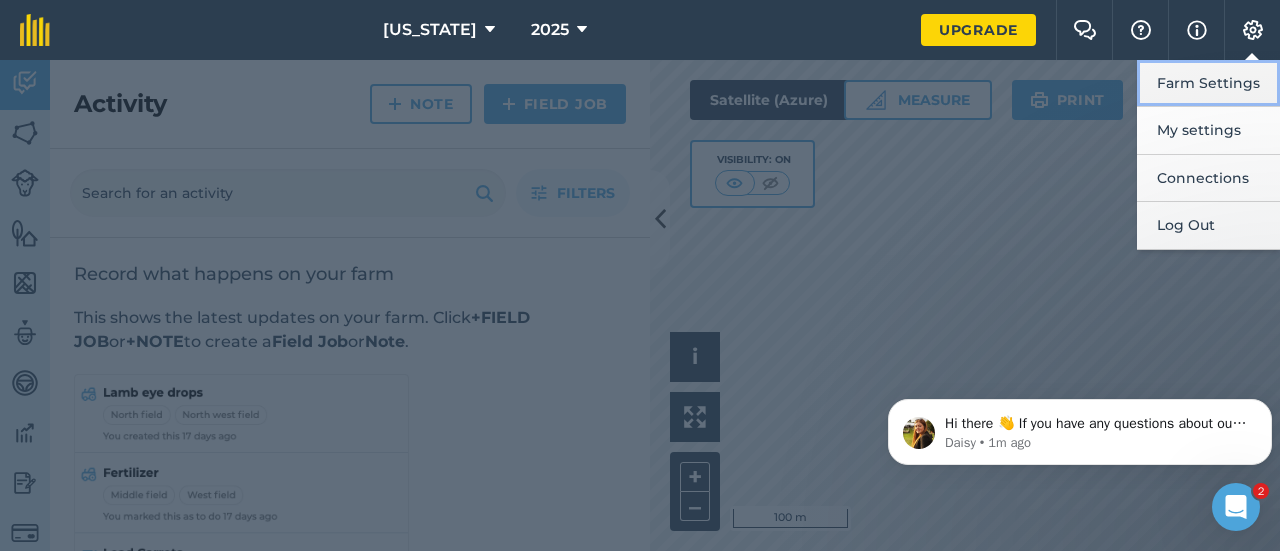 click on "Farm Settings" at bounding box center (1208, 83) 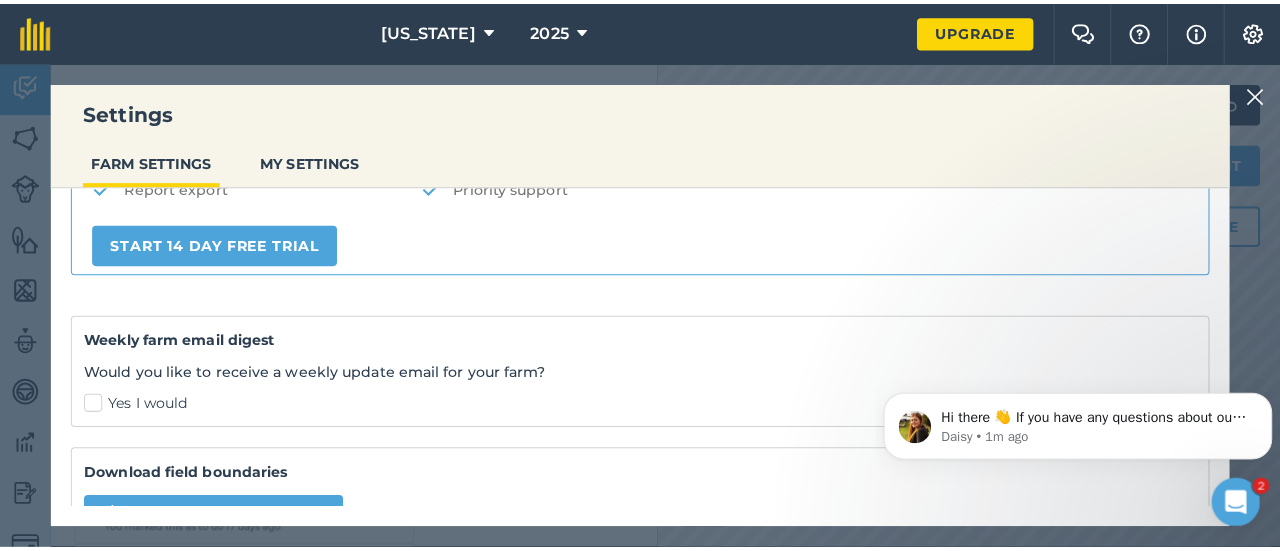 scroll, scrollTop: 606, scrollLeft: 0, axis: vertical 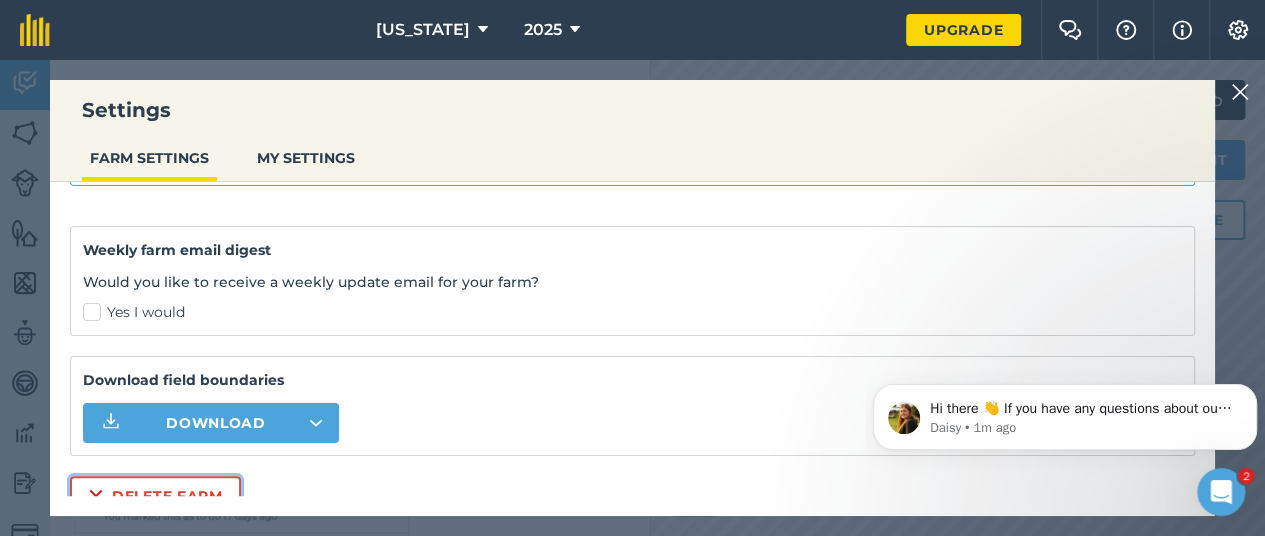 click on "Delete farm" at bounding box center [155, 496] 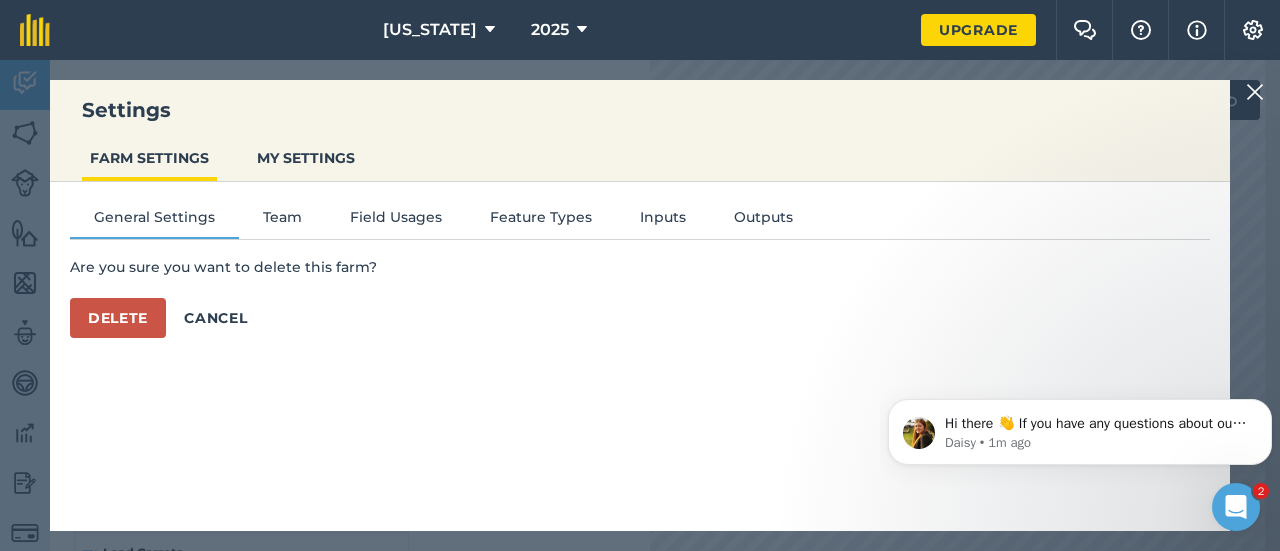 scroll, scrollTop: 0, scrollLeft: 0, axis: both 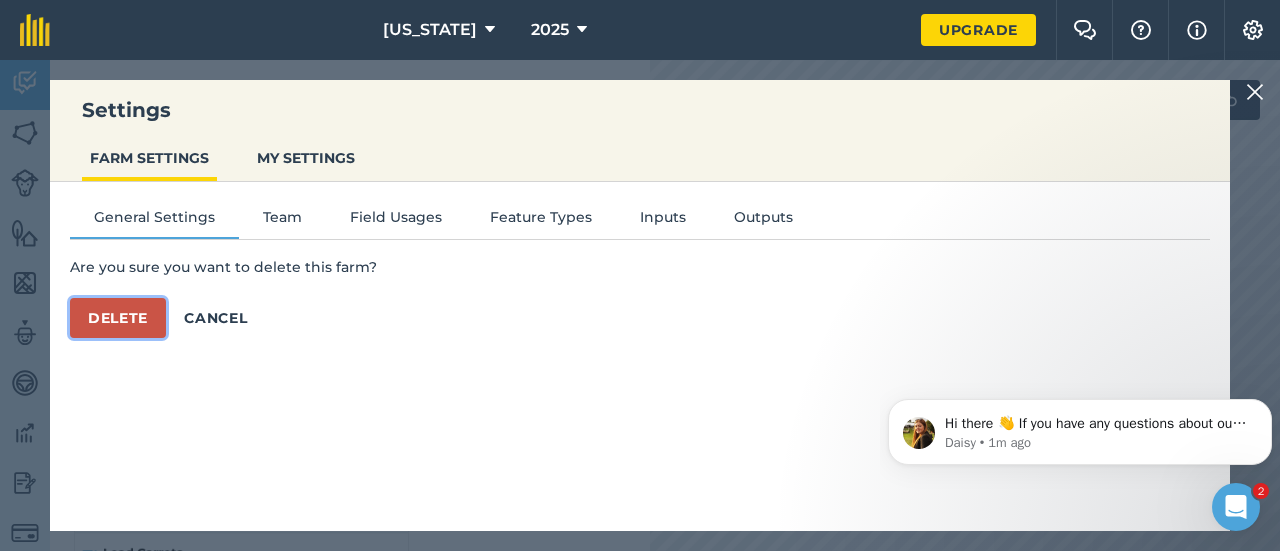click on "Delete" at bounding box center (118, 318) 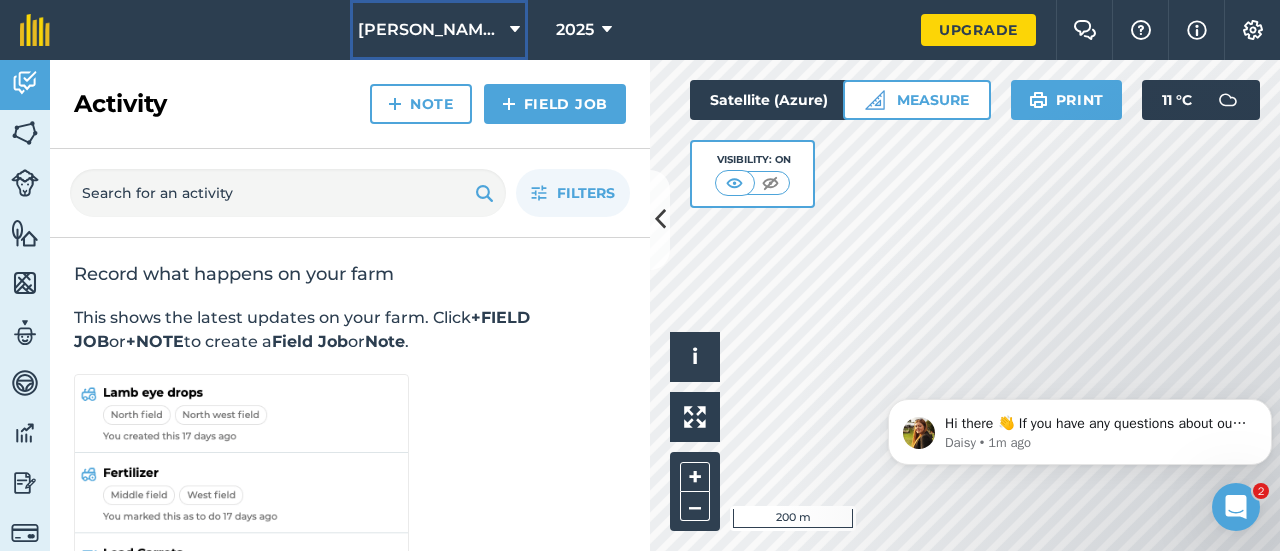 click at bounding box center [515, 30] 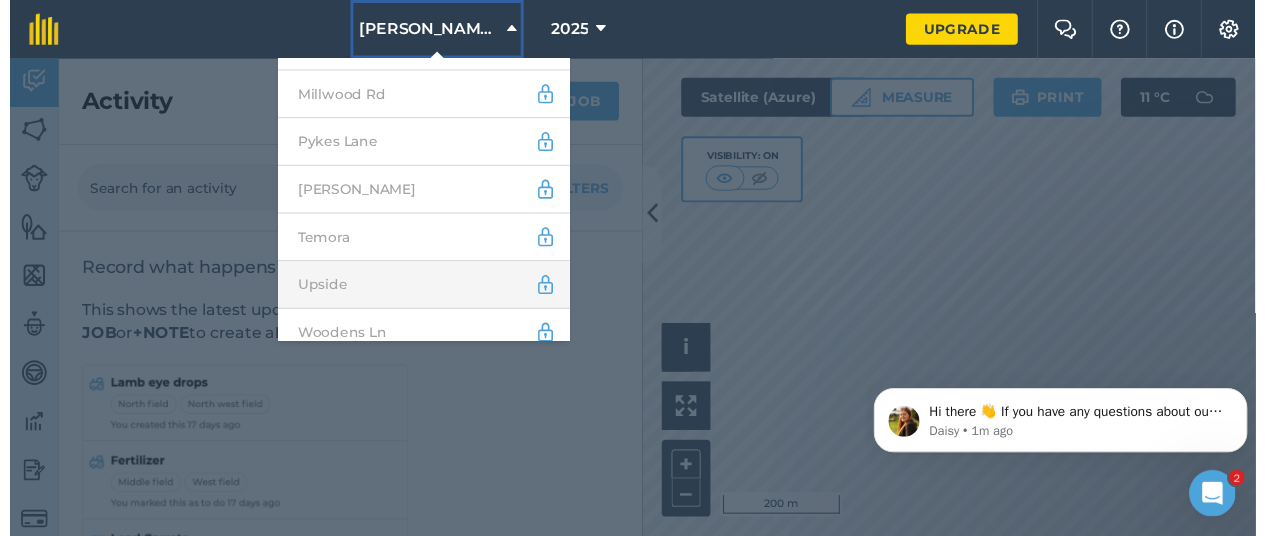scroll, scrollTop: 0, scrollLeft: 0, axis: both 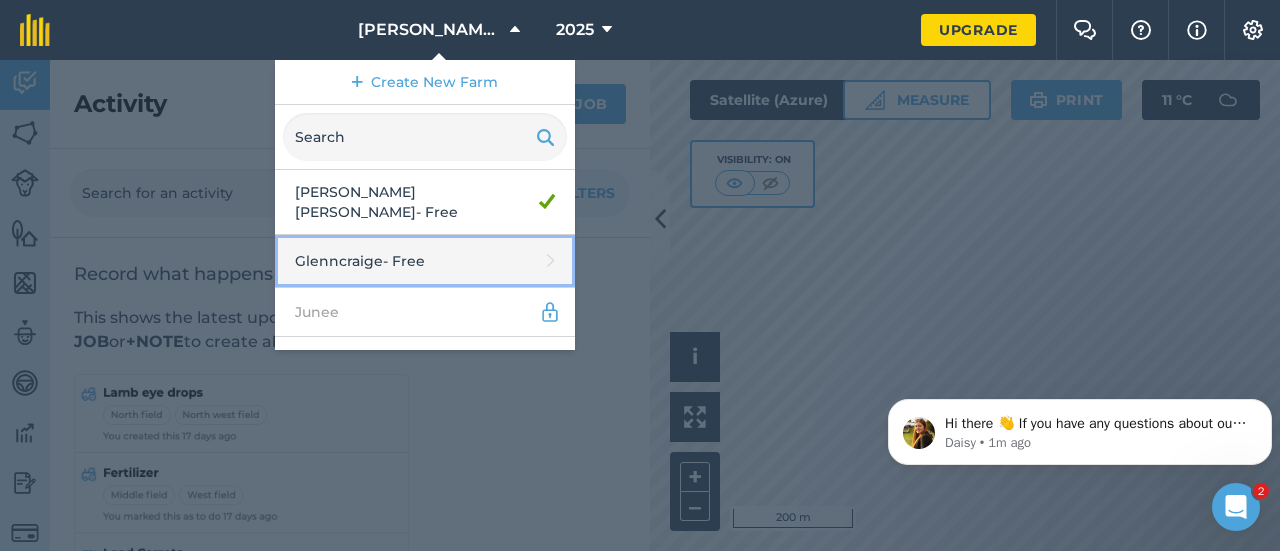 click on "Glenncraige  - Free" at bounding box center (425, 261) 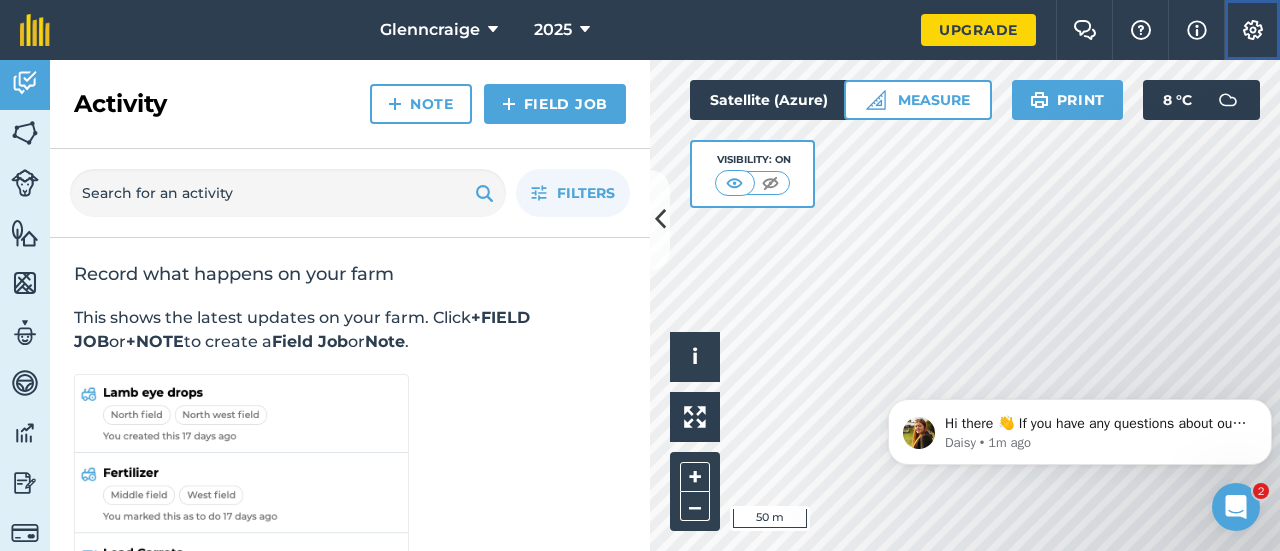 click on "Settings" at bounding box center (1252, 30) 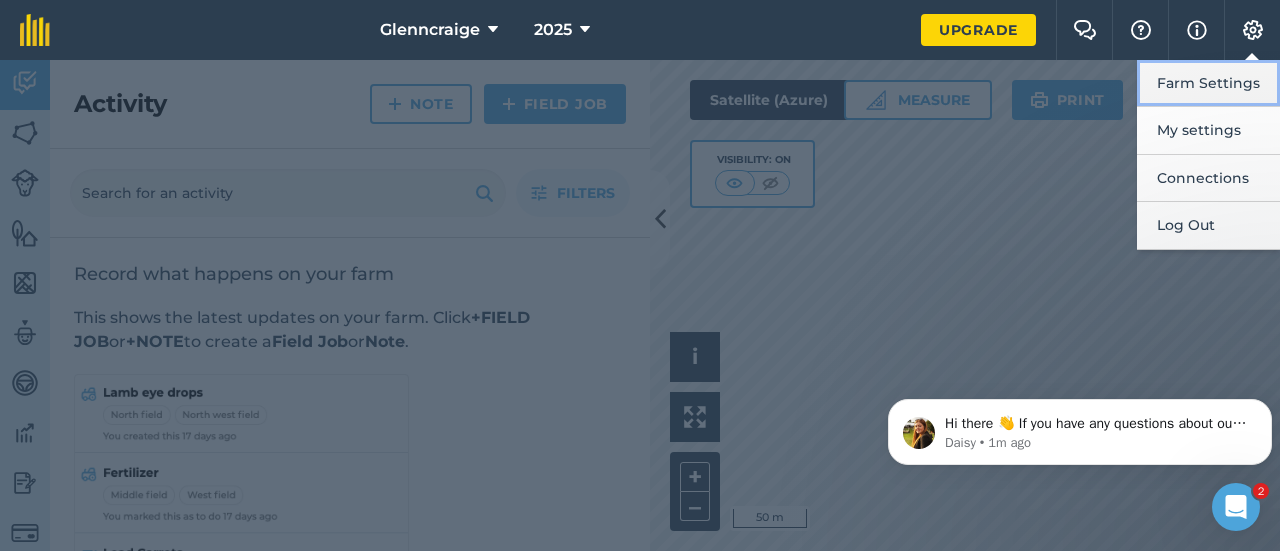 click on "Farm Settings" at bounding box center [1208, 83] 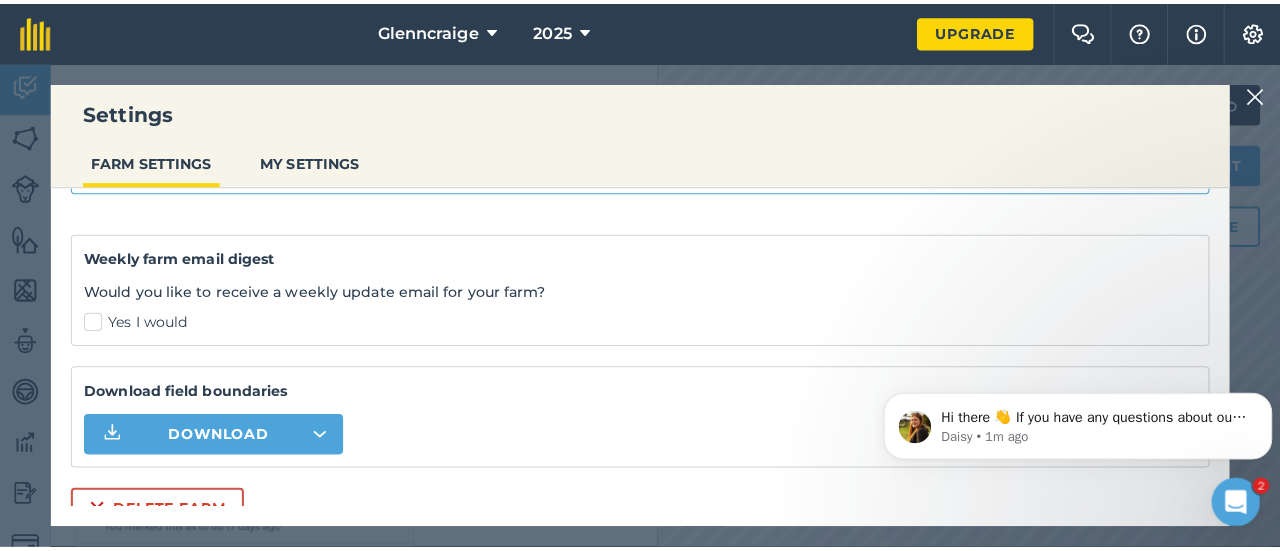scroll, scrollTop: 606, scrollLeft: 0, axis: vertical 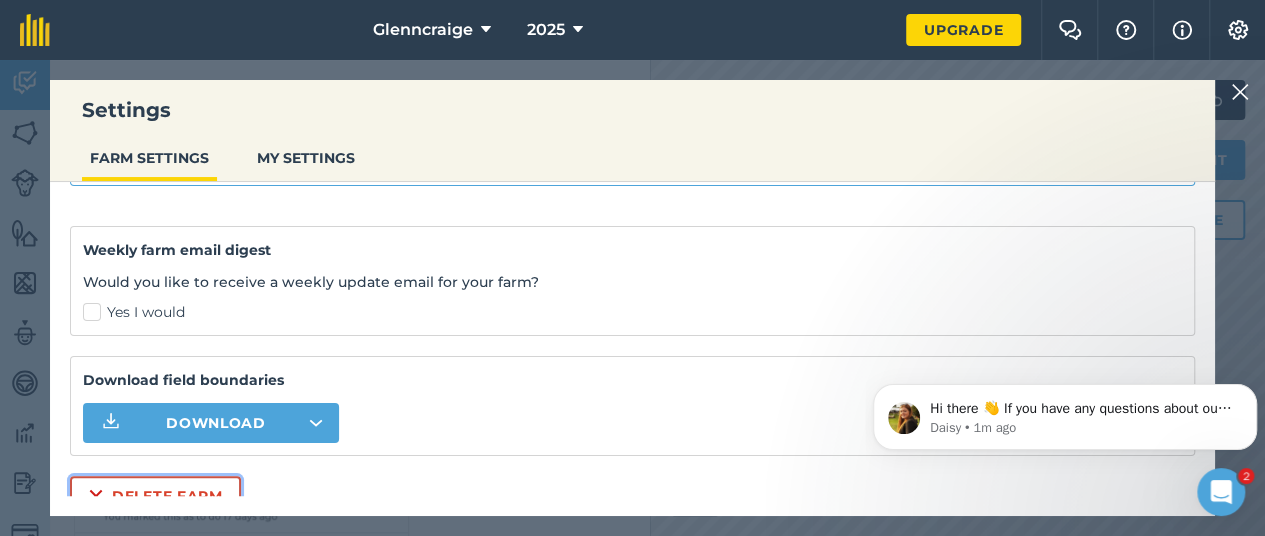 click on "Delete farm" at bounding box center (155, 496) 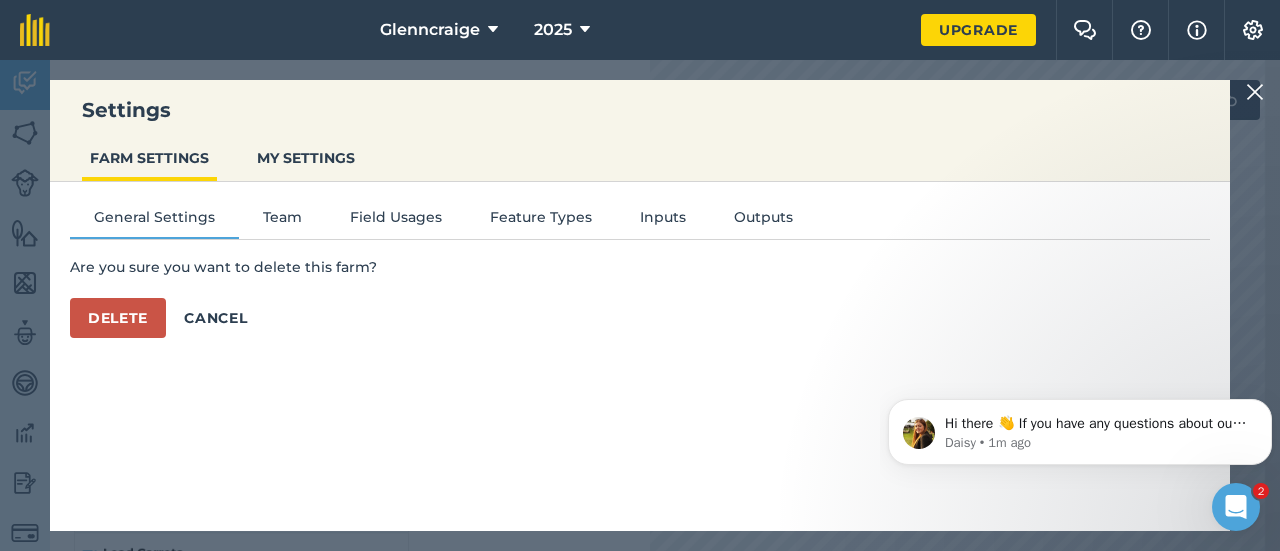 scroll, scrollTop: 0, scrollLeft: 0, axis: both 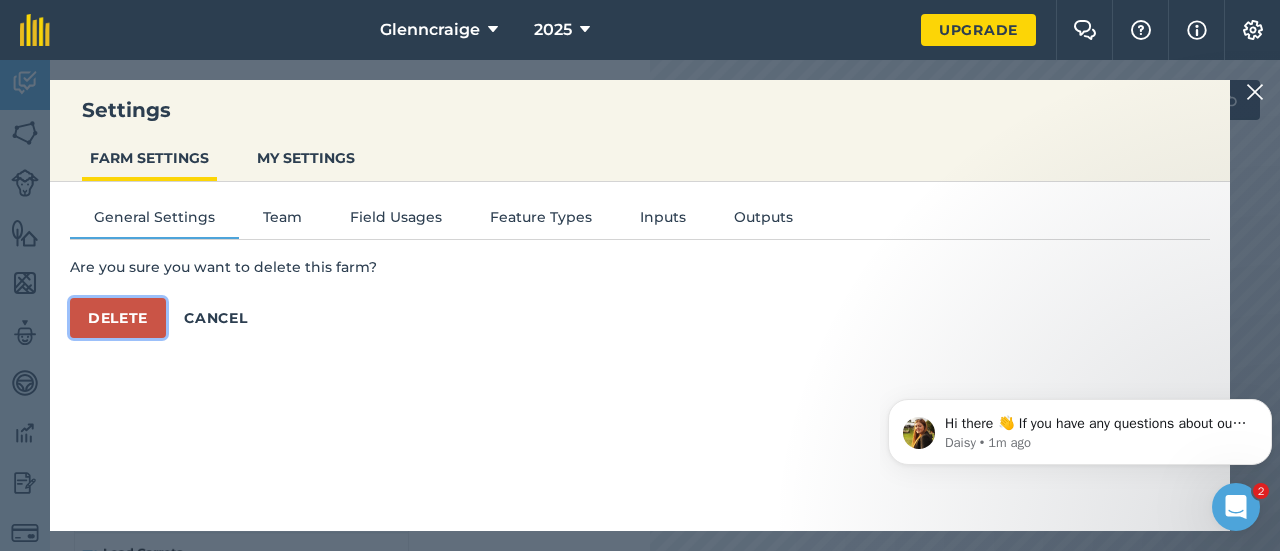 click on "Delete" at bounding box center [118, 318] 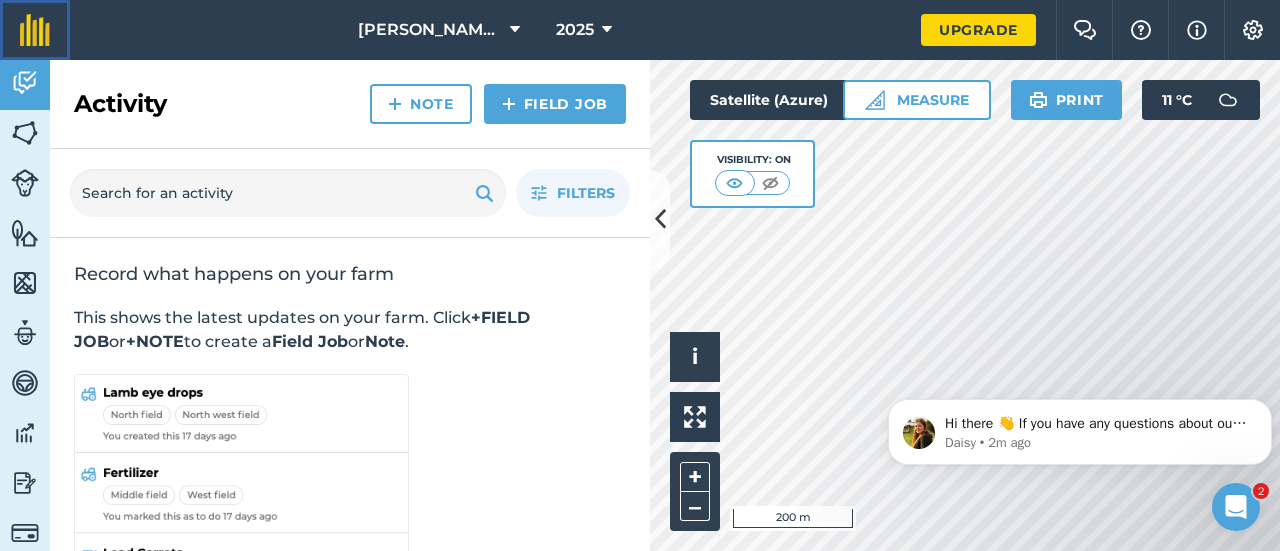 click at bounding box center [35, 30] 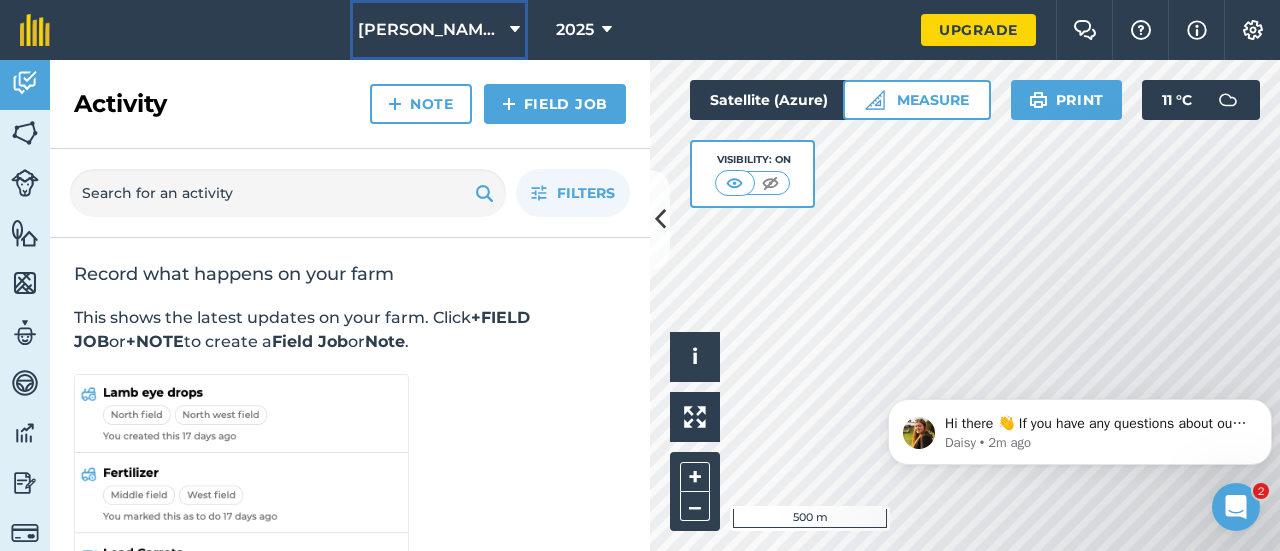 click on "[PERSON_NAME] [PERSON_NAME]" at bounding box center [439, 30] 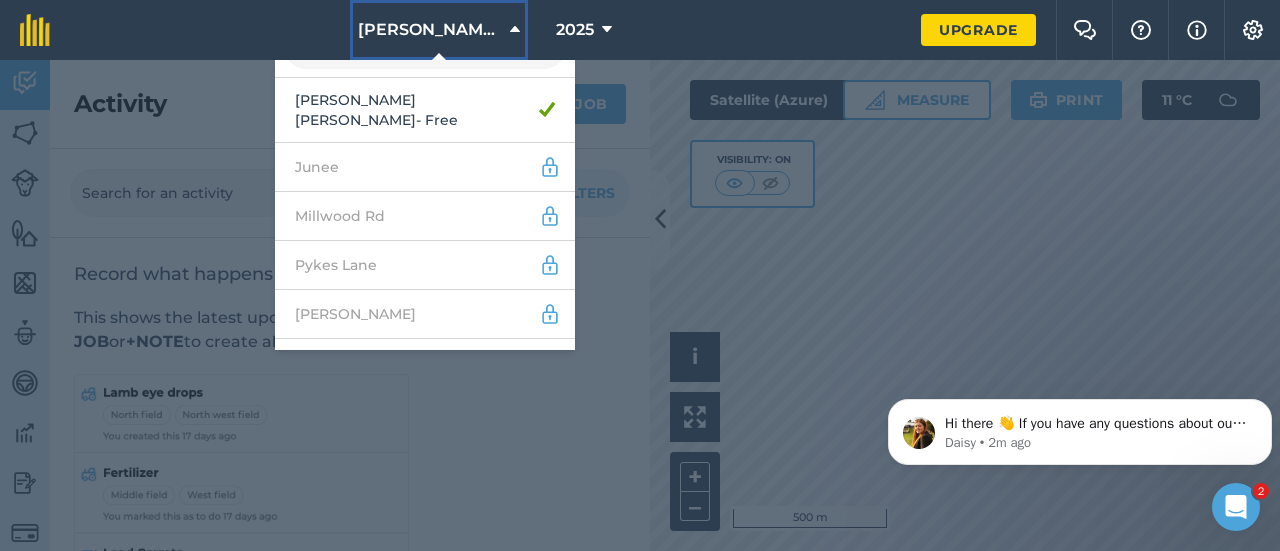scroll, scrollTop: 0, scrollLeft: 0, axis: both 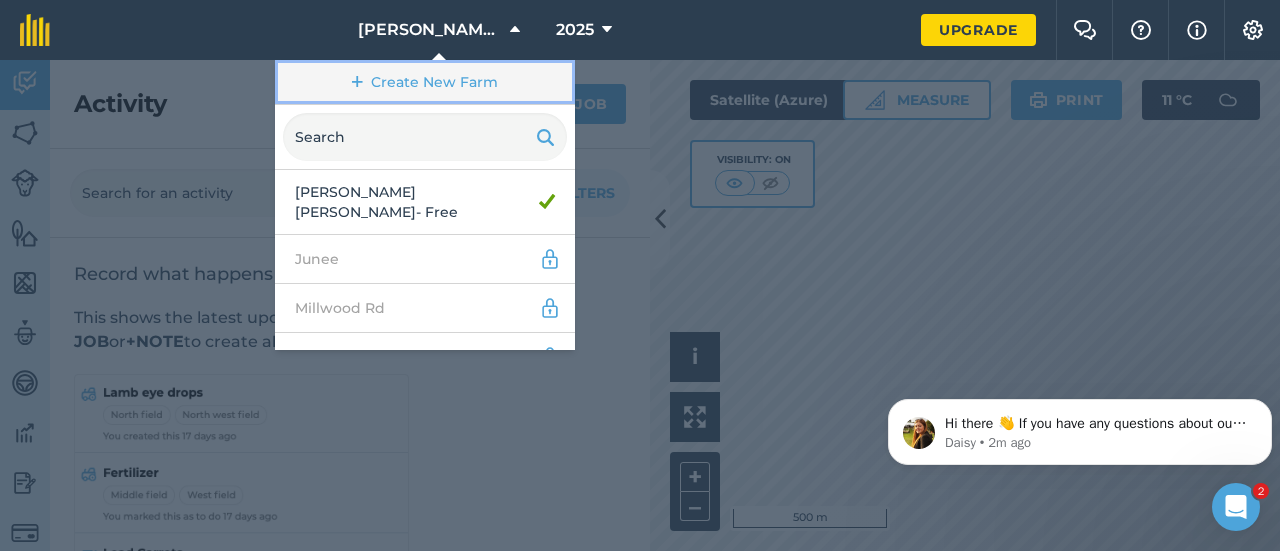 click on "Create New Farm" at bounding box center [425, 82] 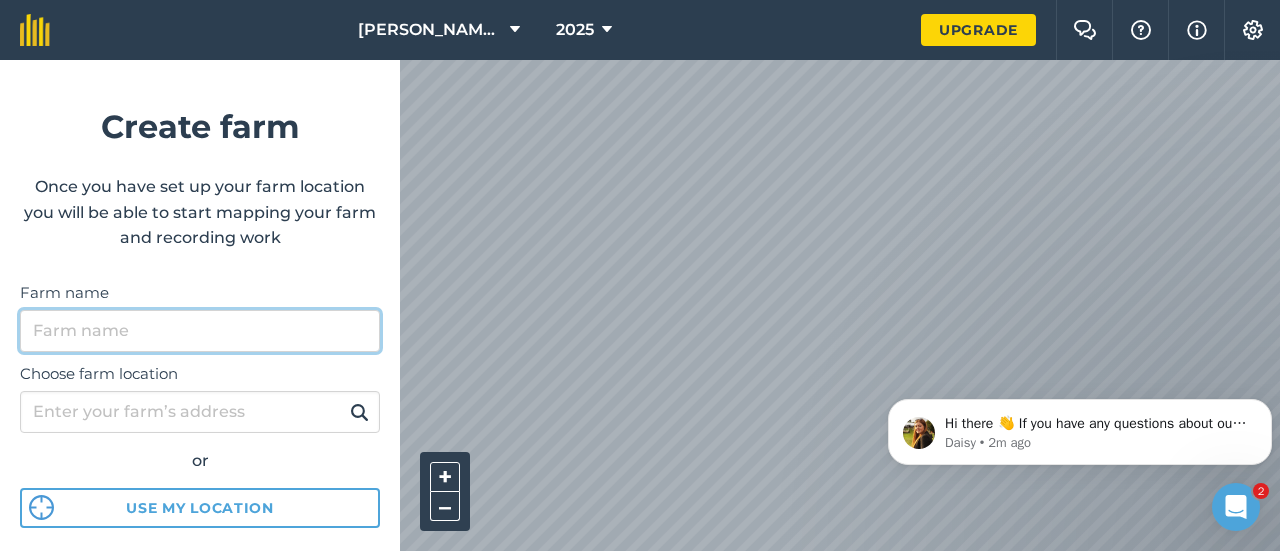 click on "Farm name" at bounding box center (200, 331) 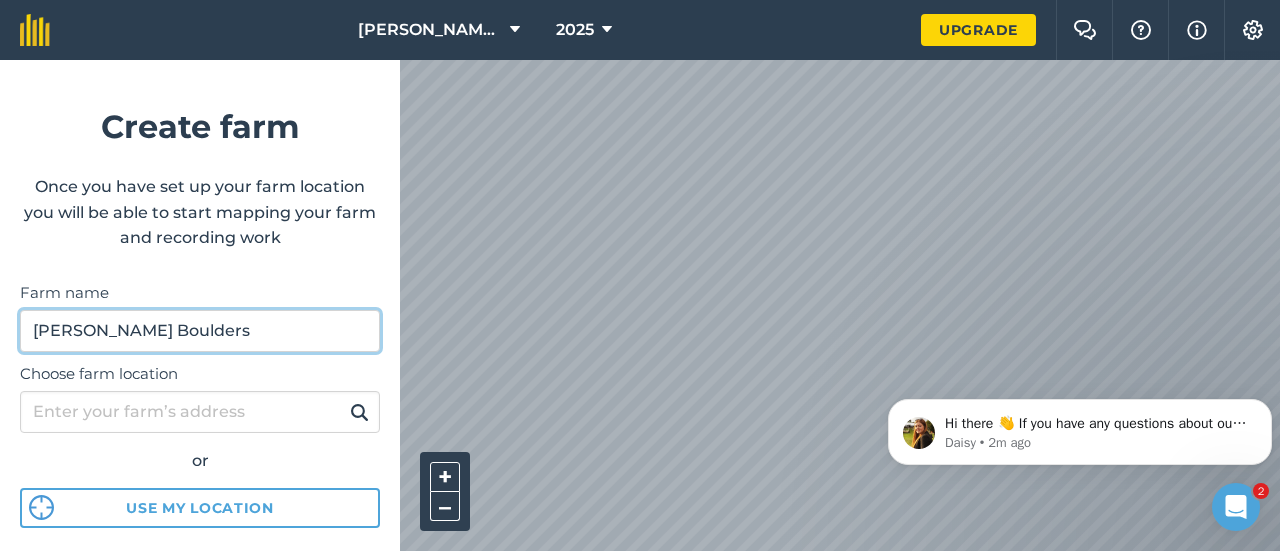 type on "[PERSON_NAME] Boulders" 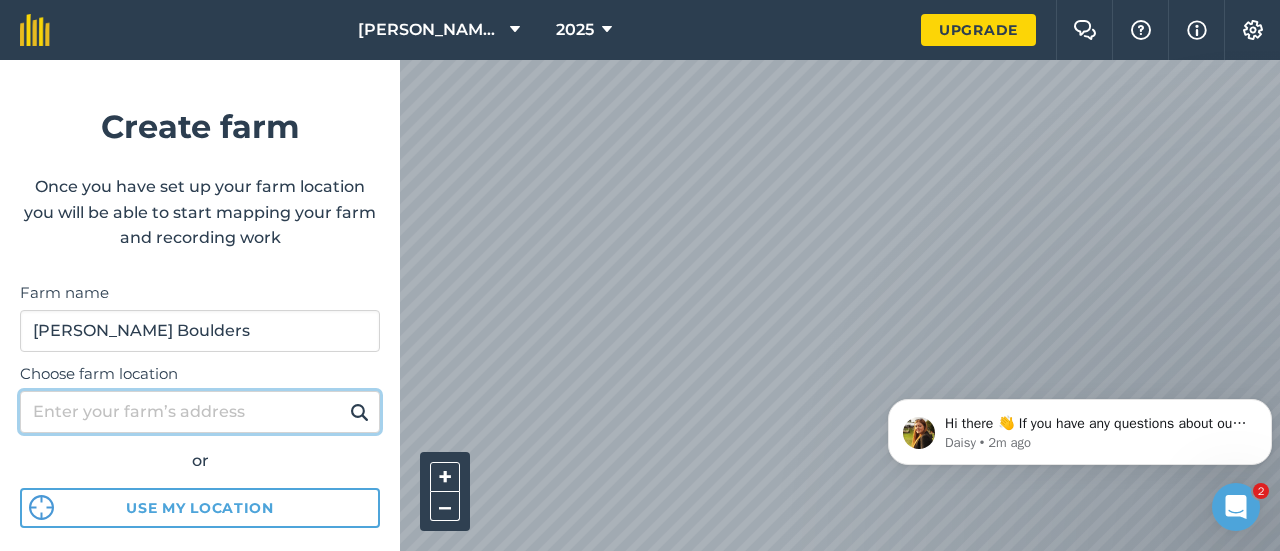 click on "Choose farm location" at bounding box center (200, 412) 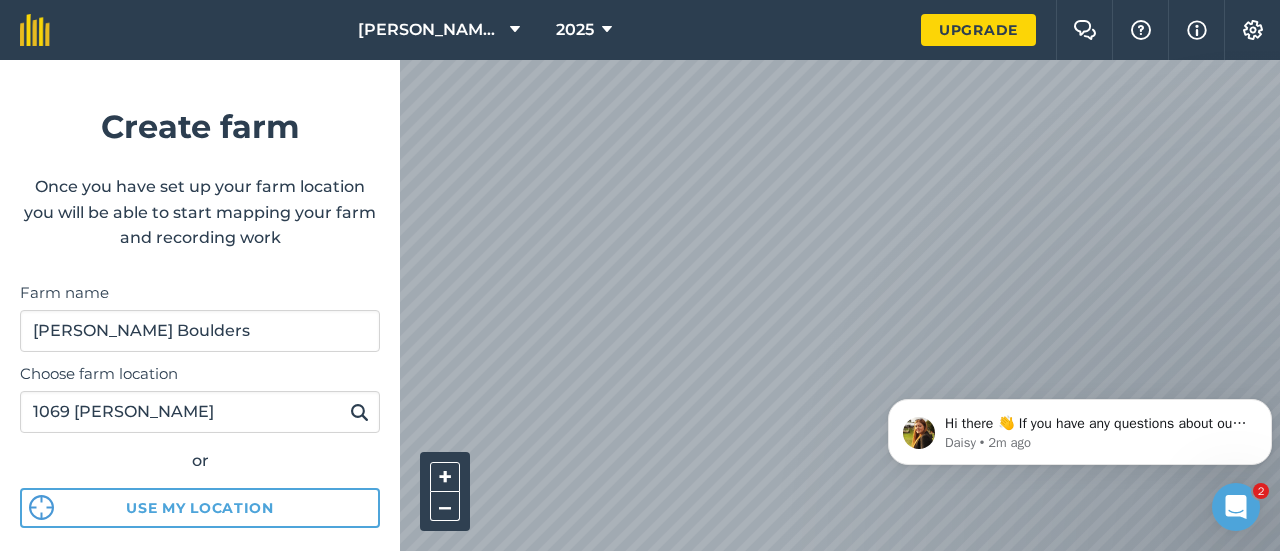 click at bounding box center [359, 412] 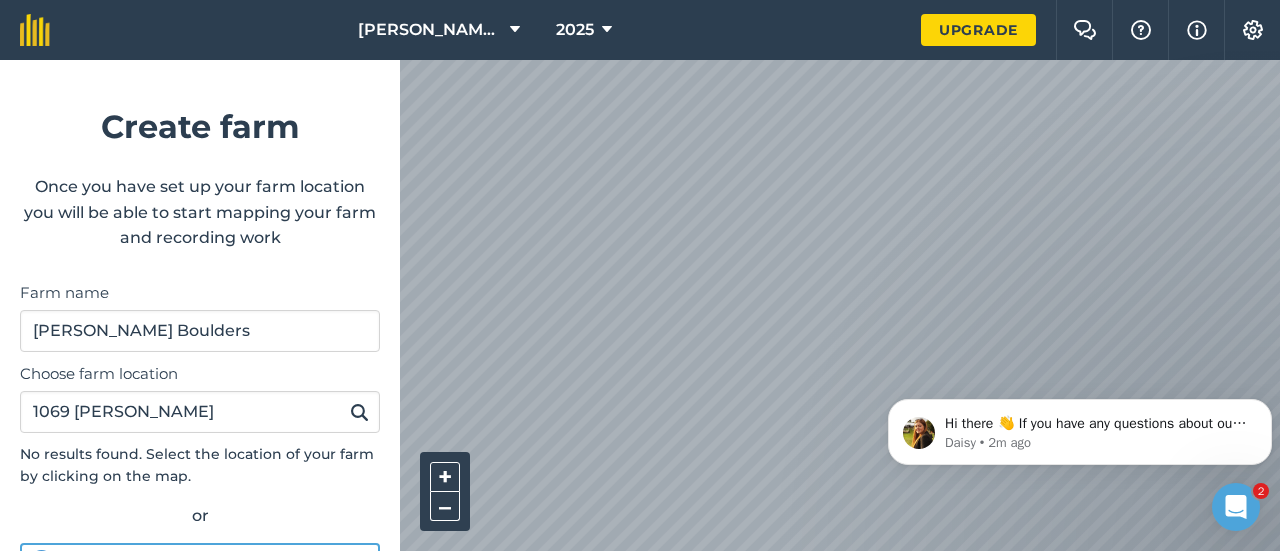 scroll, scrollTop: 200, scrollLeft: 0, axis: vertical 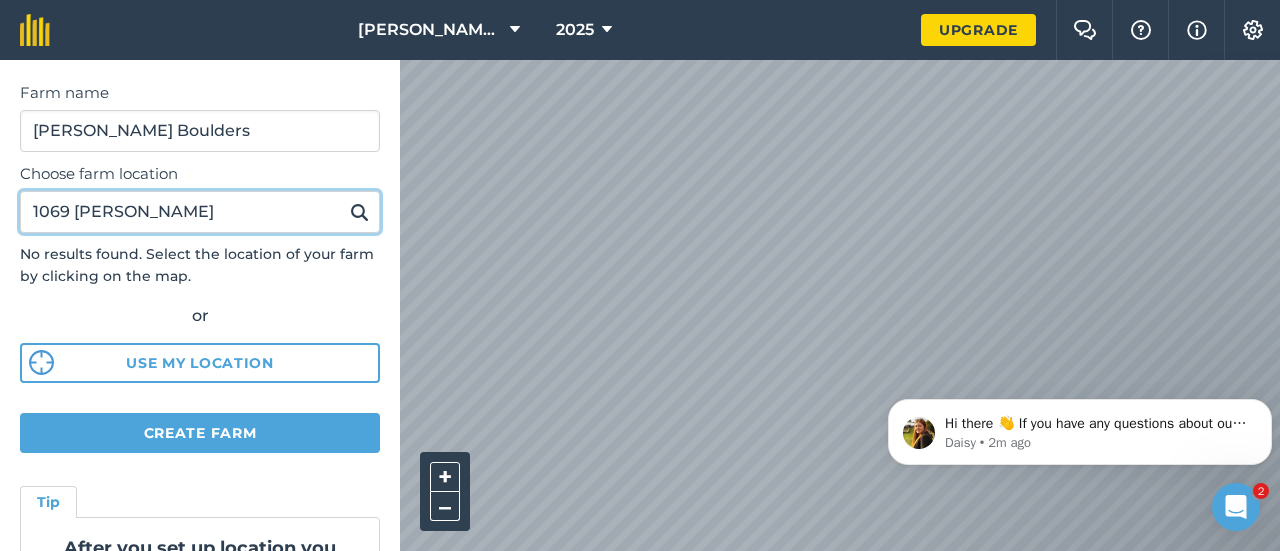 click on "1069 [PERSON_NAME]" at bounding box center (200, 212) 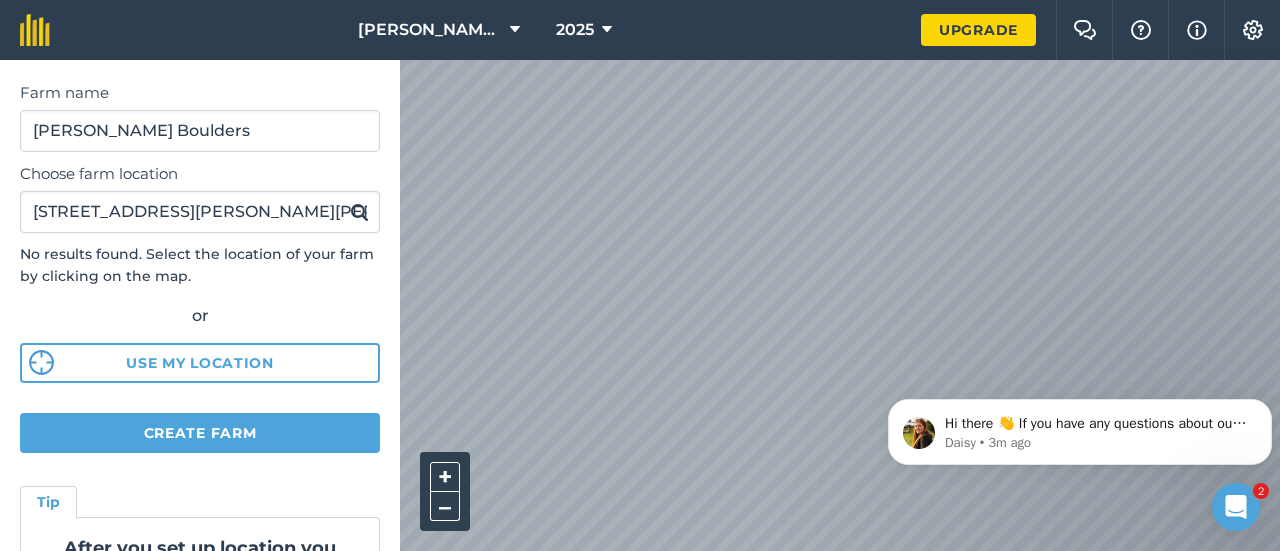 click at bounding box center [359, 212] 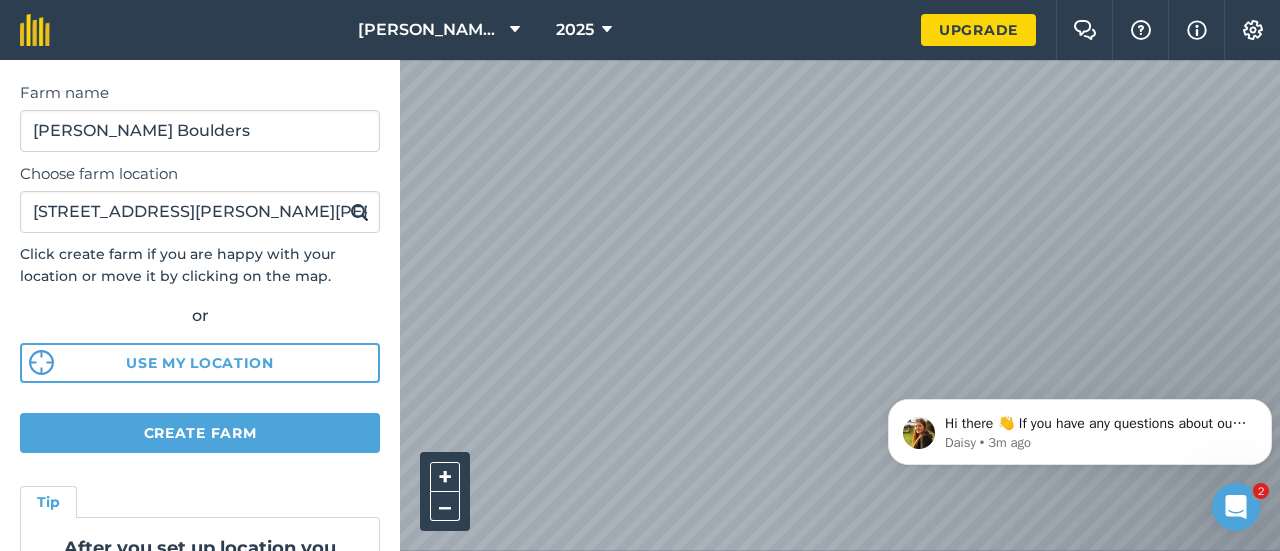 click on "[PERSON_NAME][GEOGRAPHIC_DATA][PERSON_NAME] 2025 Upgrade Farm Chat Help Info Settings Create farm Once you have set up your farm location you will be able to start mapping your farm and recording work Farm name [PERSON_NAME][GEOGRAPHIC_DATA] Choose farm location [STREET_ADDRESS][PERSON_NAME] [PERSON_NAME] Click create farm if you are happy with your location or move it by clicking on the map. or   Use my location Create farm Tip After you set up location you can upload your farm boundaries Just go to  Settings > Connections + – Satellite (Azure)
2" at bounding box center [640, 275] 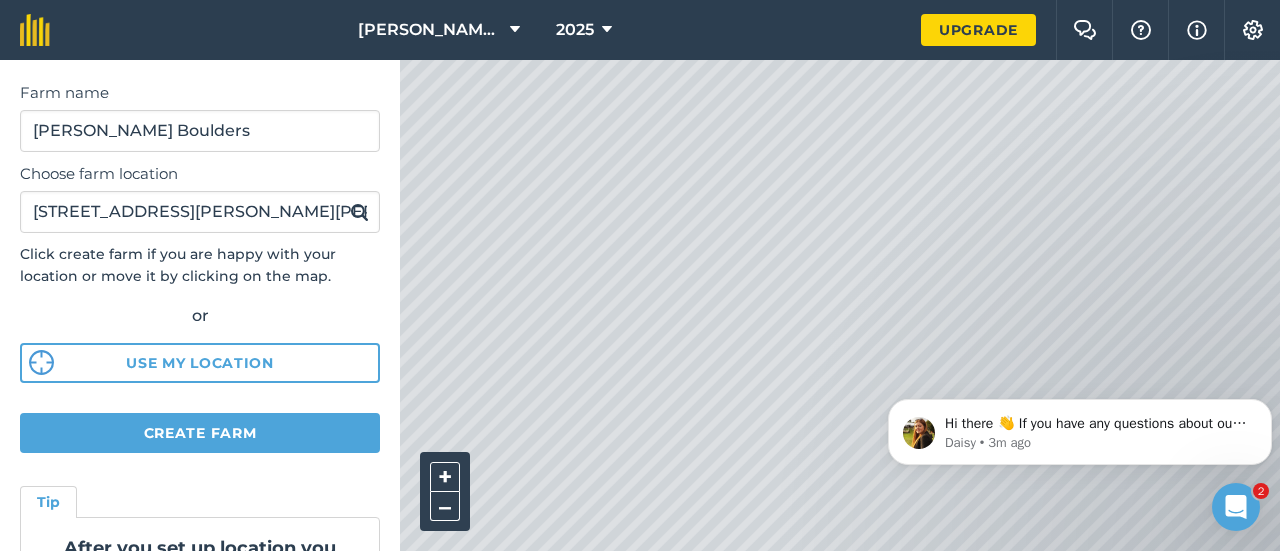 click on "[PERSON_NAME][GEOGRAPHIC_DATA][PERSON_NAME] 2025 Upgrade Farm Chat Help Info Settings Create farm Once you have set up your farm location you will be able to start mapping your farm and recording work Farm name [PERSON_NAME][GEOGRAPHIC_DATA] Choose farm location [STREET_ADDRESS][PERSON_NAME] [PERSON_NAME] Click create farm if you are happy with your location or move it by clicking on the map. or   Use my location Create farm Tip After you set up location you can upload your farm boundaries Just go to  Settings > Connections + – Satellite (Azure)" at bounding box center [640, 30] 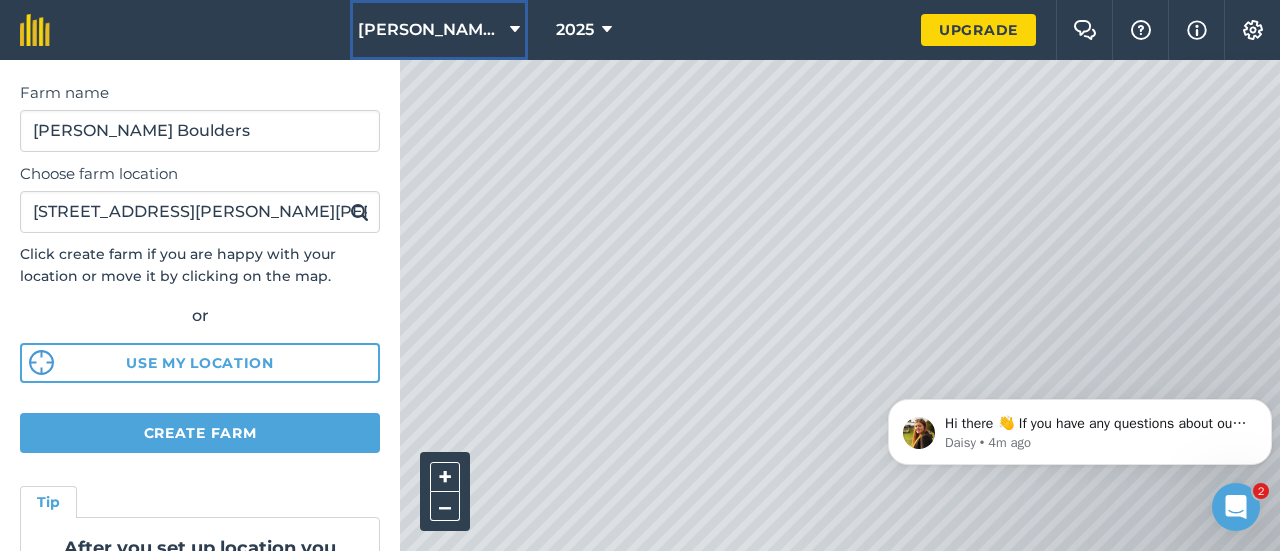 click on "[PERSON_NAME] [PERSON_NAME]" at bounding box center [430, 30] 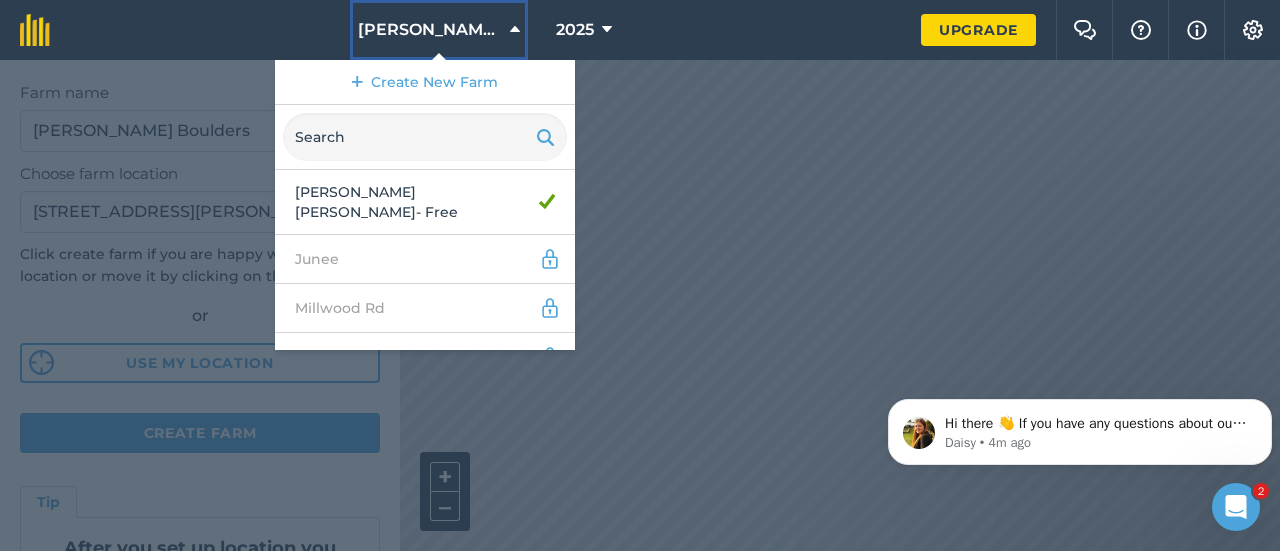 click on "[PERSON_NAME] [PERSON_NAME]" at bounding box center [439, 30] 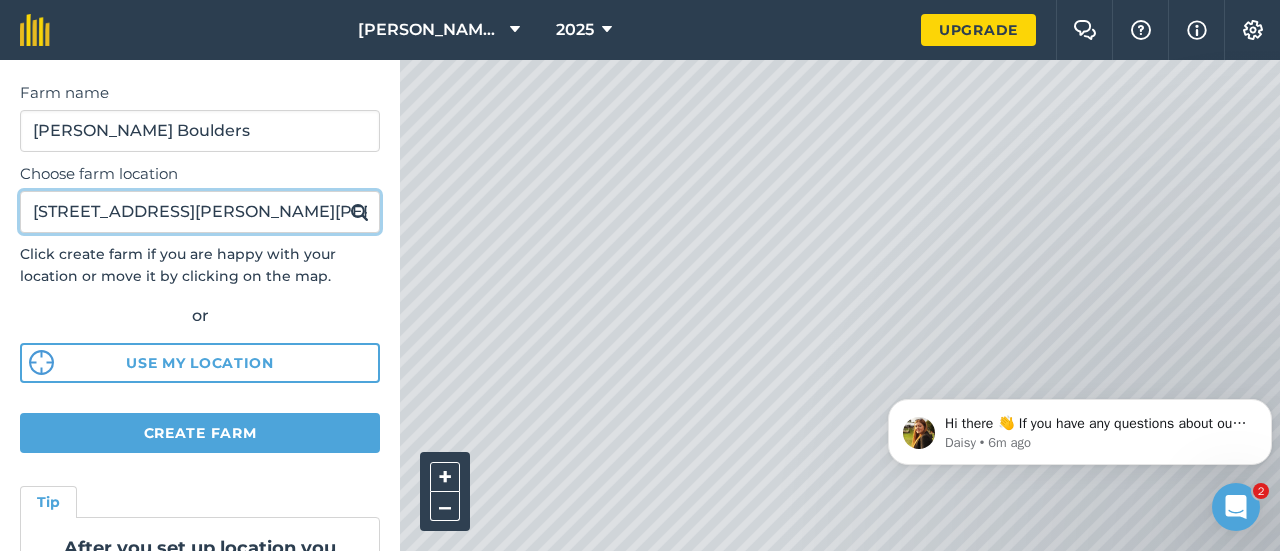 click on "[STREET_ADDRESS][PERSON_NAME][PERSON_NAME]" at bounding box center (200, 212) 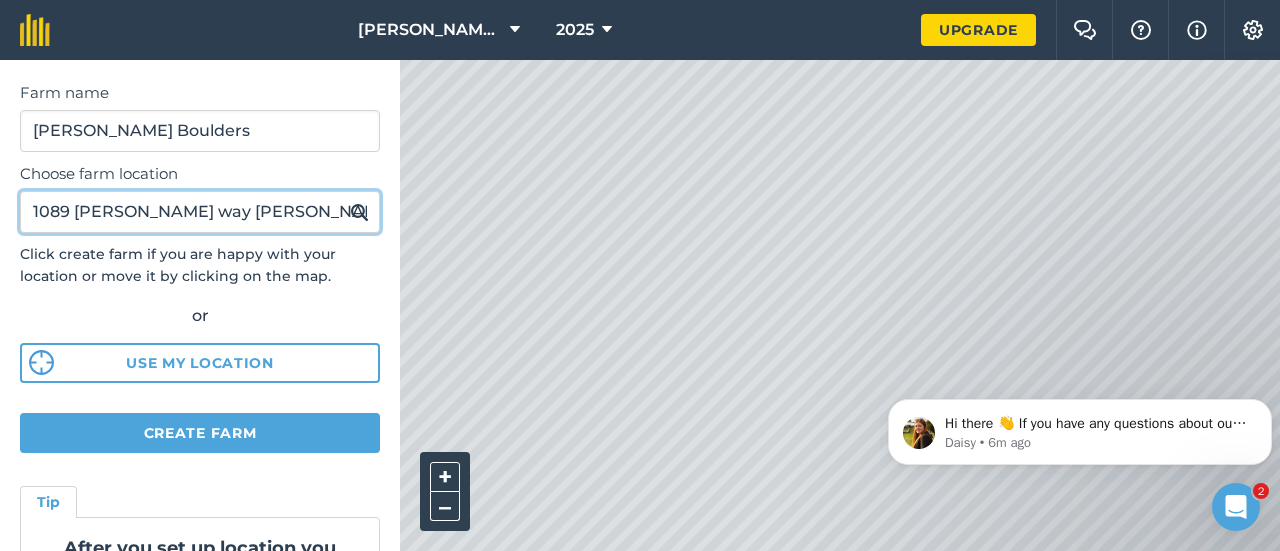 type on "1089 [PERSON_NAME] way [PERSON_NAME]" 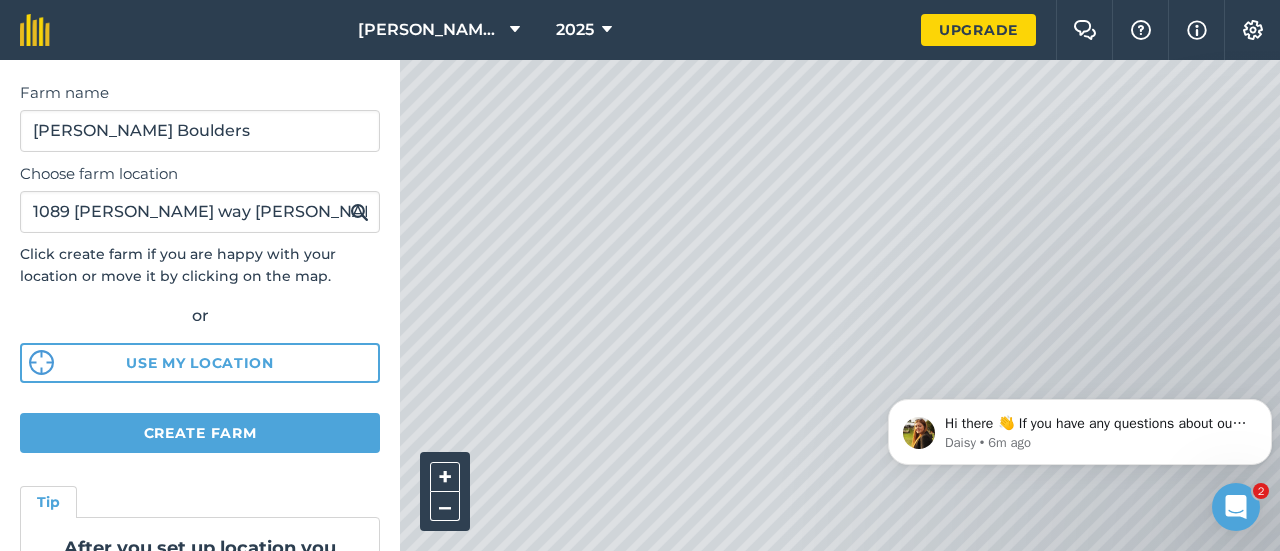 click at bounding box center (359, 212) 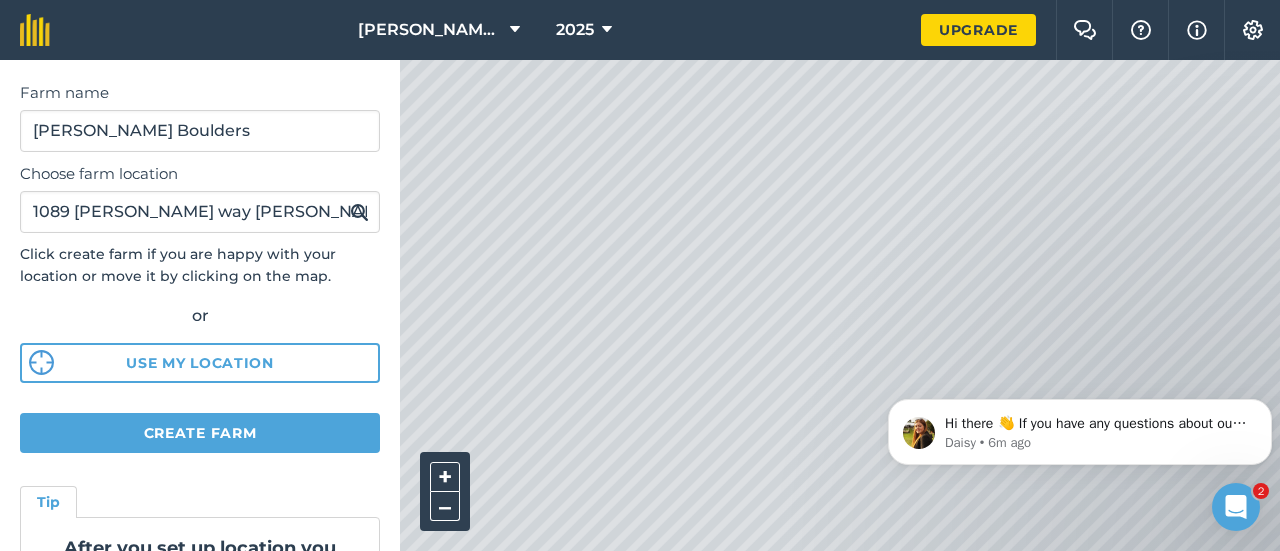 click at bounding box center (840, 305) 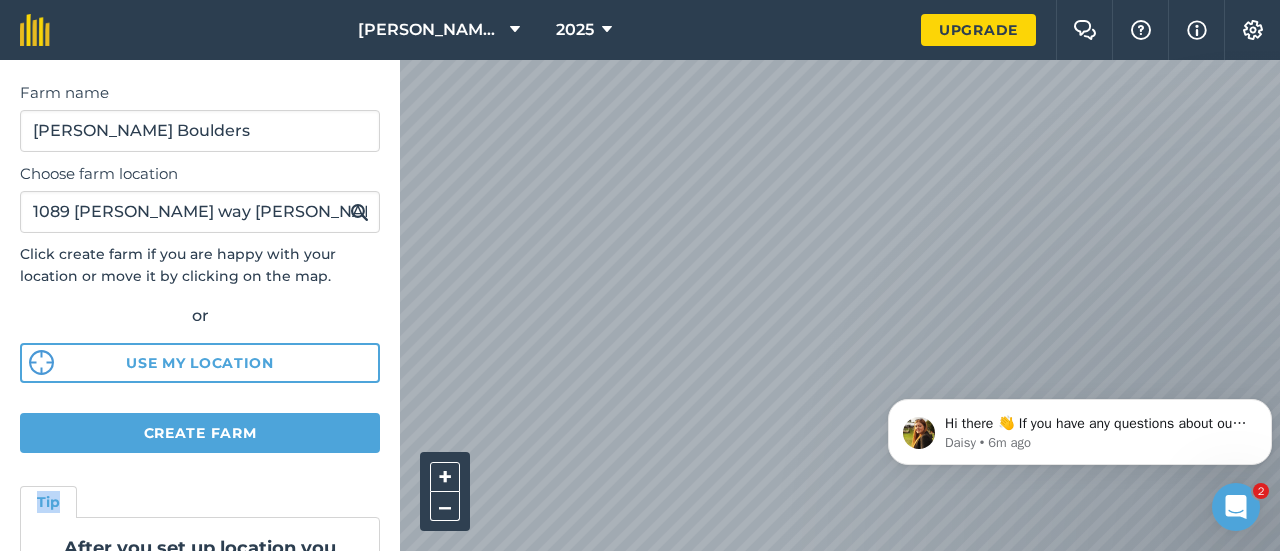 drag, startPoint x: 165, startPoint y: 475, endPoint x: 246, endPoint y: 387, distance: 119.60351 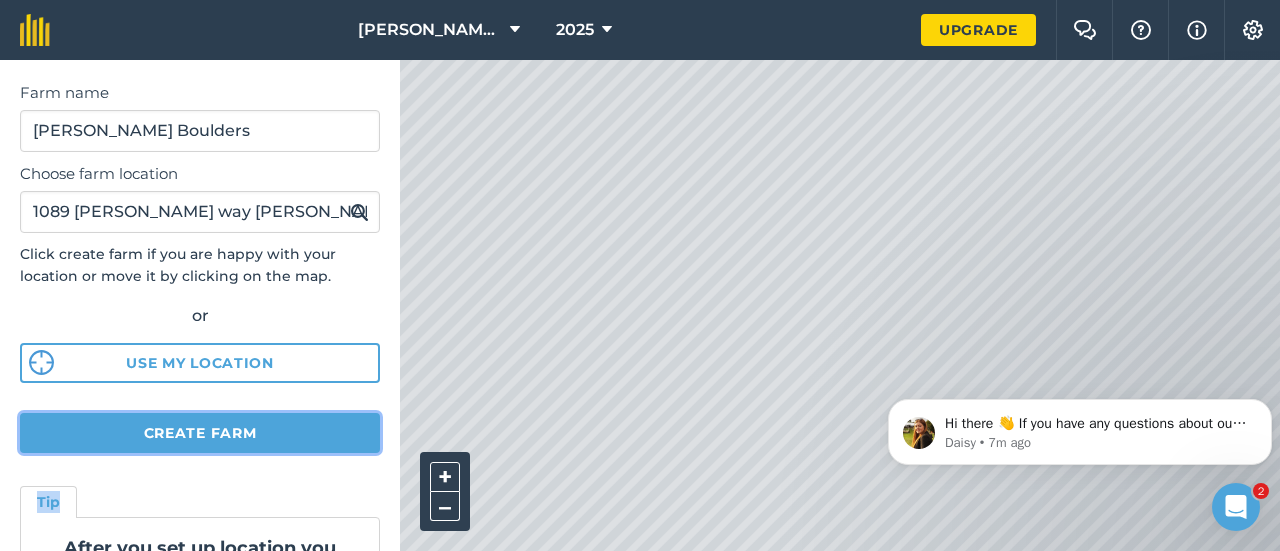 click on "Create farm" at bounding box center [200, 433] 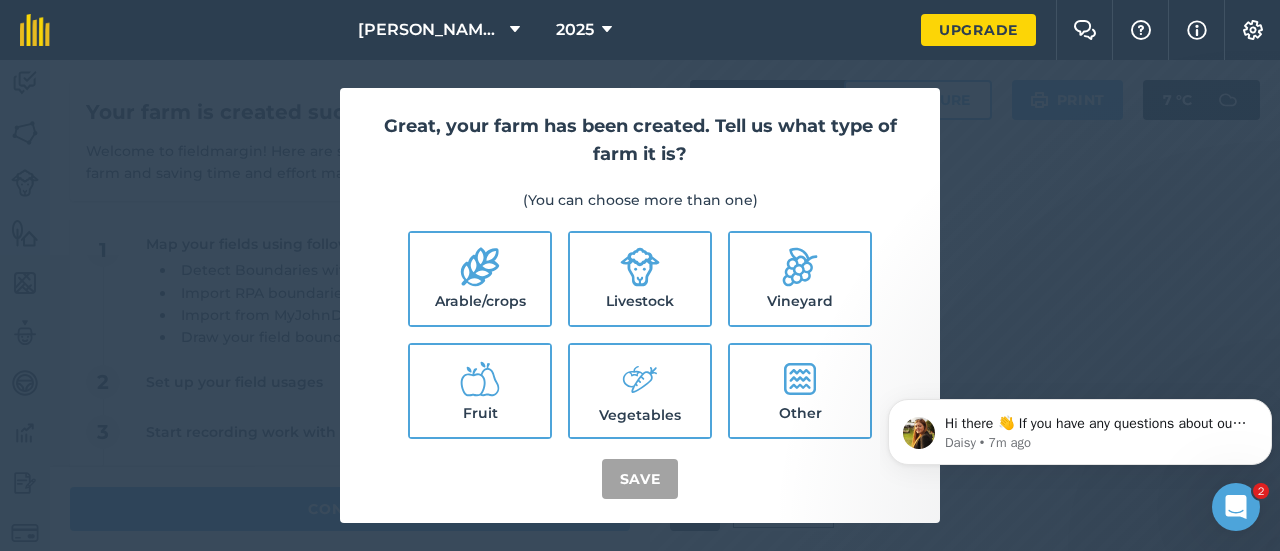 click on "Livestock" at bounding box center (640, 279) 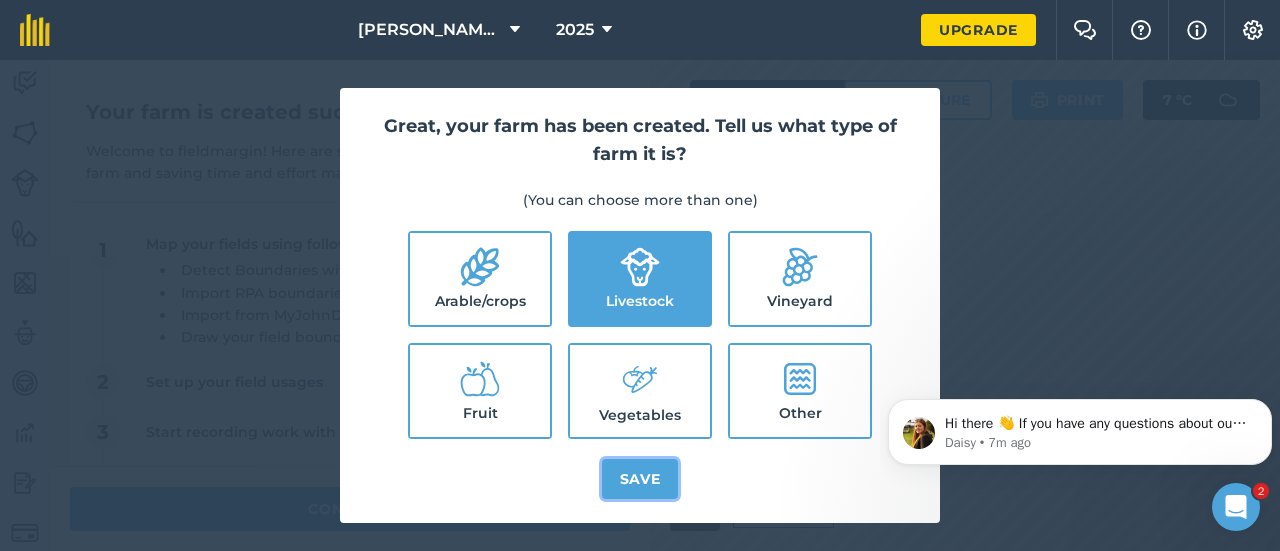 click on "Save" at bounding box center (640, 479) 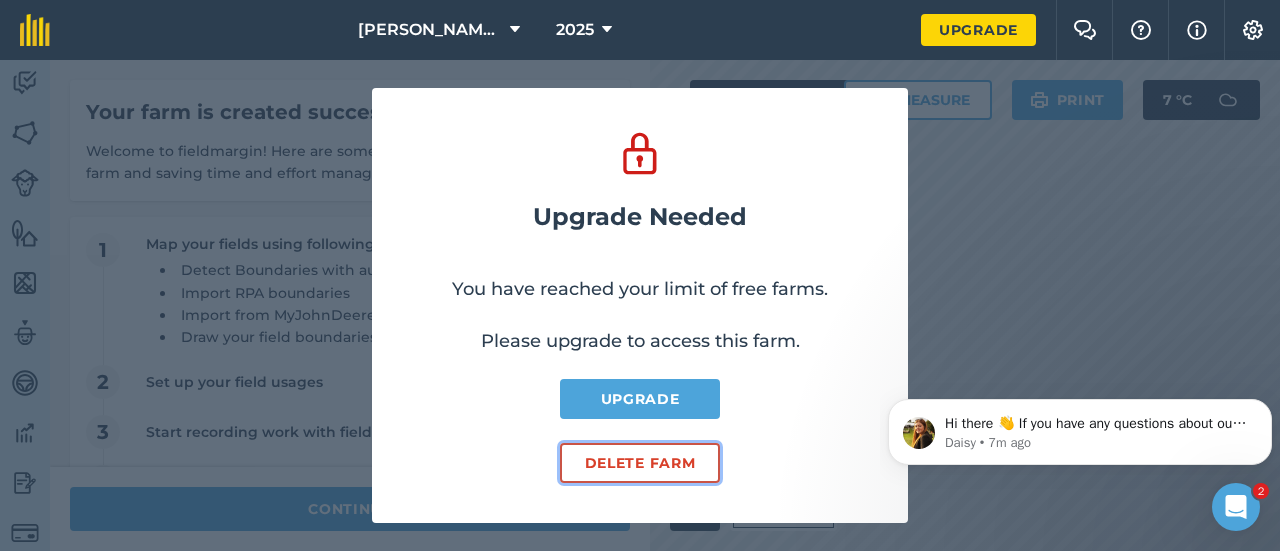 click on "Delete farm" at bounding box center [640, 463] 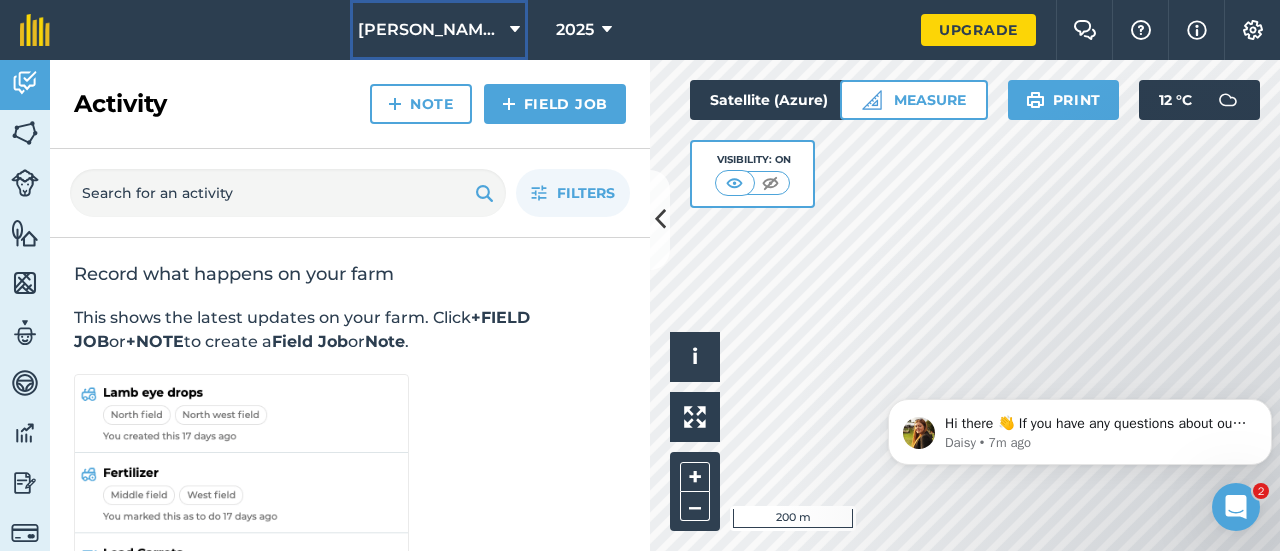 click at bounding box center (515, 30) 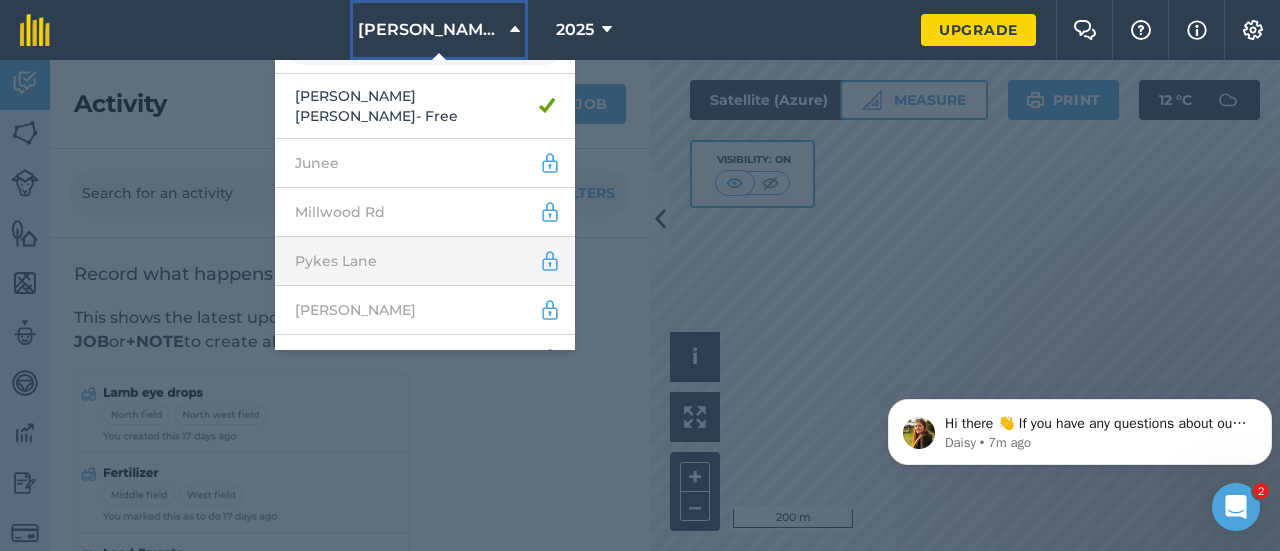 scroll, scrollTop: 0, scrollLeft: 0, axis: both 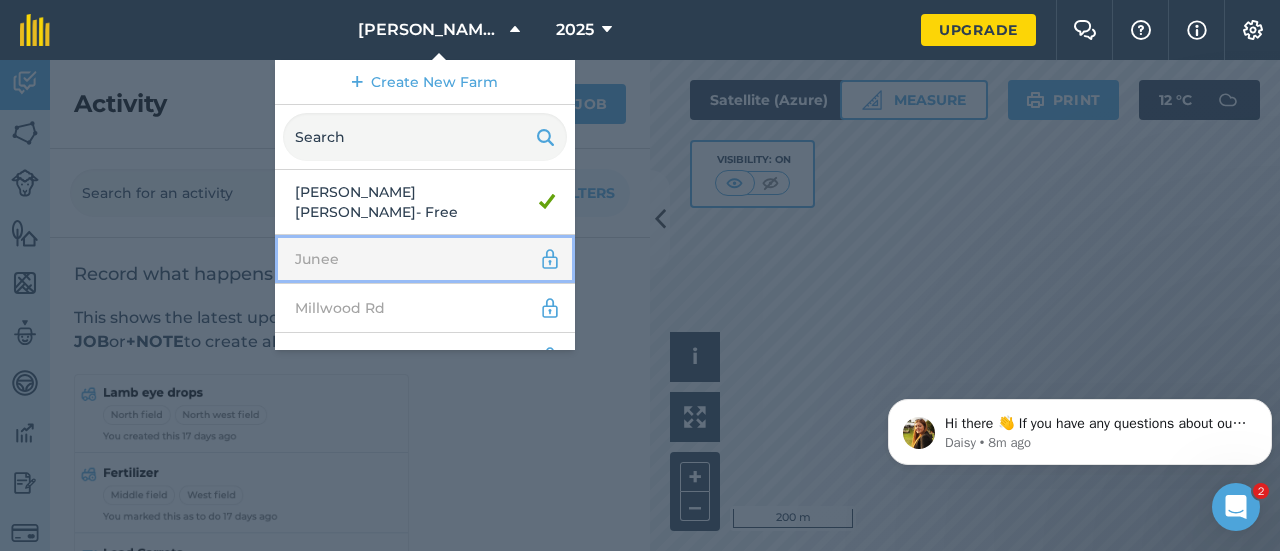 click at bounding box center [550, 259] 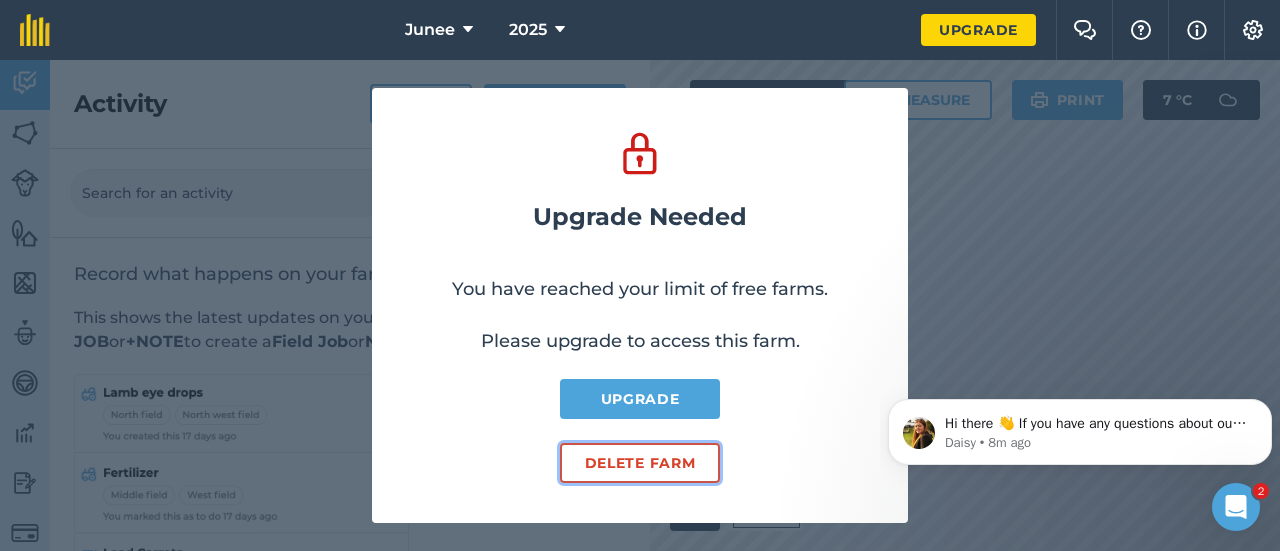click on "Delete farm" at bounding box center [640, 463] 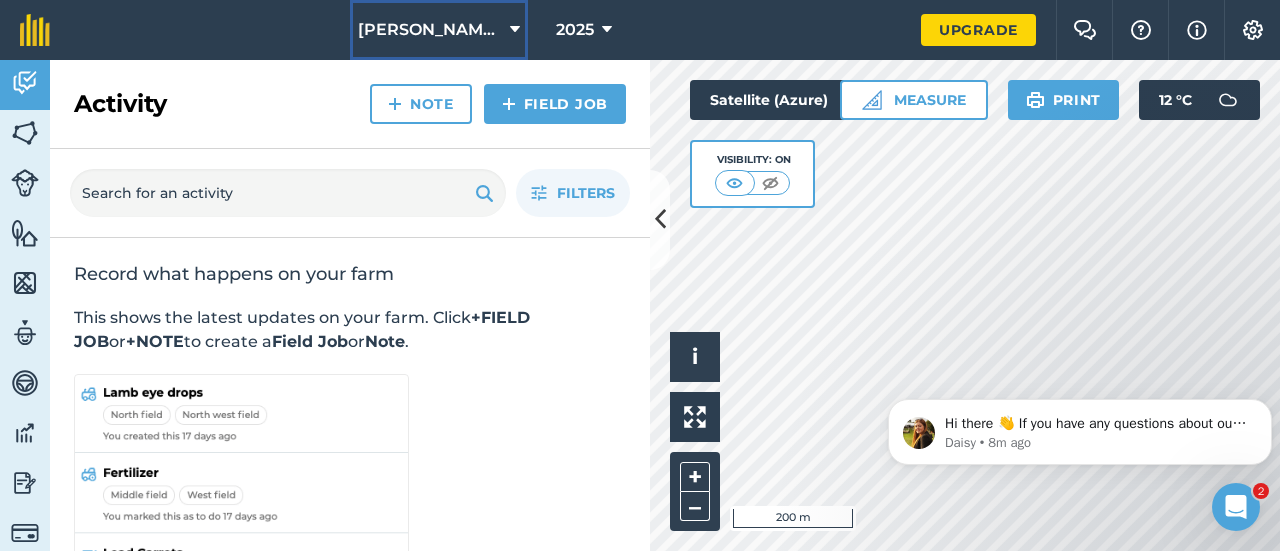 click at bounding box center [515, 30] 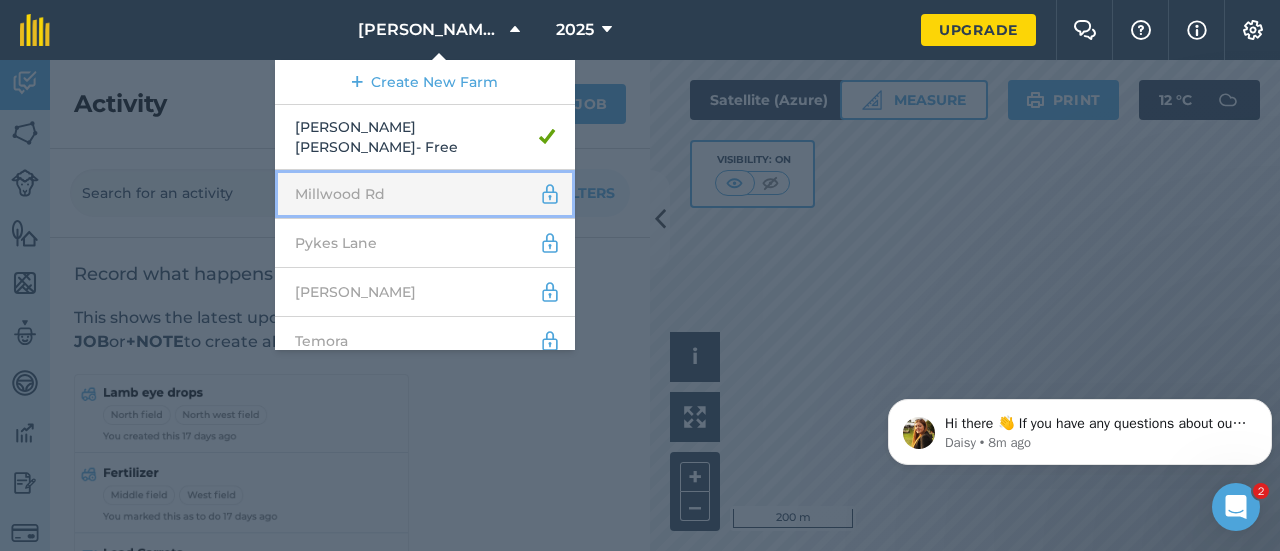 click at bounding box center [550, 194] 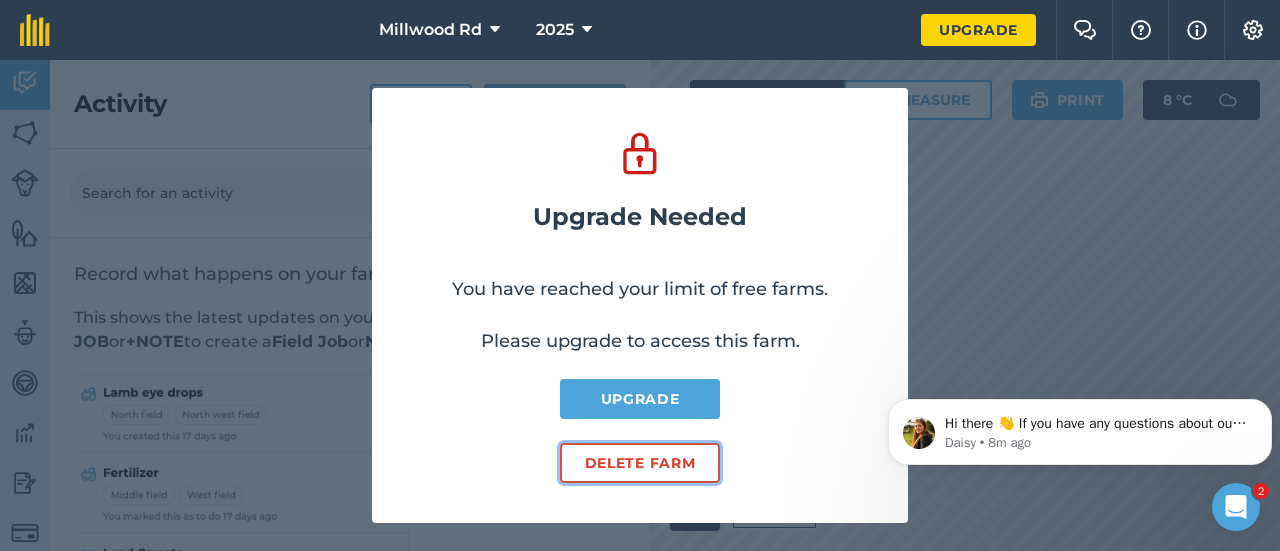 click on "Delete farm" at bounding box center (640, 463) 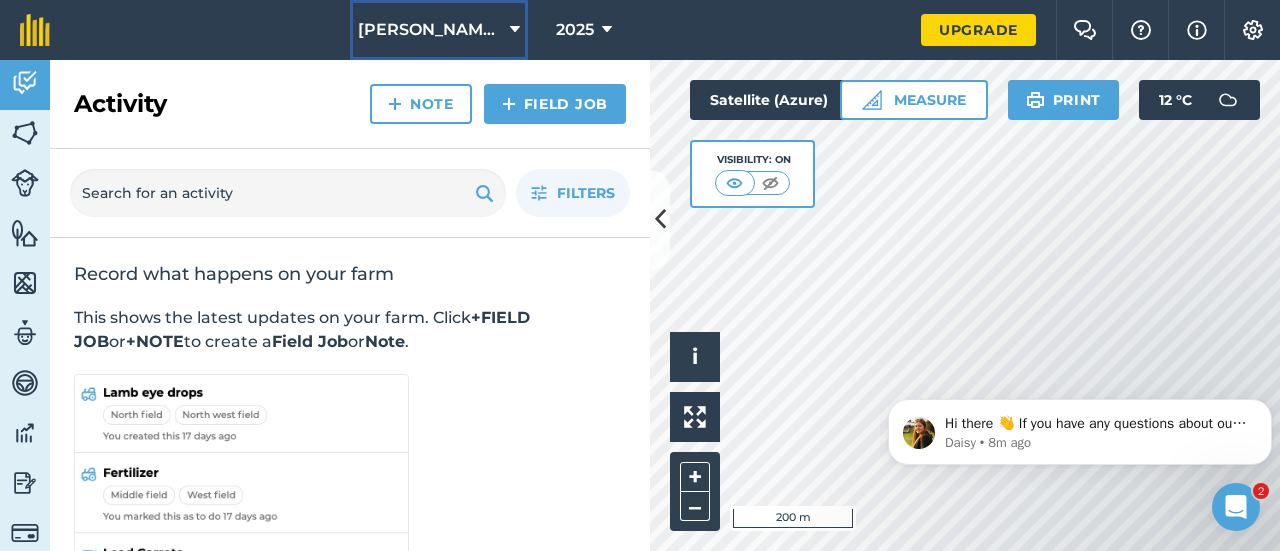 click at bounding box center [515, 30] 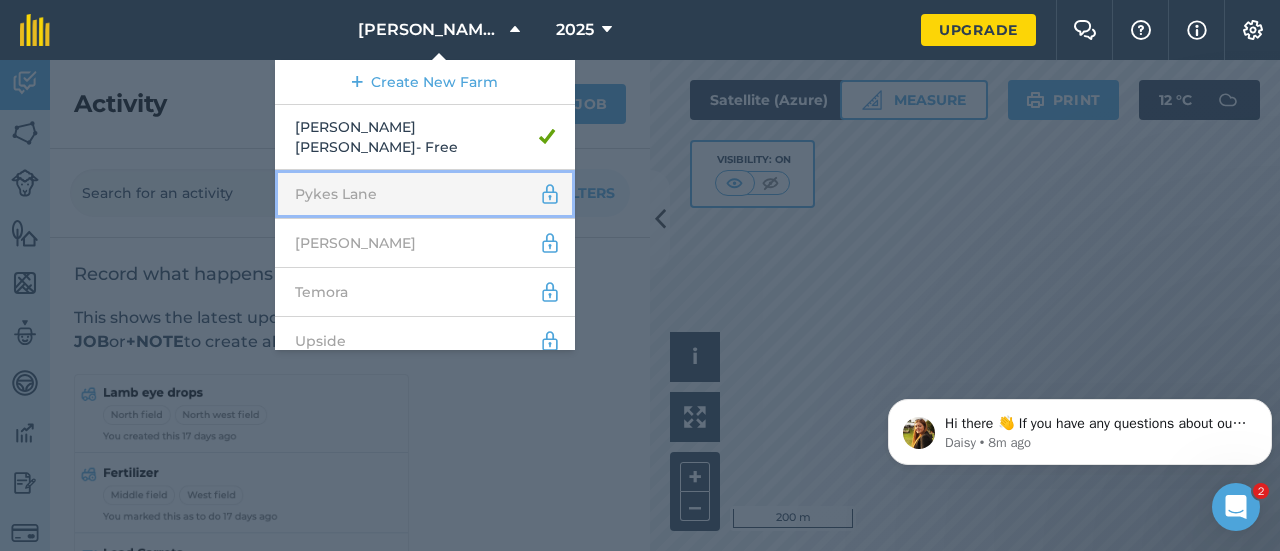 click at bounding box center [550, 194] 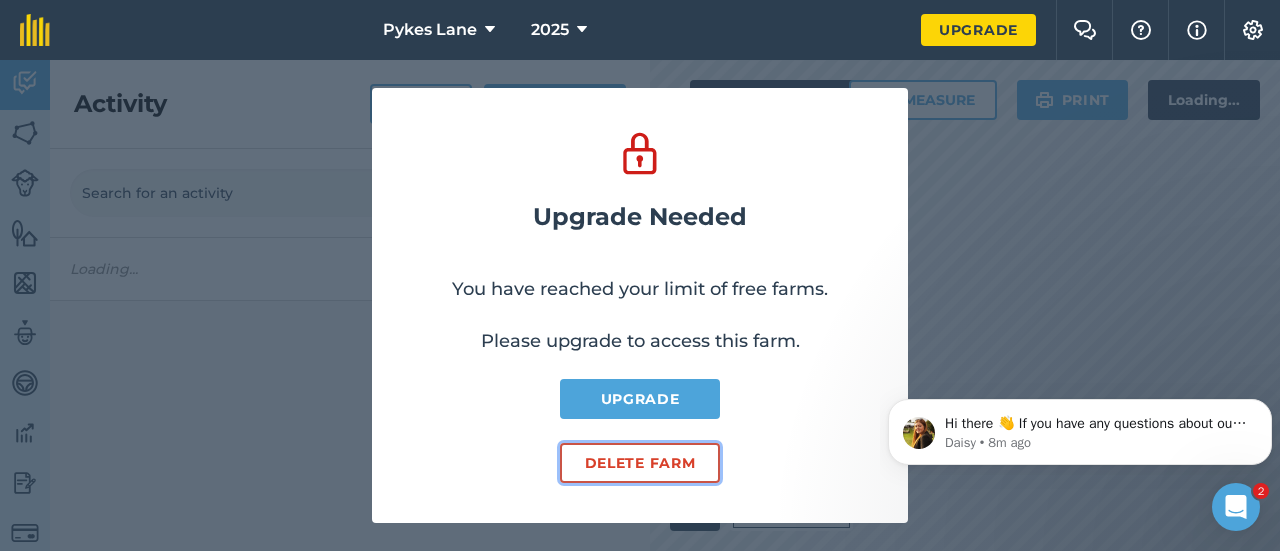 click on "Delete farm" at bounding box center [640, 463] 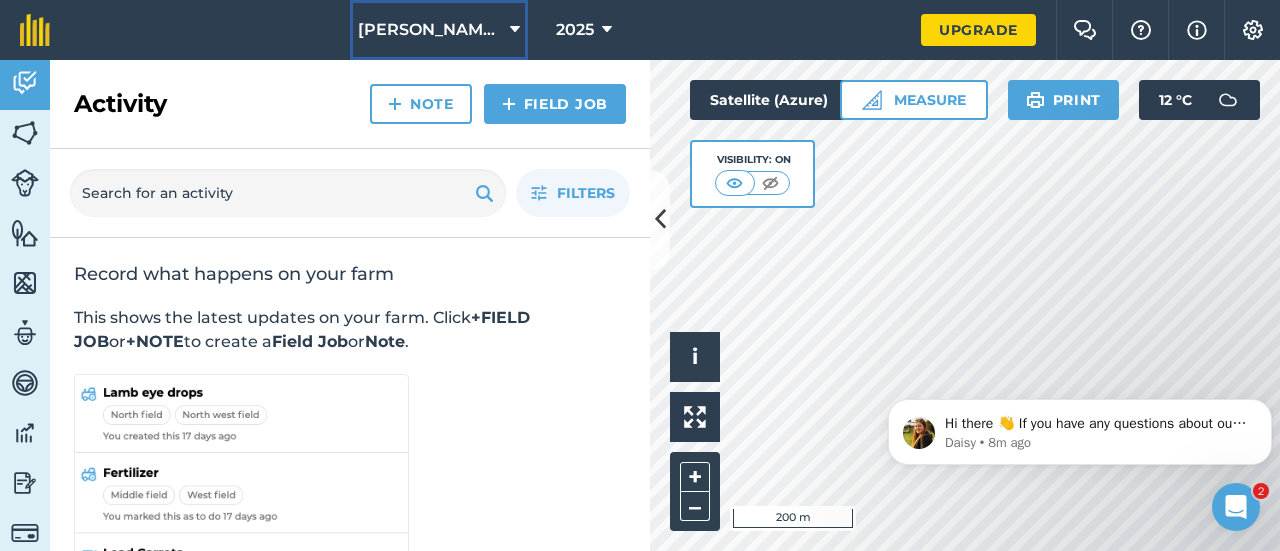 click on "[PERSON_NAME] [PERSON_NAME]" at bounding box center [439, 30] 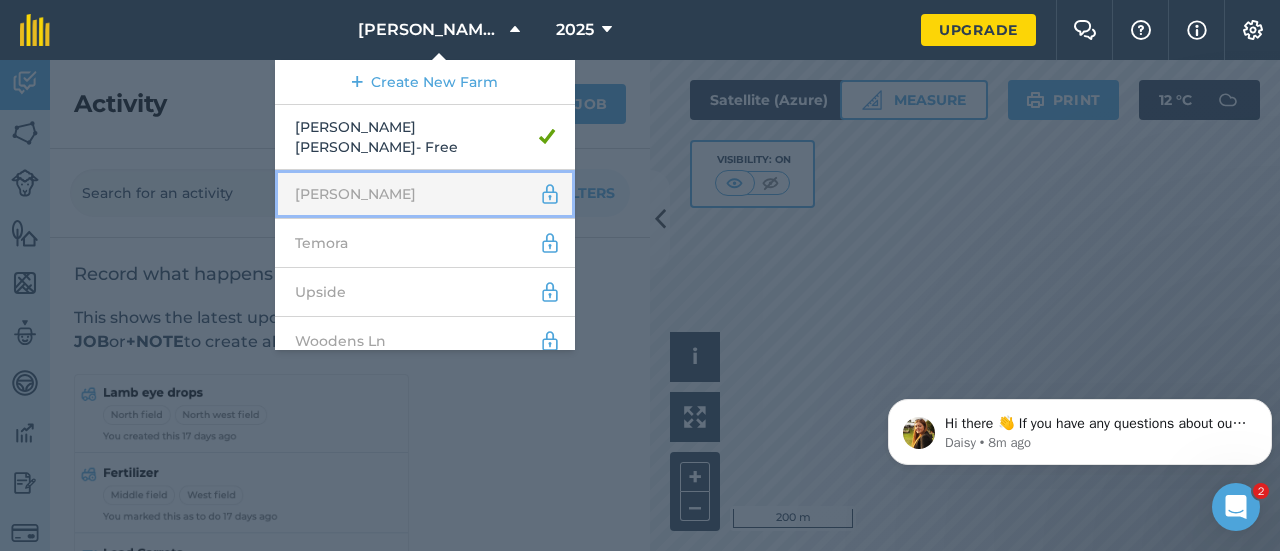 click at bounding box center [550, 194] 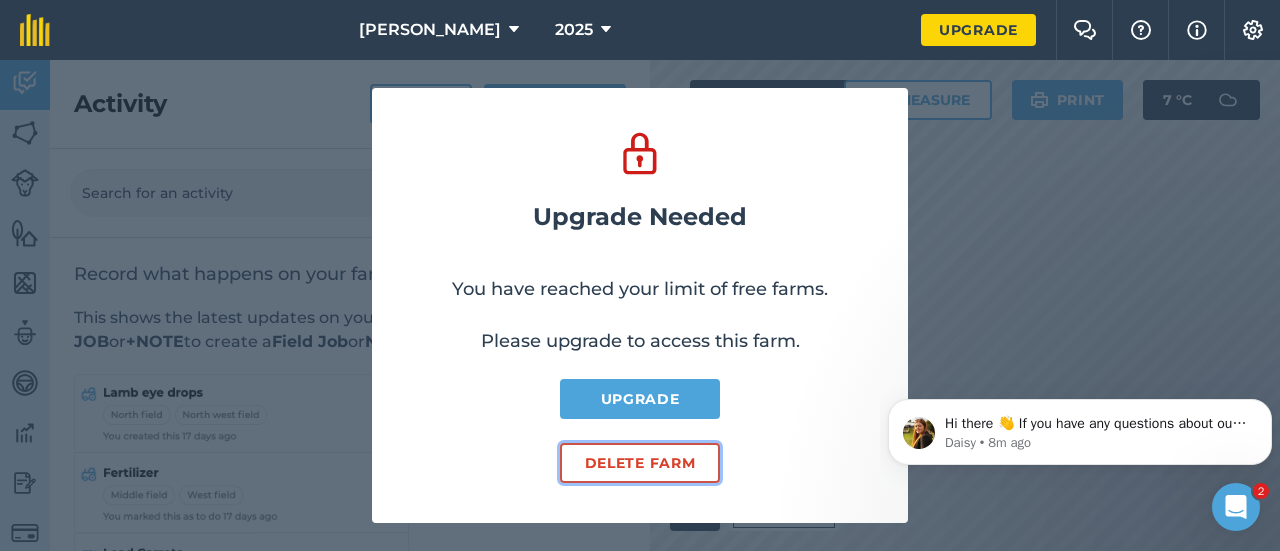 click on "Delete farm" at bounding box center [640, 463] 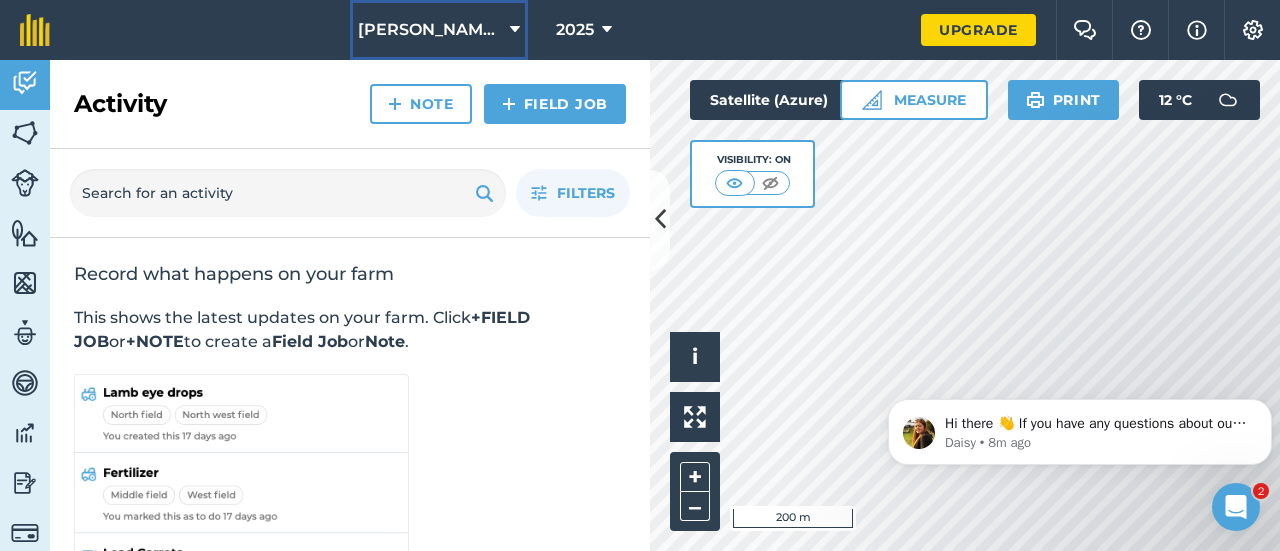 click at bounding box center (515, 30) 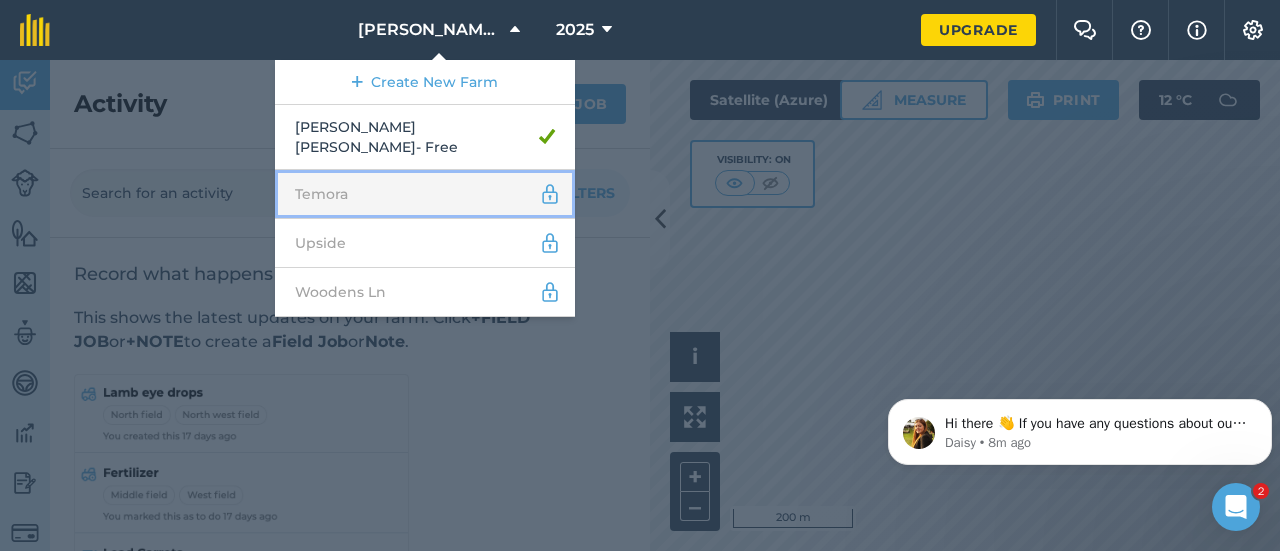 click at bounding box center [550, 194] 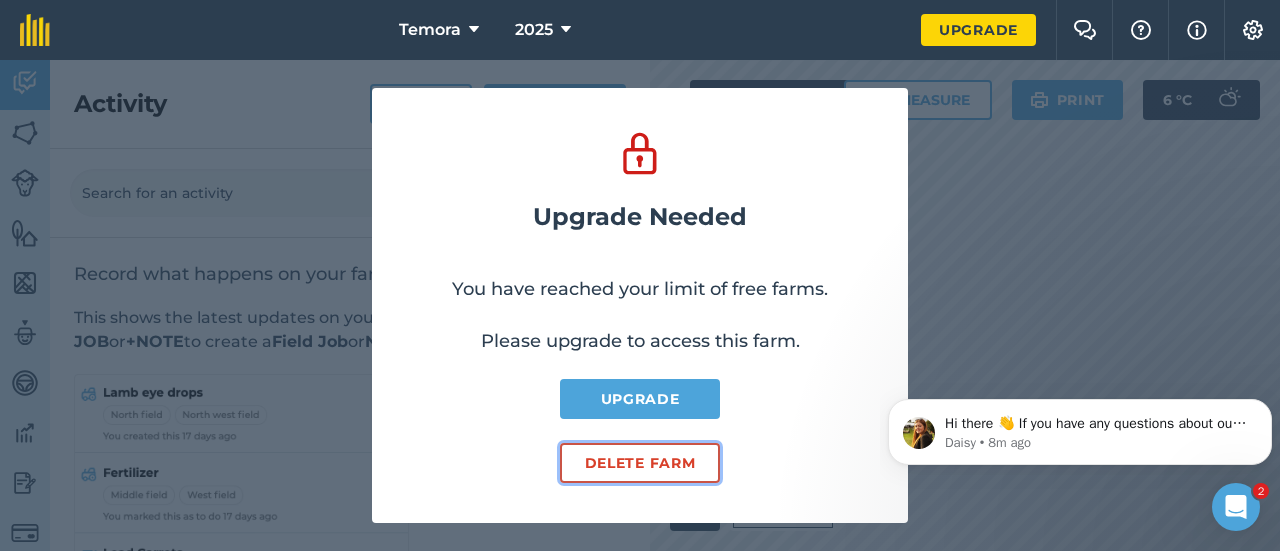 click on "Delete farm" at bounding box center [640, 463] 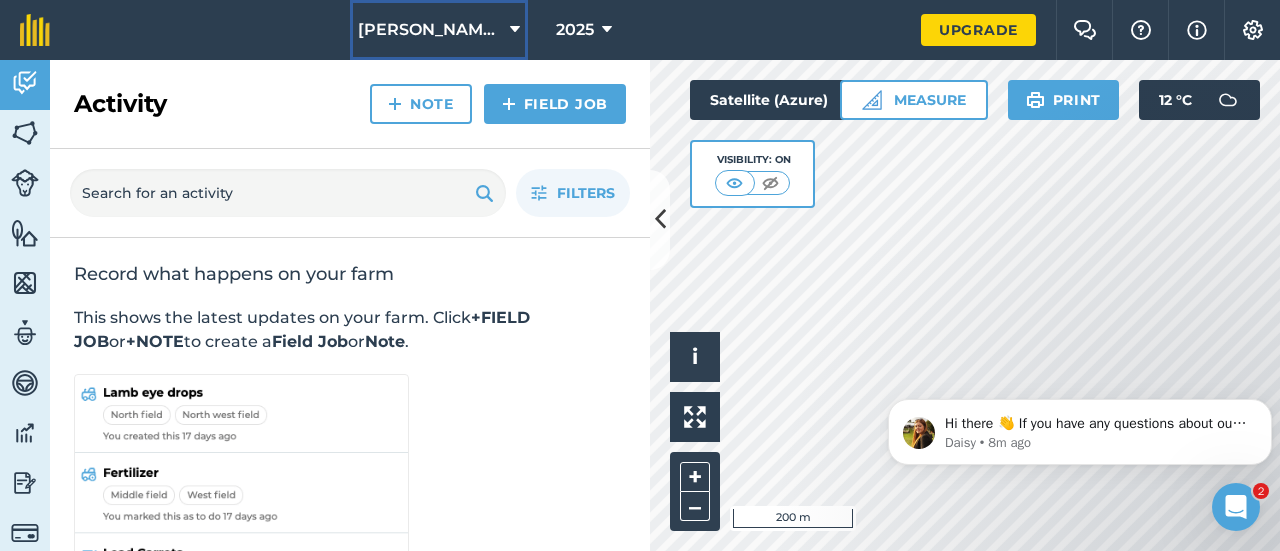 click on "[PERSON_NAME] [PERSON_NAME]" at bounding box center (439, 30) 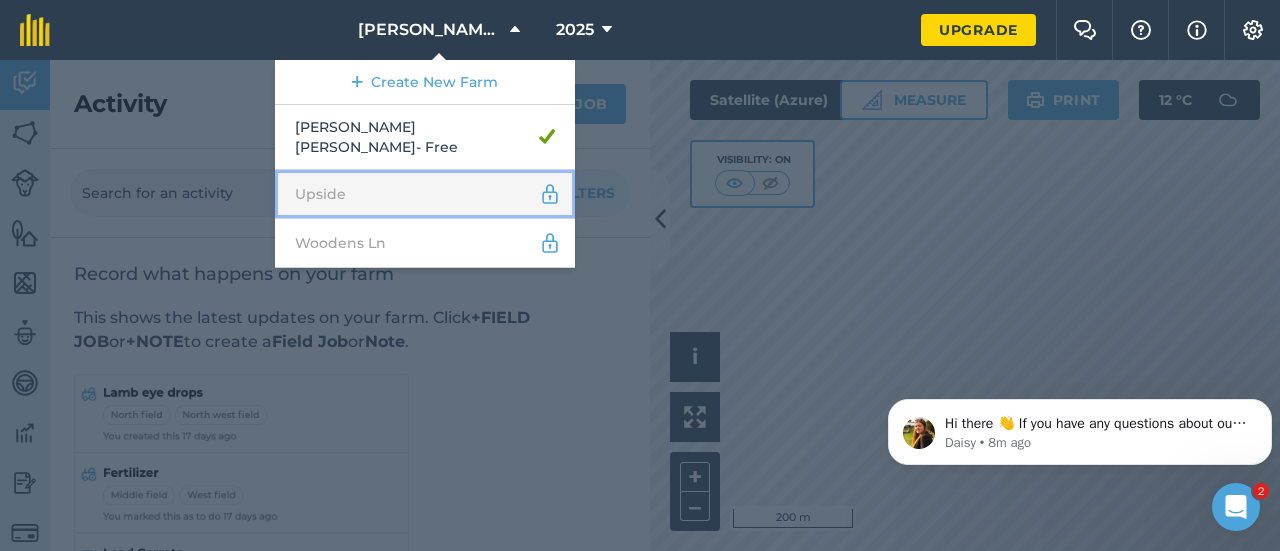 click at bounding box center (550, 194) 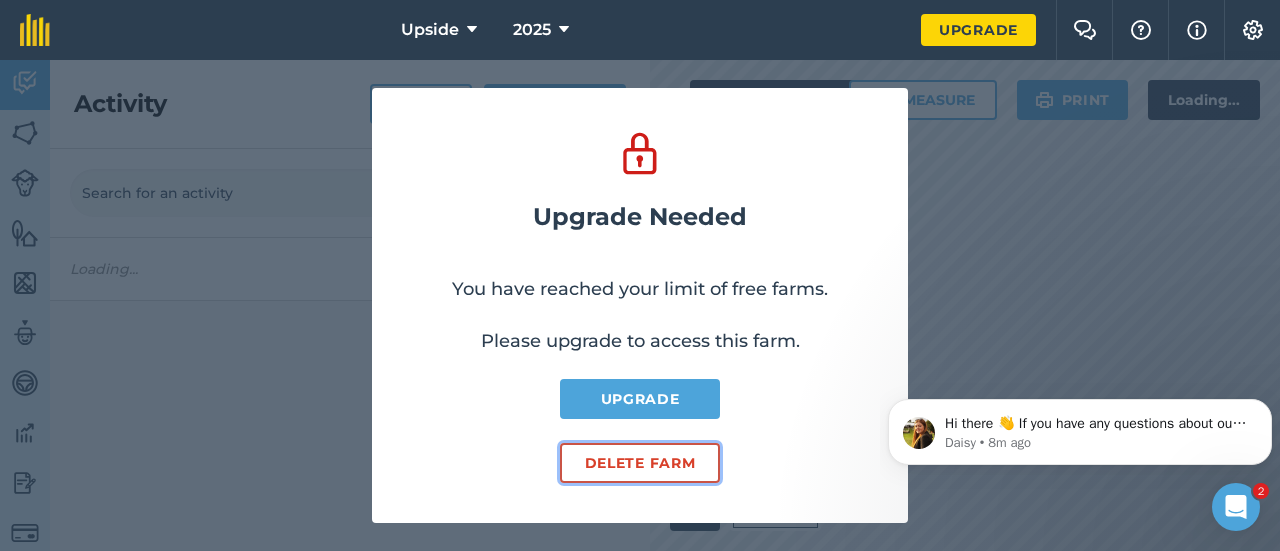 click on "Delete farm" at bounding box center (640, 463) 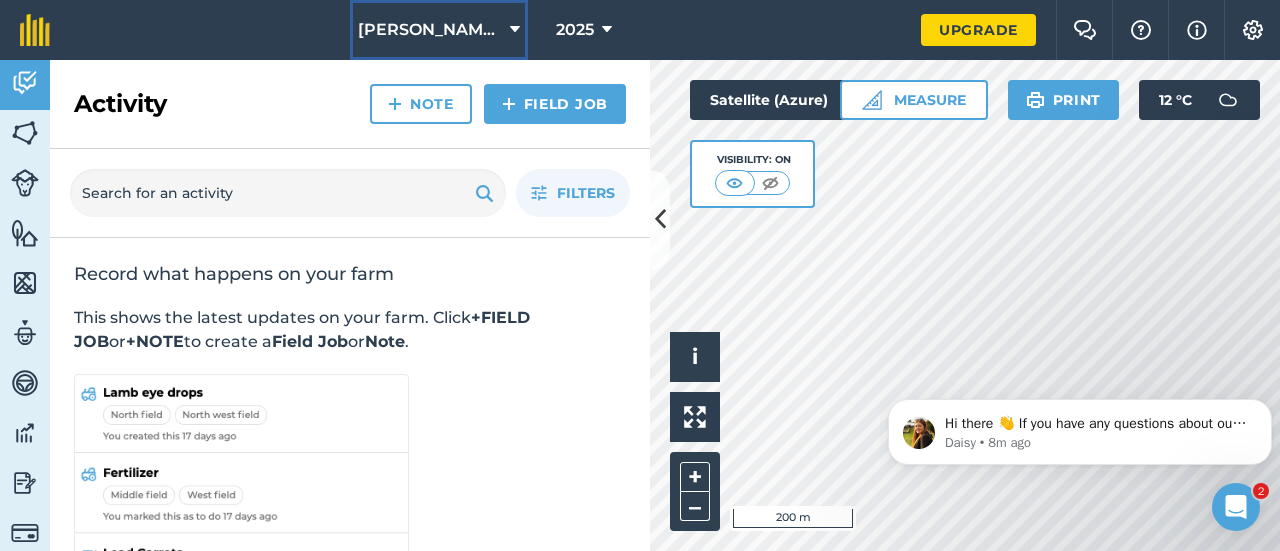 click at bounding box center (515, 30) 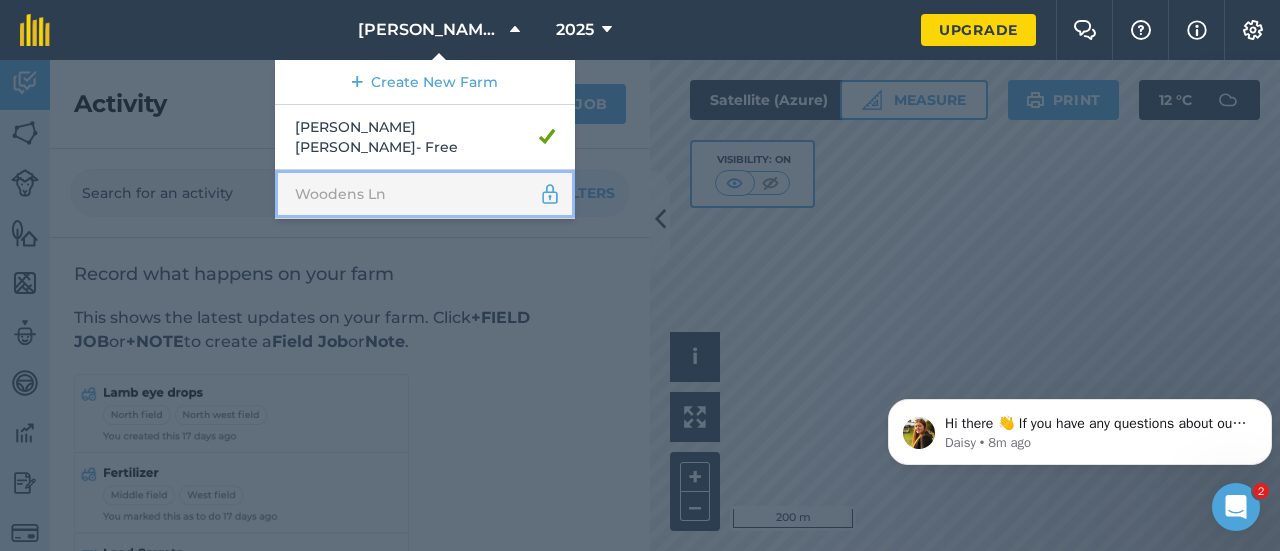 click at bounding box center [550, 194] 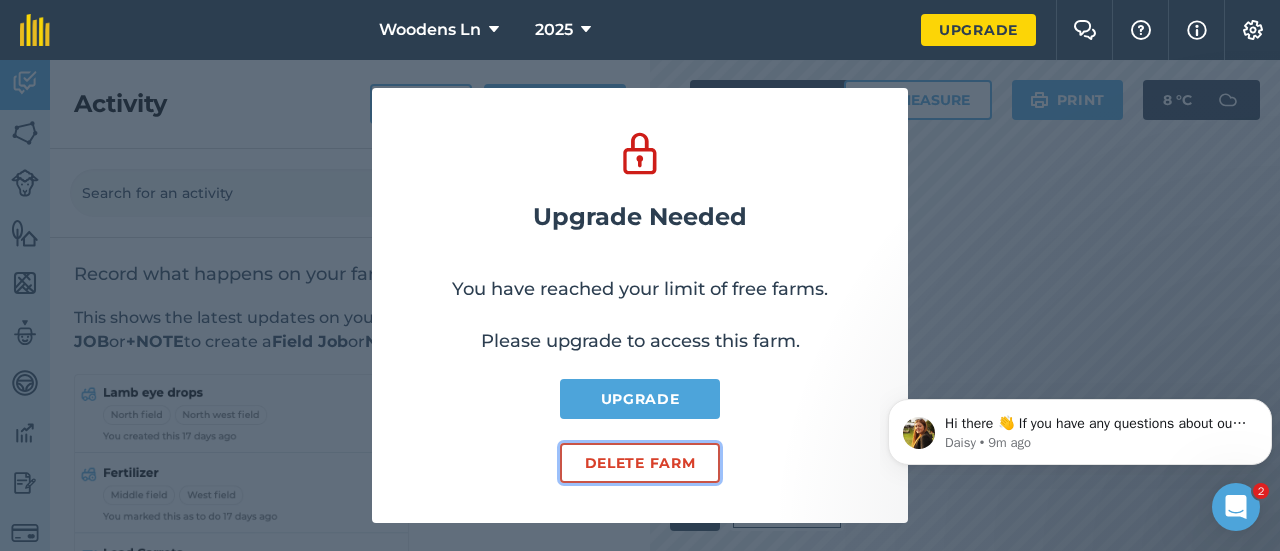 click on "Delete farm" at bounding box center (640, 463) 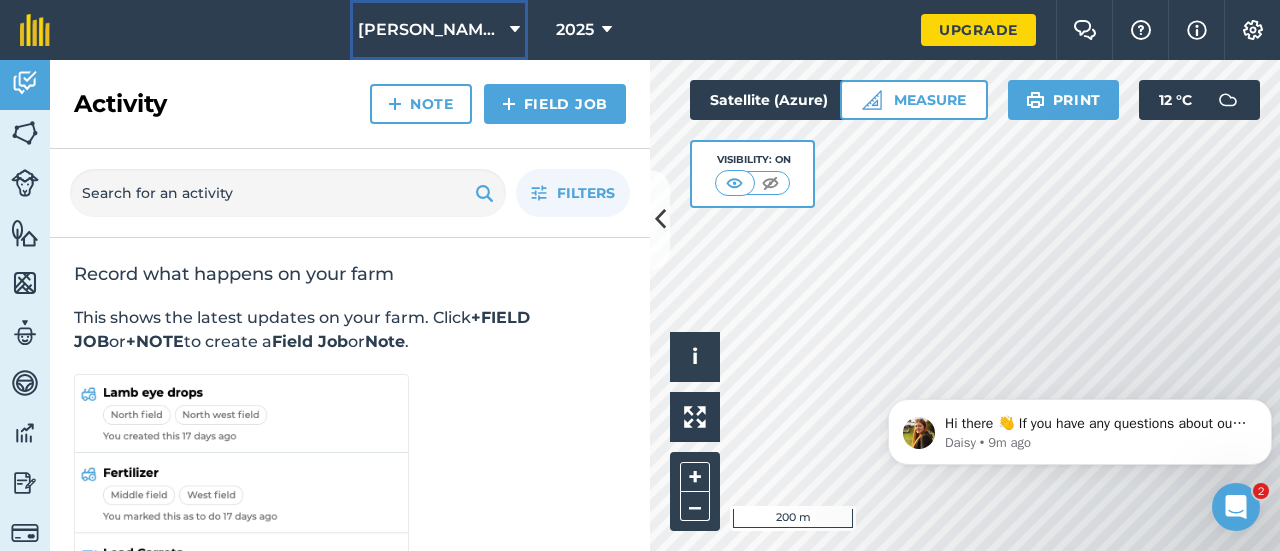 click at bounding box center [515, 30] 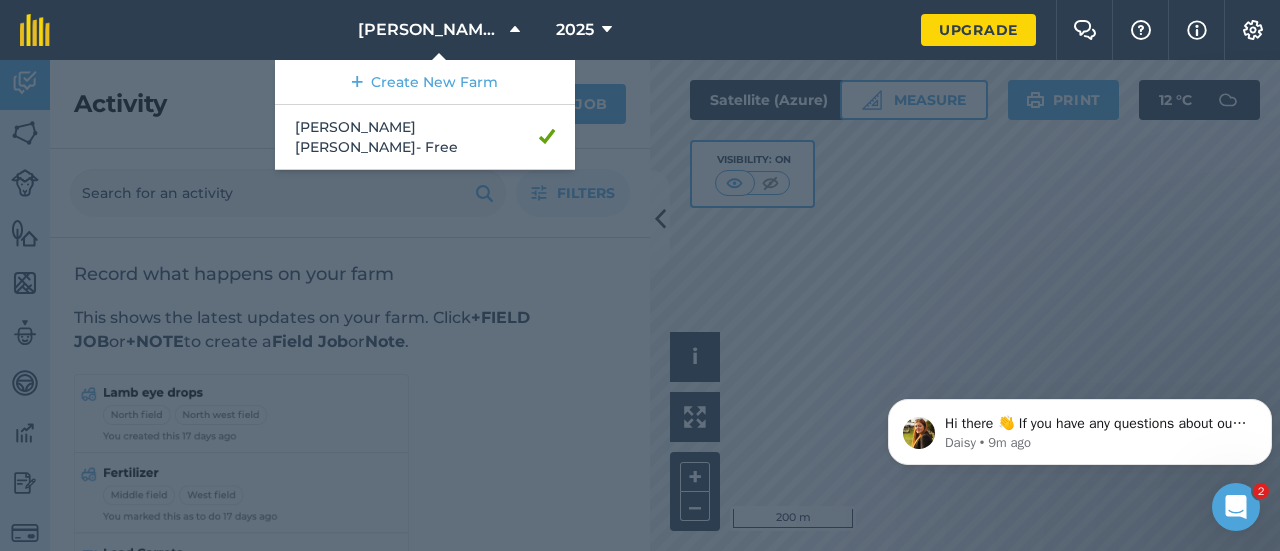 click on "[PERSON_NAME] [PERSON_NAME] Create [GEOGRAPHIC_DATA] [PERSON_NAME][GEOGRAPHIC_DATA][PERSON_NAME]  - Free 2025" at bounding box center [495, 30] 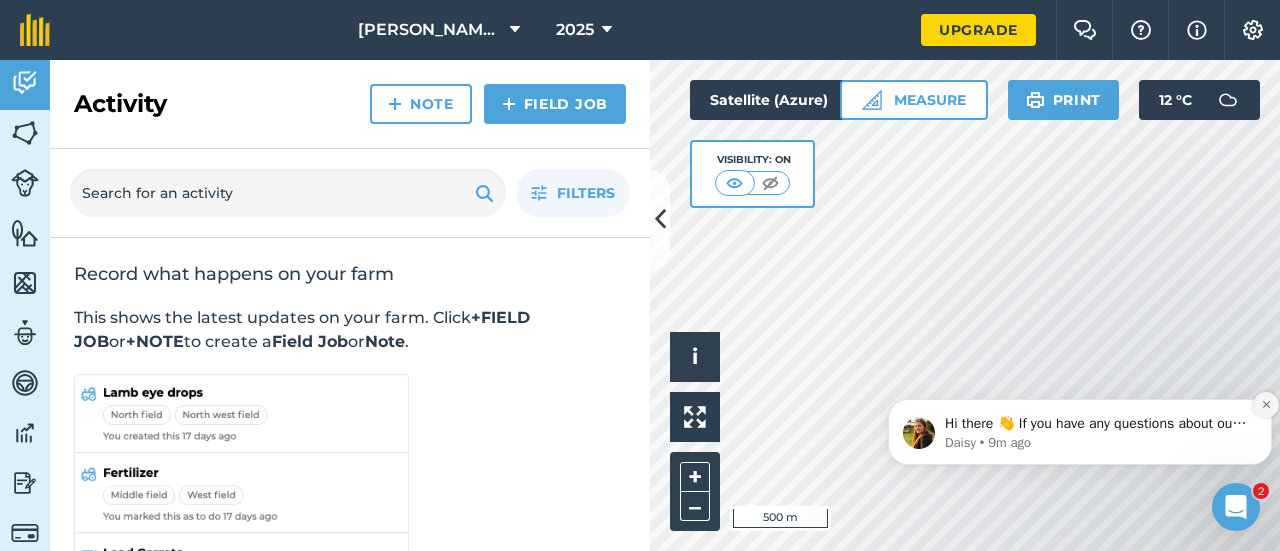 click 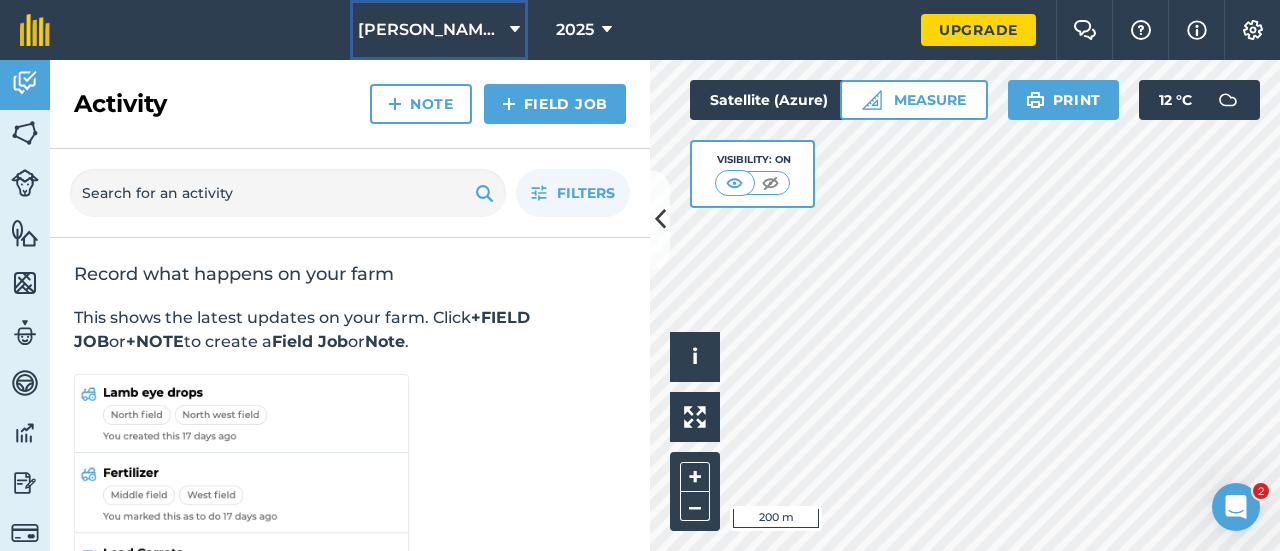 click at bounding box center (515, 30) 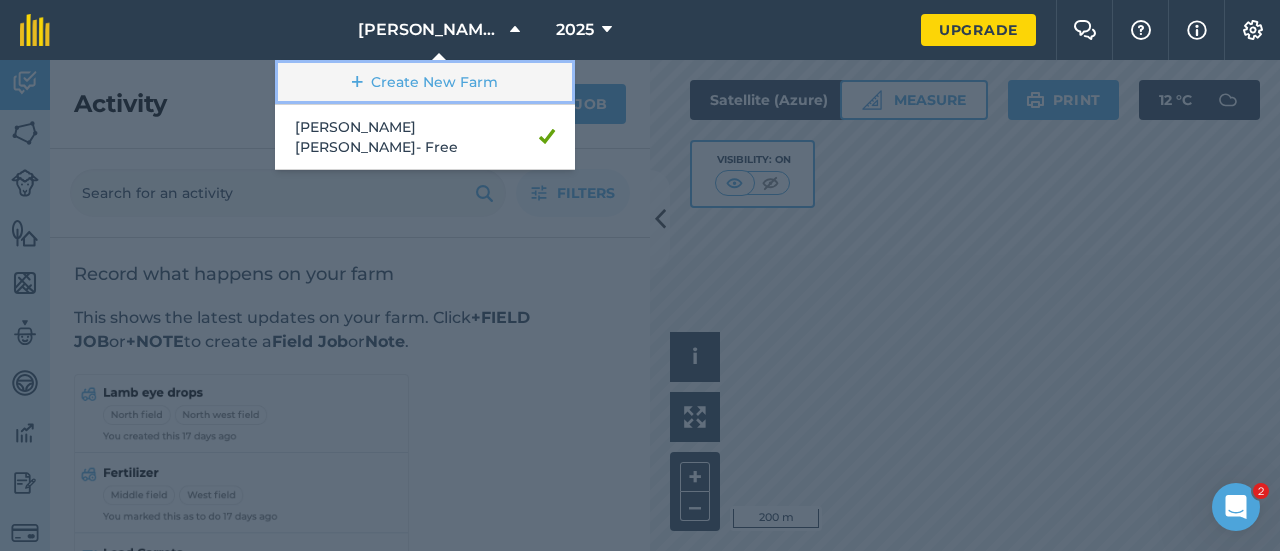 click on "Create New Farm" at bounding box center (425, 82) 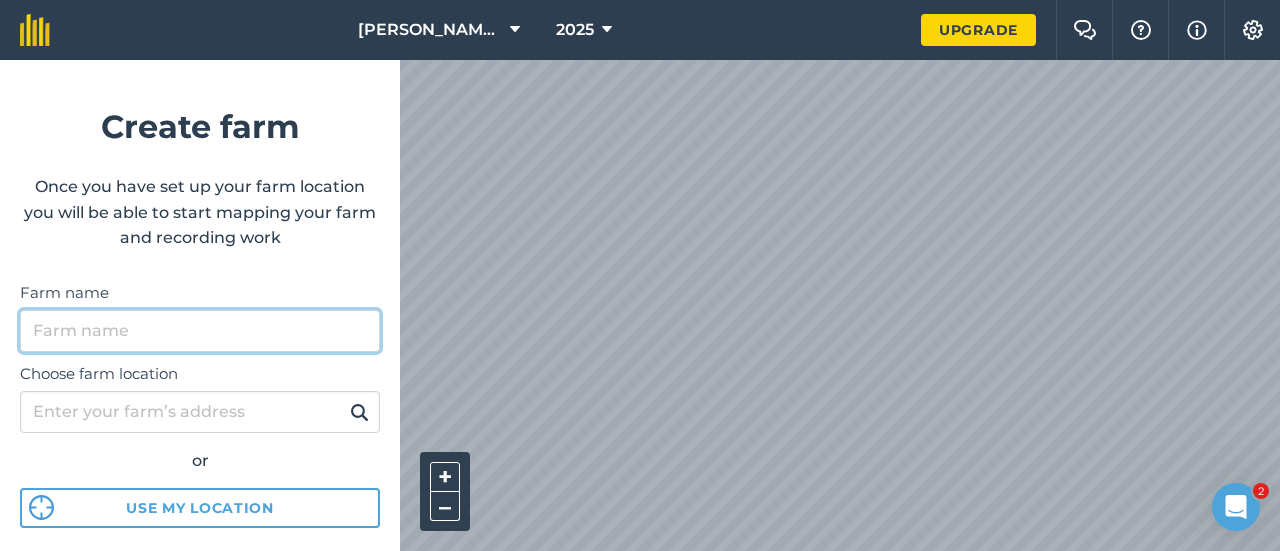 click on "Farm name" at bounding box center [200, 331] 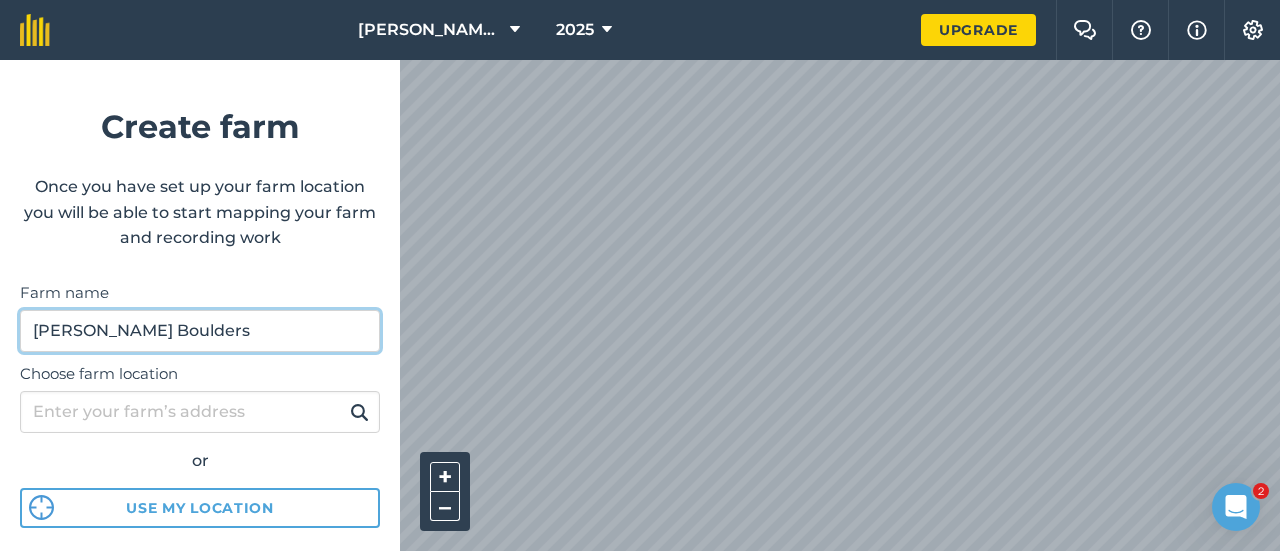 type on "[PERSON_NAME] Boulders" 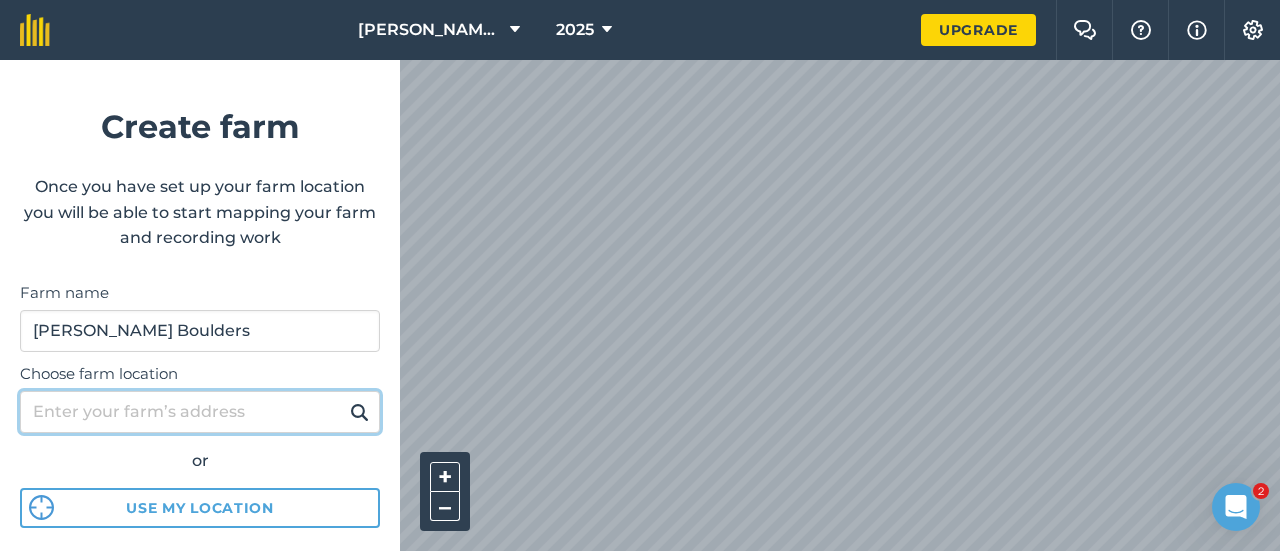 click on "Choose farm location" at bounding box center [200, 412] 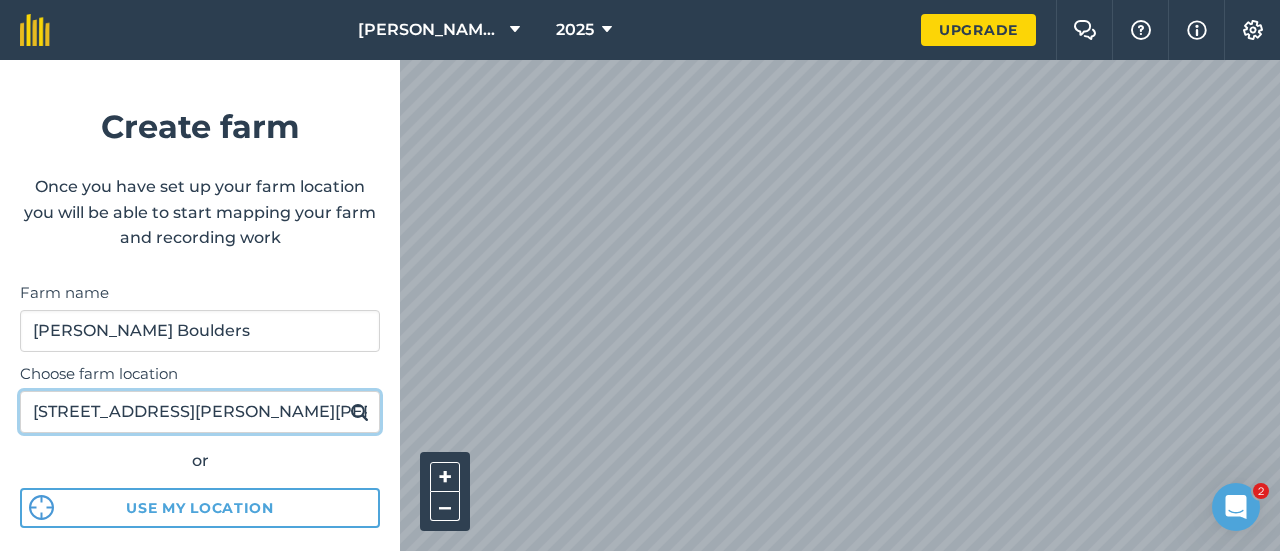 type on "[STREET_ADDRESS][PERSON_NAME][PERSON_NAME]" 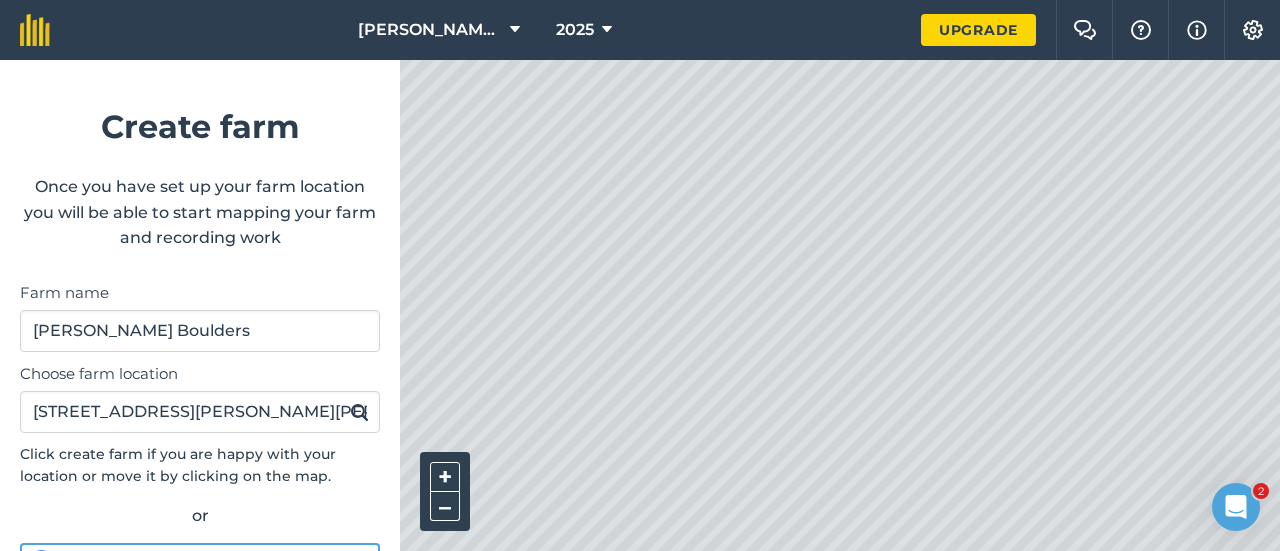 click on "[PERSON_NAME][GEOGRAPHIC_DATA][PERSON_NAME] 2025 Upgrade Farm Chat Help Info Settings Create farm Once you have set up your farm location you will be able to start mapping your farm and recording work Farm name [PERSON_NAME][GEOGRAPHIC_DATA] Choose farm location [STREET_ADDRESS][PERSON_NAME] [PERSON_NAME] Click create farm if you are happy with your location or move it by clicking on the map. or   Use my location Create farm Tip After you set up location you can upload your farm boundaries Just go to  Settings > Connections + – Satellite (Azure)" at bounding box center (640, 30) 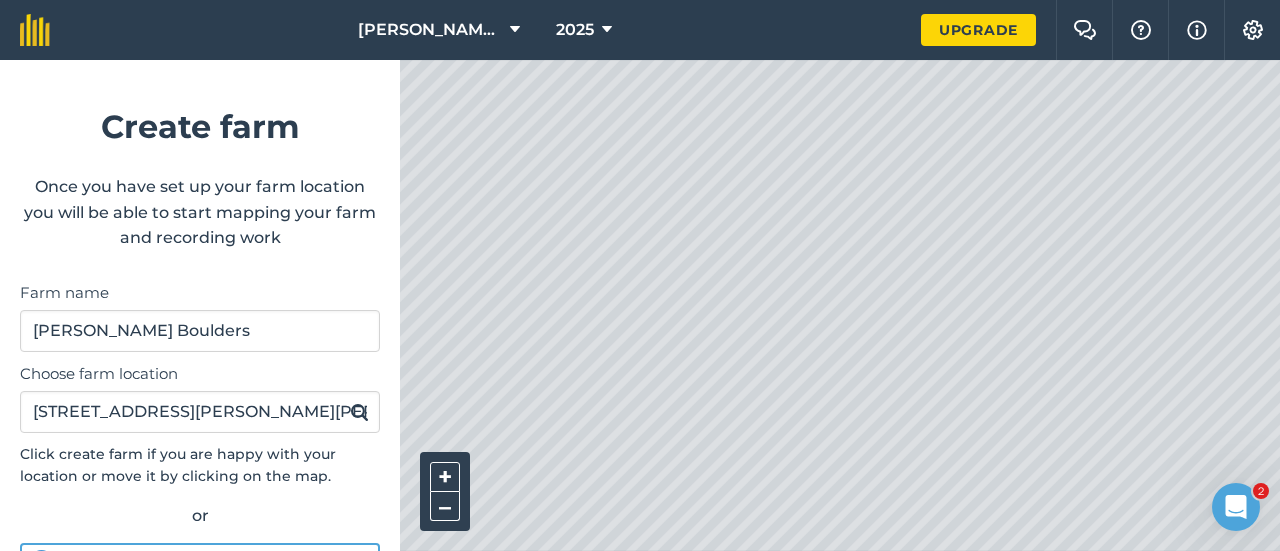 click on "[PERSON_NAME][GEOGRAPHIC_DATA][PERSON_NAME] 2025 Upgrade Farm Chat Help Info Settings Create farm Once you have set up your farm location you will be able to start mapping your farm and recording work Farm name [PERSON_NAME][GEOGRAPHIC_DATA] Choose farm location [STREET_ADDRESS][PERSON_NAME] [PERSON_NAME] Click create farm if you are happy with your location or move it by clicking on the map. or   Use my location Create farm Tip After you set up location you can upload your farm boundaries Just go to  Settings > Connections + – Satellite (Azure)
2" at bounding box center [640, 275] 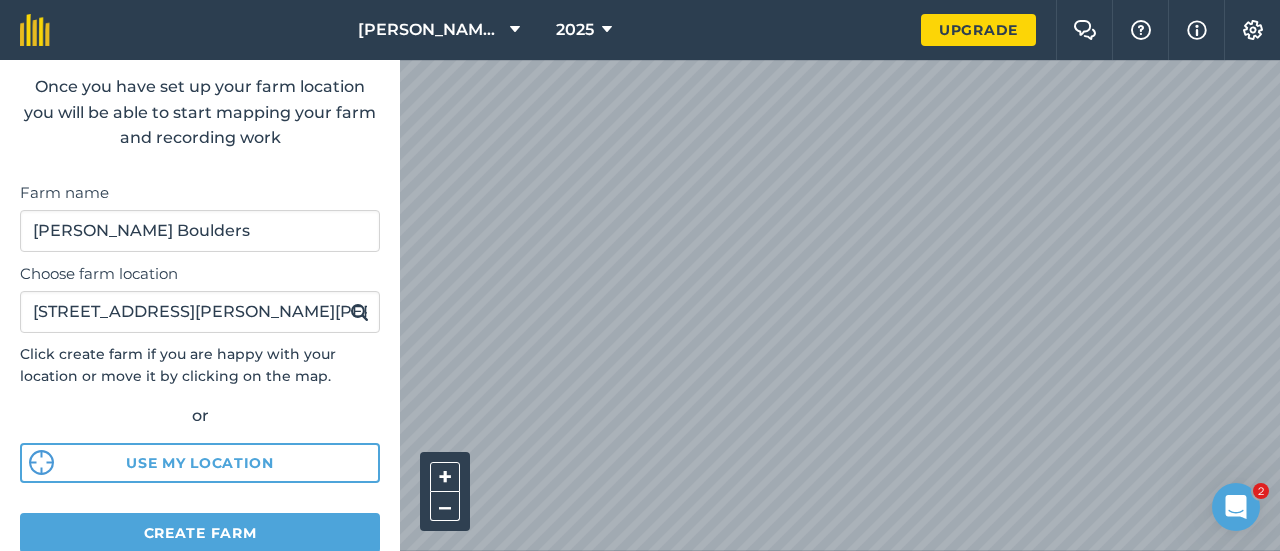 scroll, scrollTop: 200, scrollLeft: 0, axis: vertical 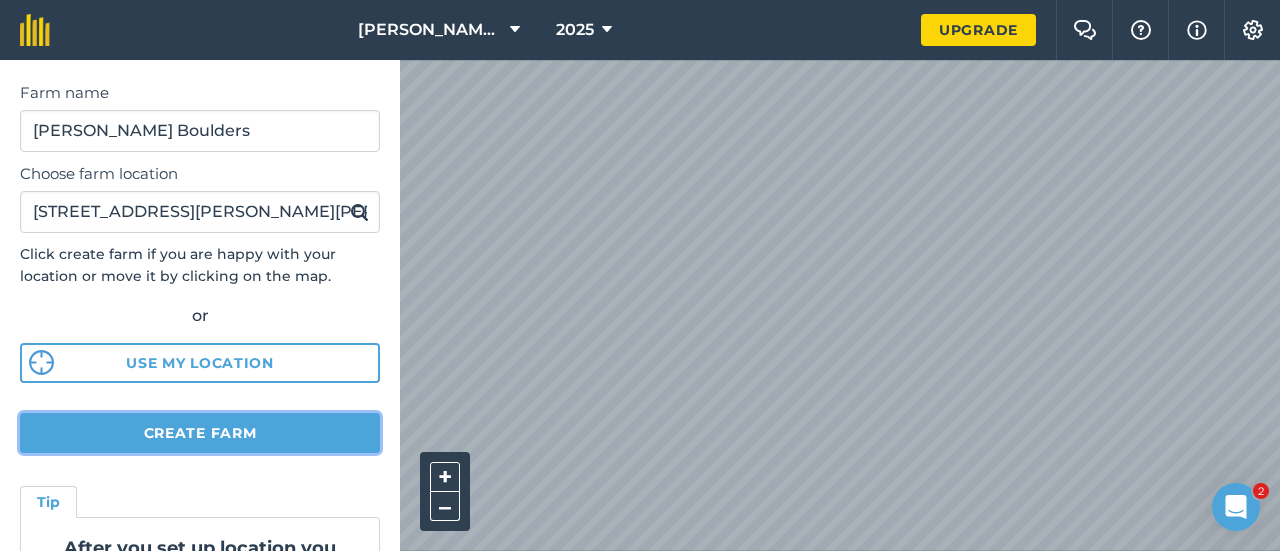 click on "Create farm" at bounding box center [200, 433] 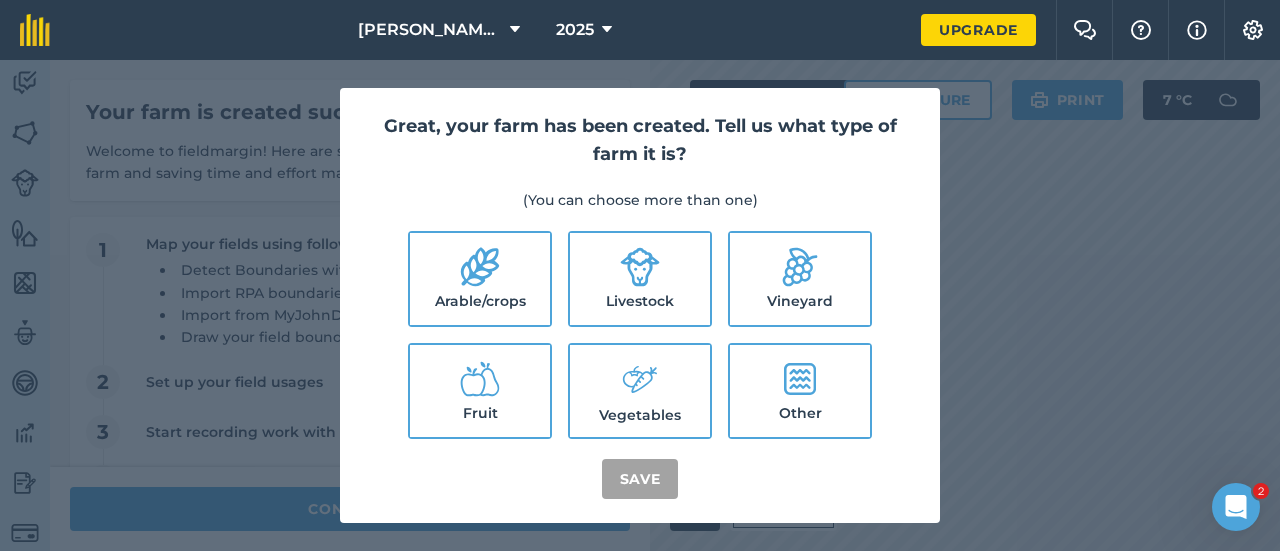 click on "Livestock" at bounding box center (640, 279) 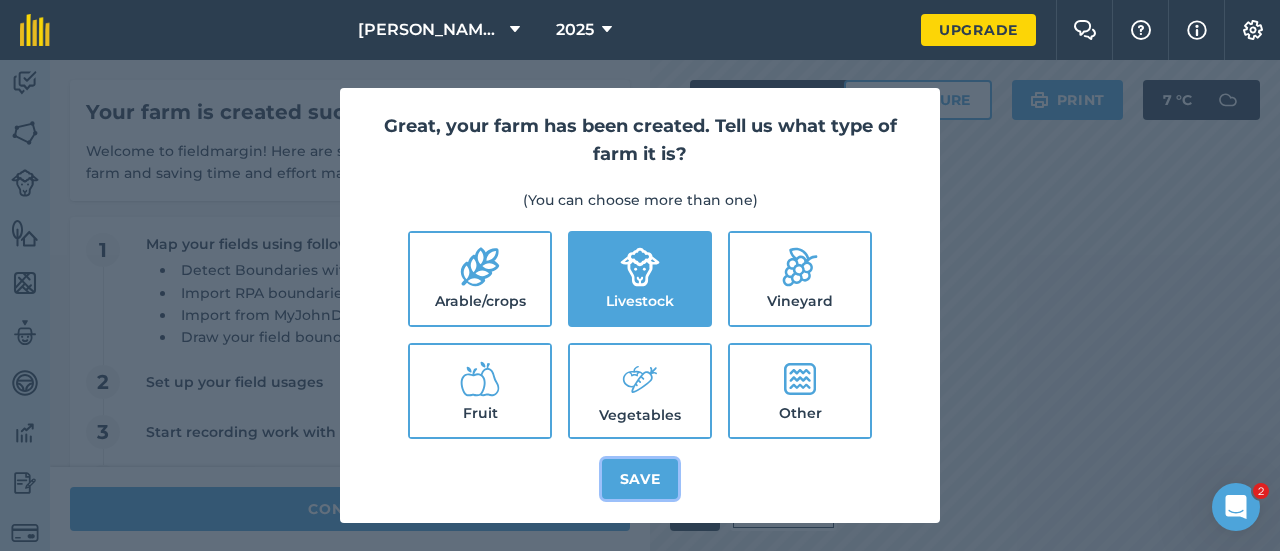 click on "Save" at bounding box center (640, 479) 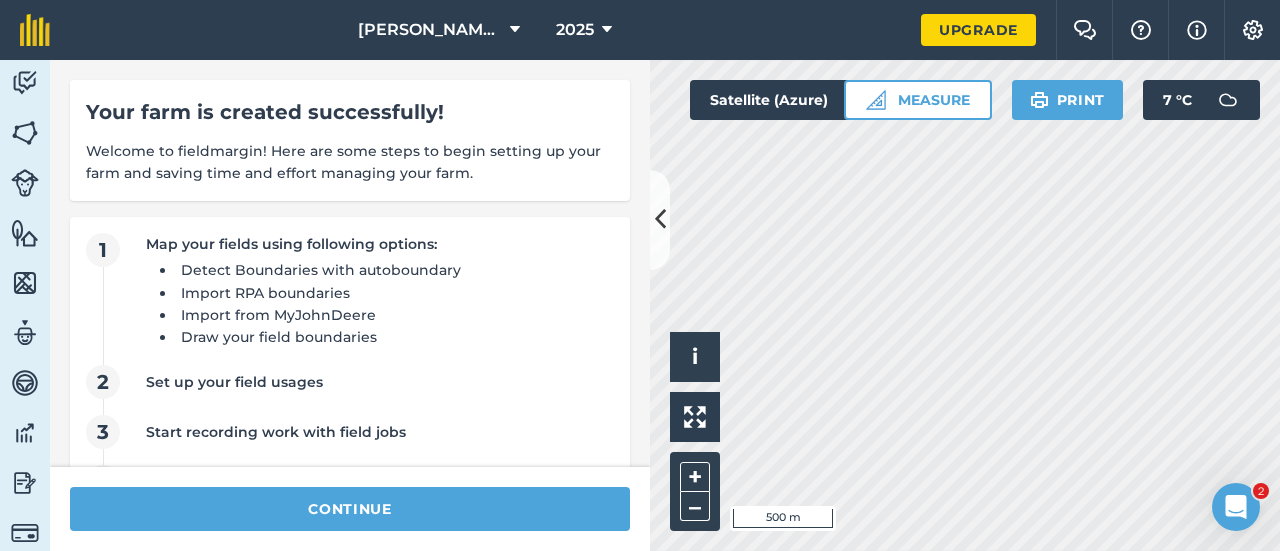 click on "[PERSON_NAME] Boulders 2025 Upgrade Farm Chat Help Info Settings Map printing is not available on our free plan Please upgrade to our Essentials, Plus or Pro plan to access this feature. Activity Fields Livestock Features Maps Team Vehicles Data Reporting Billing Tutorials Tutorials Your farm is created successfully! Welcome to fieldmargin! Here are some steps to begin setting up your farm and saving time and effort managing your farm. 1 Map your fields using following options: Detect Boundaries with autoboundary Import RPA boundaries Import from MyJohnDeere Draw your field boundaries 2 Set up your field usages 3 Start recording work with field jobs 4 Keep track of issues with notes 5 If you have livestock set up your livestock groups continue Hello i © 2025 TomTom, Microsoft 500 m + – Satellite (Azure) Measure Print 7   ° C" at bounding box center (640, 275) 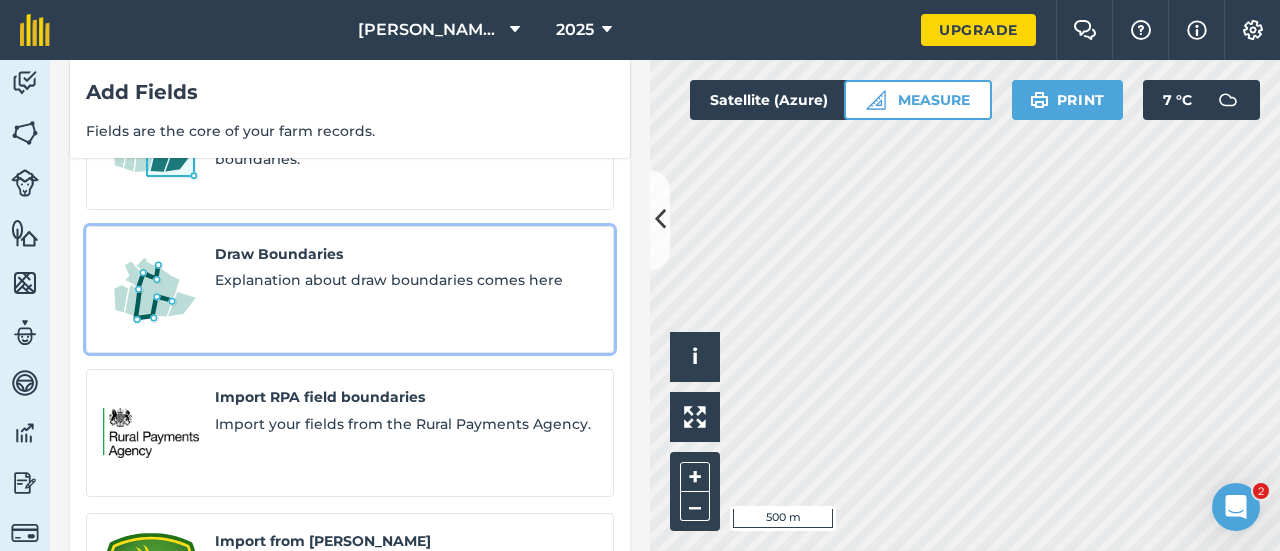scroll, scrollTop: 0, scrollLeft: 0, axis: both 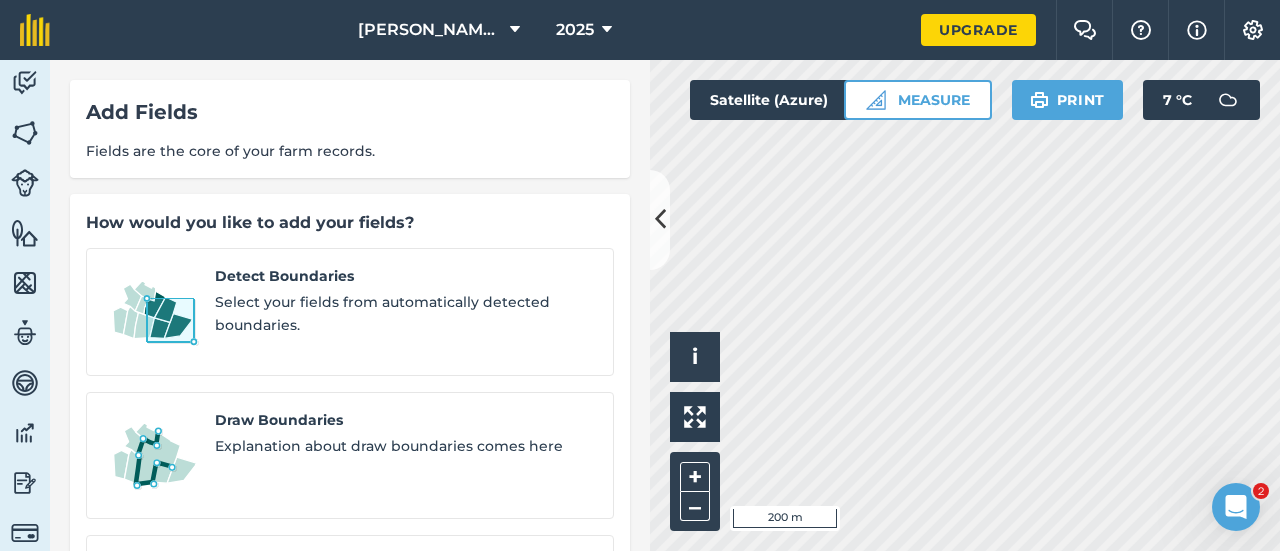 click on "[PERSON_NAME] Boulders 2025 Upgrade Farm Chat Help Info Settings Map printing is not available on our free plan Please upgrade to our Essentials, Plus or Pro plan to access this feature. Activity Fields Livestock Features Maps Team Vehicles Data Reporting Billing Tutorials Tutorials Add Fields Fields are the core of your farm records. How would you like to add your fields? Detect Boundaries Select your fields from automatically detected boundaries. Draw Boundaries Explanation about draw boundaries comes here Import RPA field boundaries Import your fields from the Rural Payments Agency. Import from [PERSON_NAME] Deere Connect your [PERSON_NAME] Deer Operations Centre account to import fields mapped with your machinery. Importing Shapefile Boundaries Explanation about Shapefile Boundaries Hello i © 2025 TomTom, Microsoft 200 m + – Satellite (Azure) Measure Print 7   ° C
2" at bounding box center (640, 275) 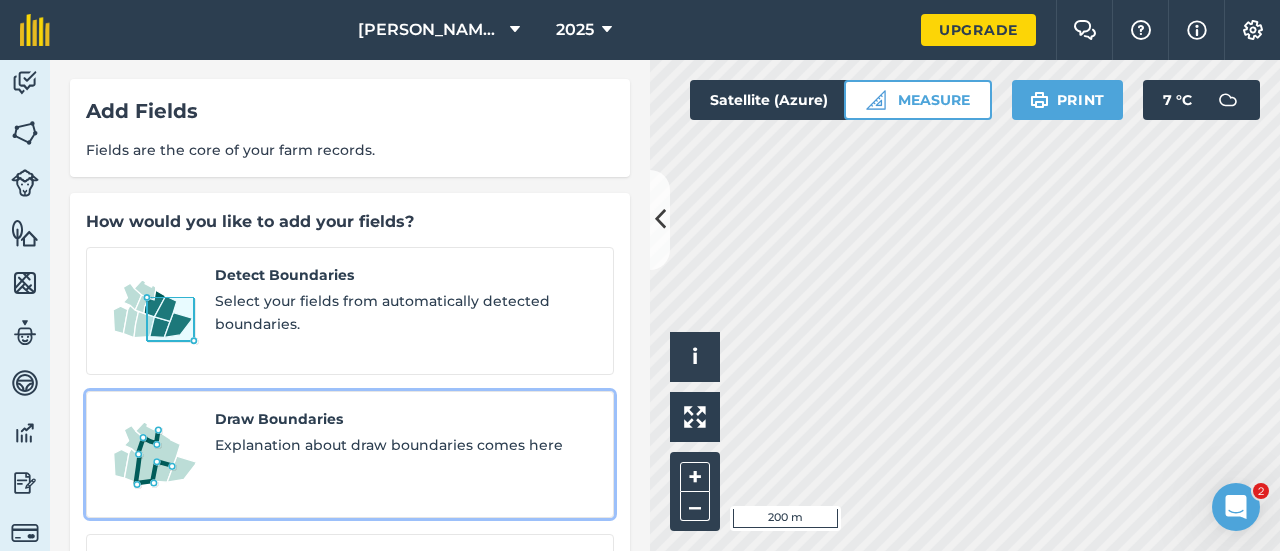 scroll, scrollTop: 0, scrollLeft: 0, axis: both 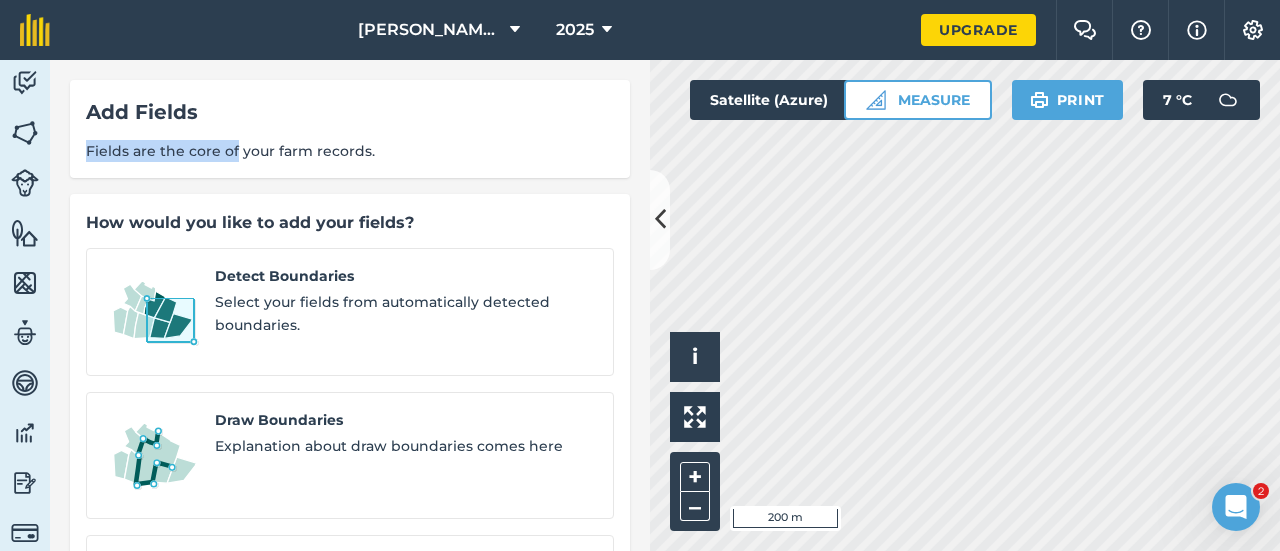click on "Add Fields Fields are the core of your farm records." at bounding box center [350, 129] 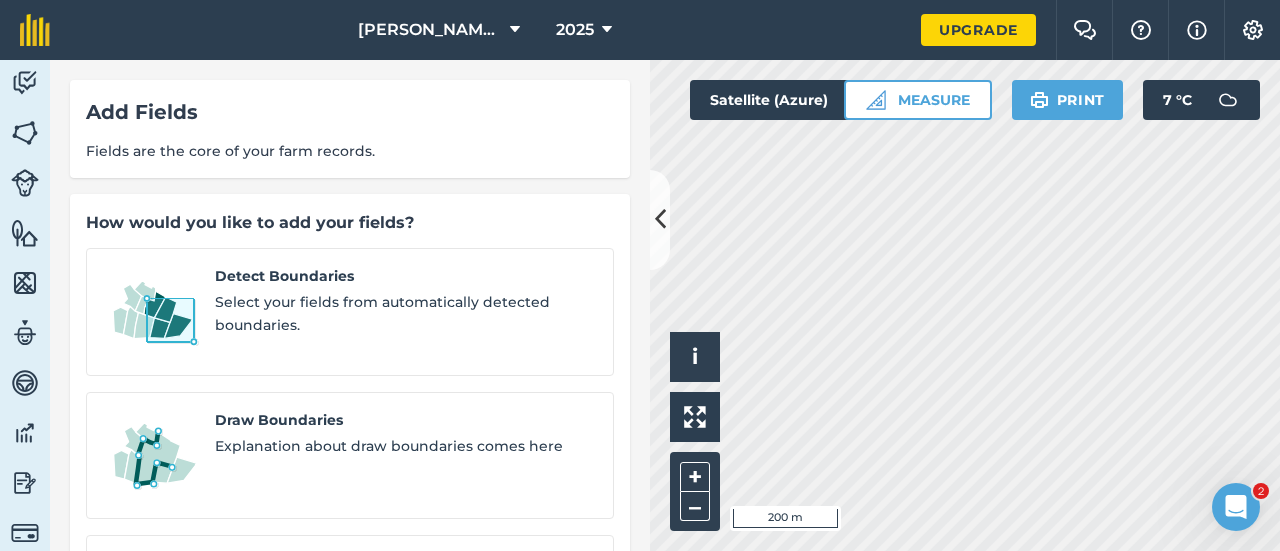 click on "Fields are the core of your farm records." at bounding box center (350, 151) 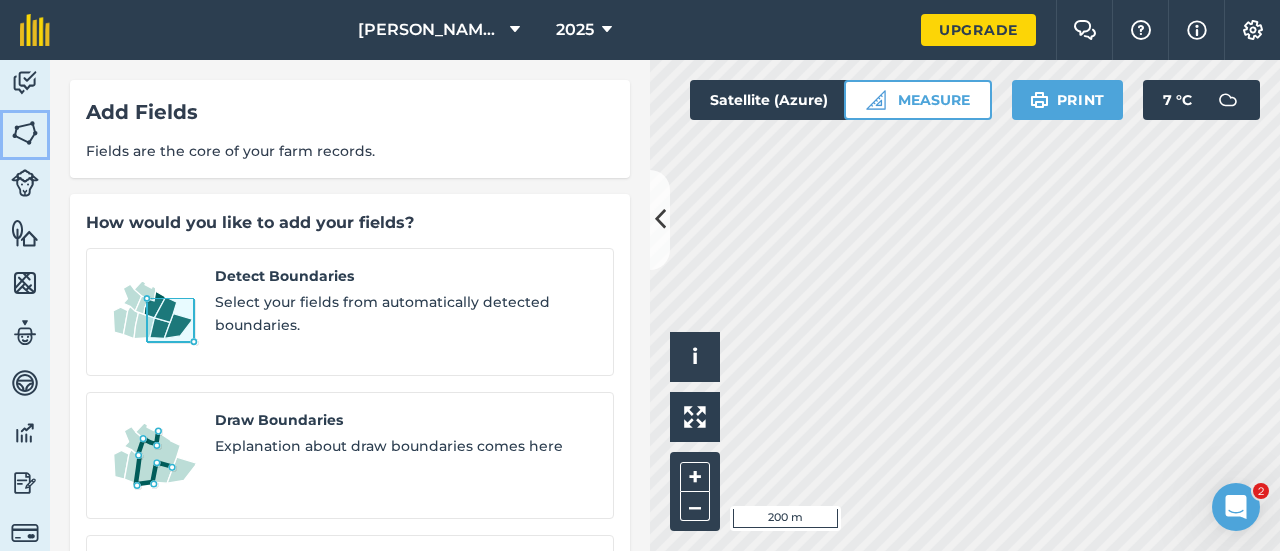 click at bounding box center (25, 133) 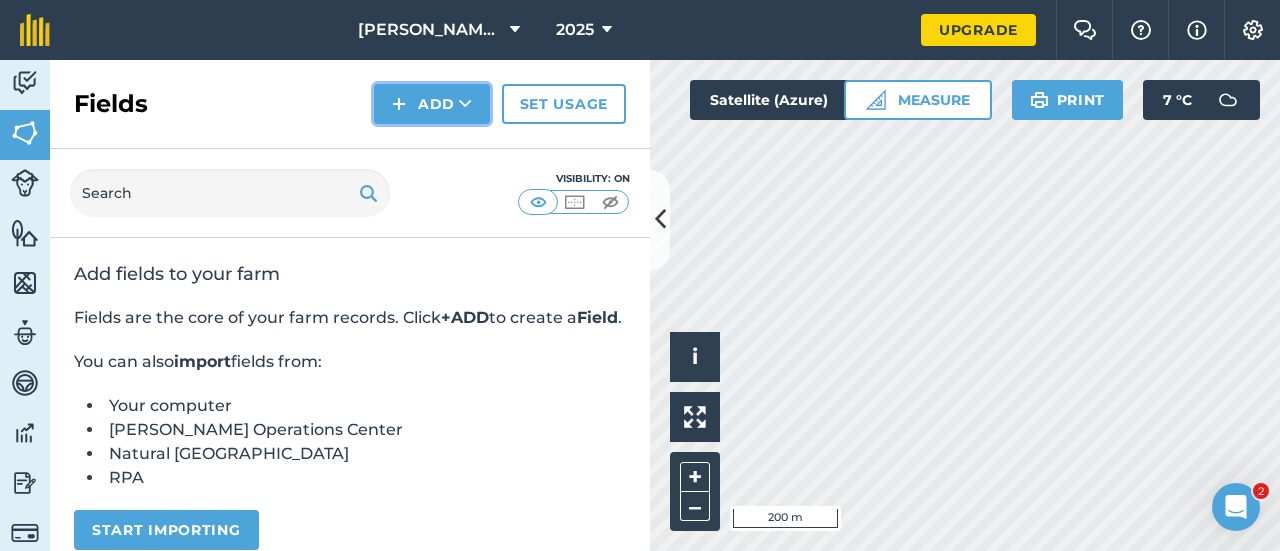 click on "Add" at bounding box center [432, 104] 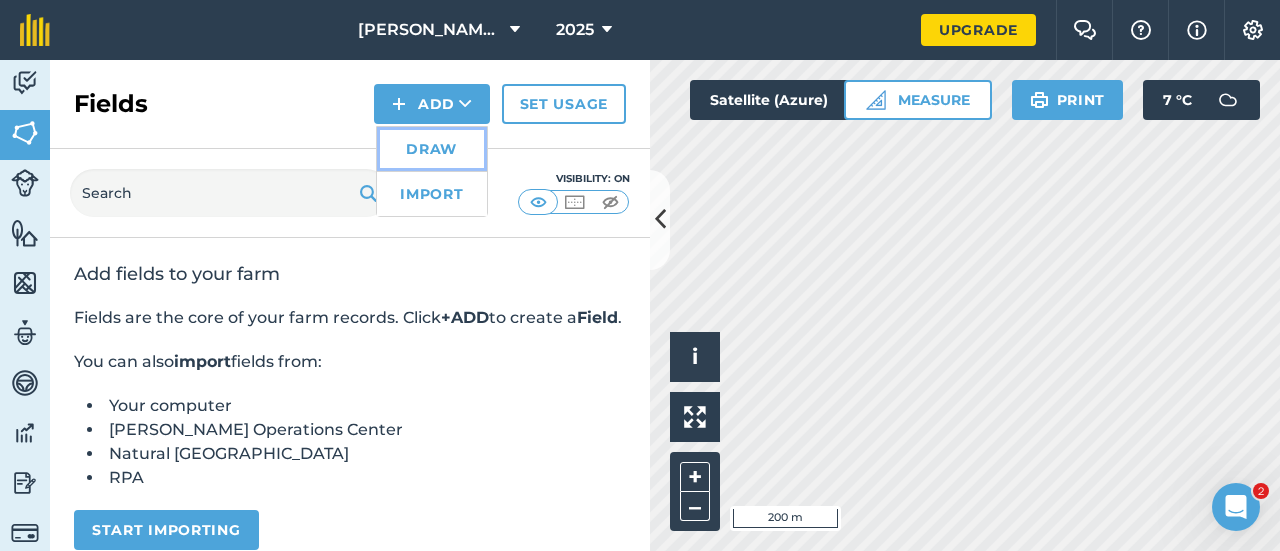 click on "Draw" at bounding box center (432, 149) 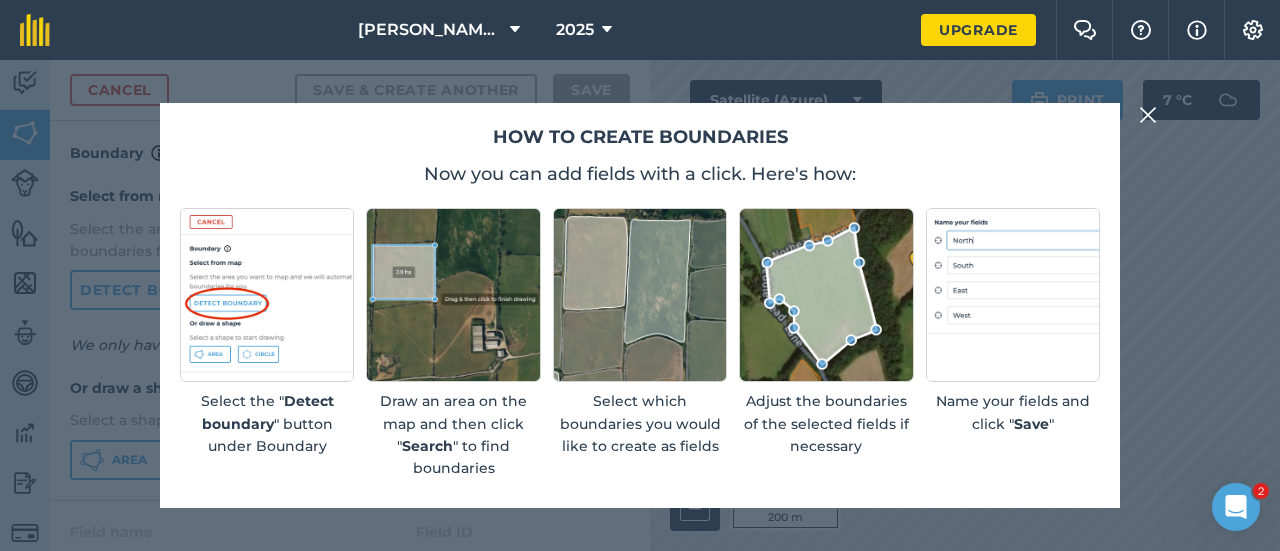 click on "Select the " Detect boundary " button under Boundary Draw an area on the map and then click " Search " to find boundaries Select which boundaries you would like to create as fields Adjust the boundaries of the selected fields if necessary Name your fields and click " Save "" at bounding box center [640, 344] 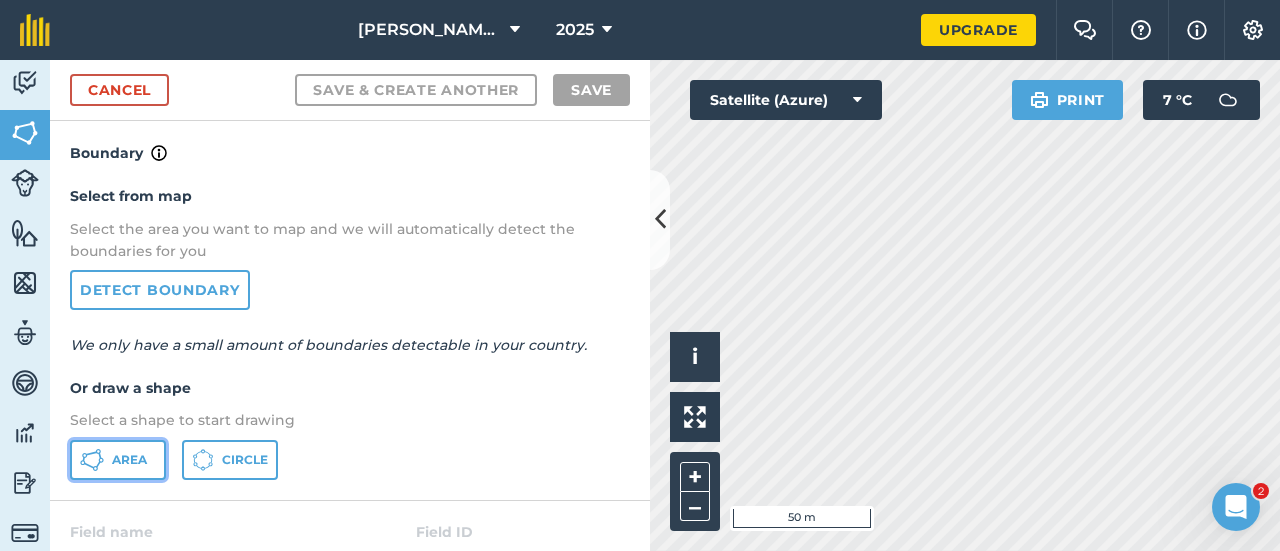 click on "Area" at bounding box center [129, 460] 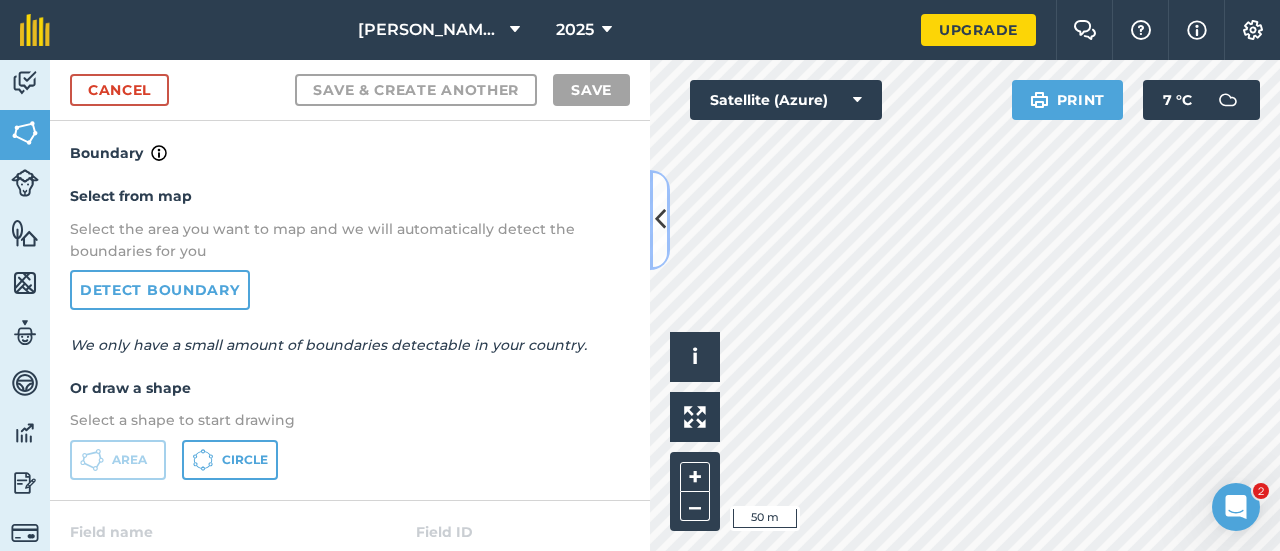 click at bounding box center [660, 219] 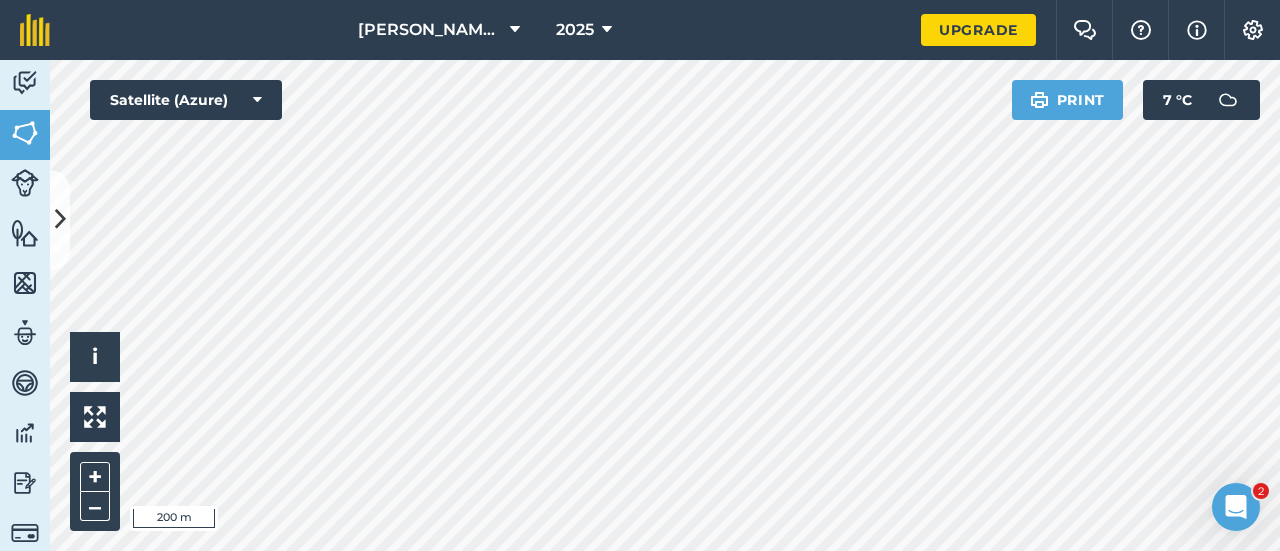 click on "[PERSON_NAME] Boulders 2025 Upgrade Farm Chat Help Info Settings Map printing is not available on our free plan Please upgrade to our Essentials, Plus or Pro plan to access this feature. Activity Fields Livestock Features Maps Team Vehicles Data Reporting Billing Tutorials Tutorials Cancel Save & Create Another Save Boundary   Mapped Area :  50.27   Ha   View on map Click and drag the field boundary/points to edit or double click points to delete Field name Field ID Field usage   Create new -- Not set -- You don't have any usages yet Click on  CREATE NEW  to set your usages (e.g. Barley, Oats, Wheat, Pasture) Click to start drawing i © 2025 TomTom, Microsoft 200 m + – Satellite (Azure) Print 7   ° C" at bounding box center (640, 275) 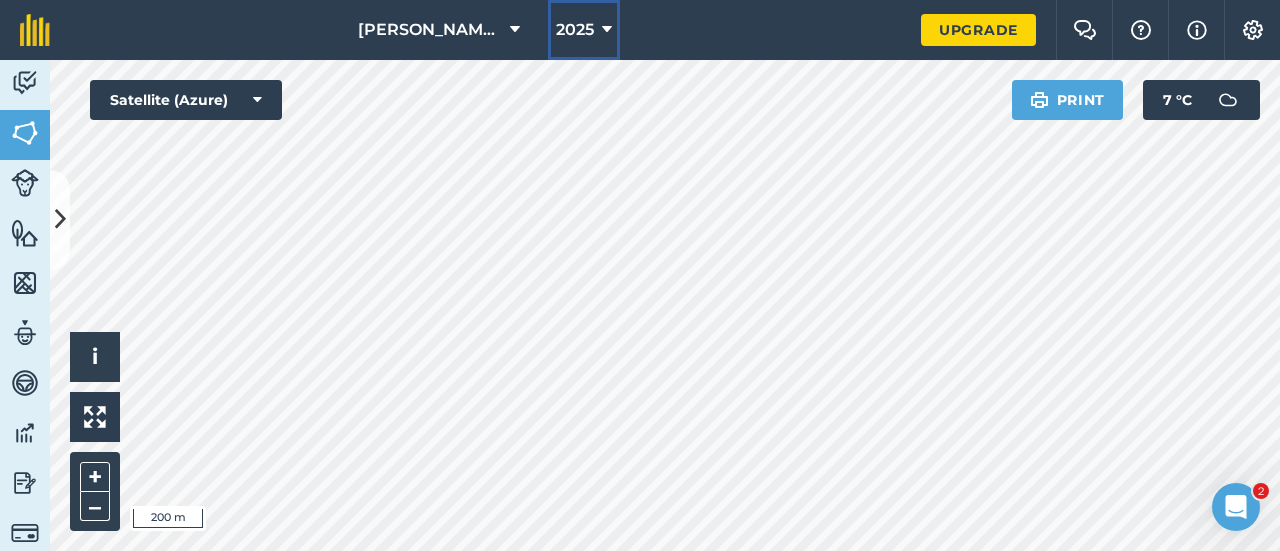 click on "2025" at bounding box center (584, 30) 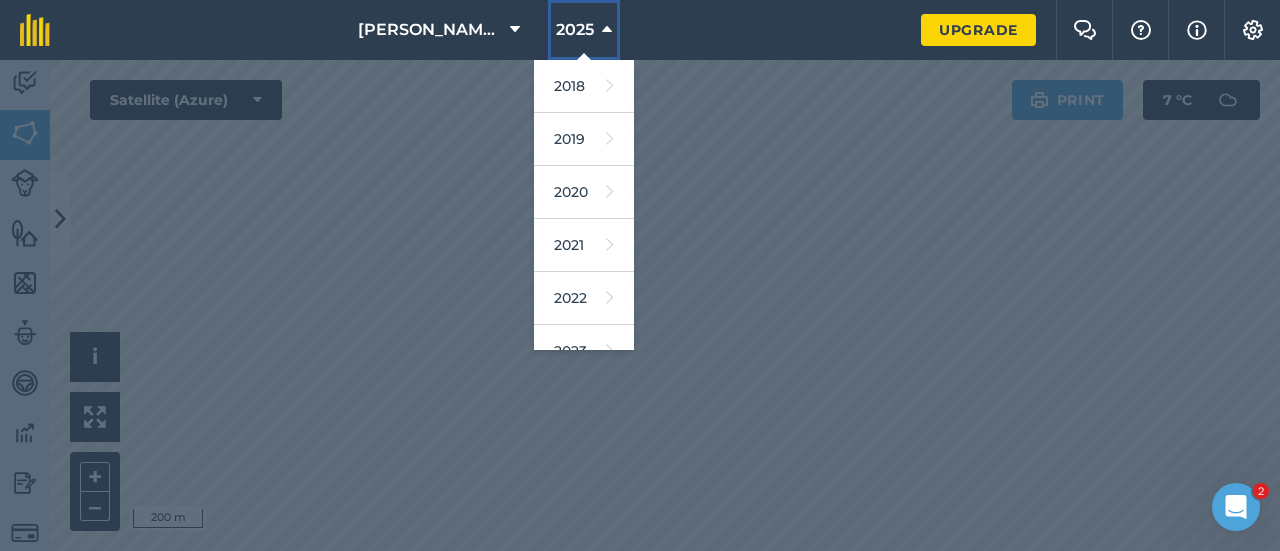 click on "2025" at bounding box center (584, 30) 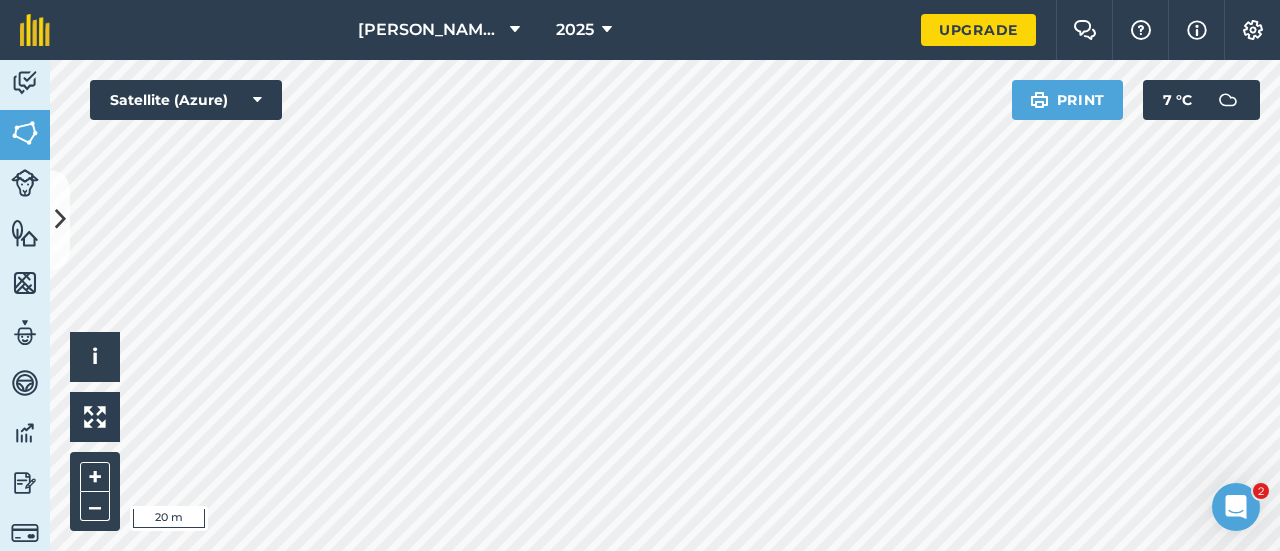 click on "[PERSON_NAME] Boulders 2025 Upgrade Farm Chat Help Info Settings Map printing is not available on our free plan Please upgrade to our Essentials, Plus or Pro plan to access this feature. Activity Fields Livestock Features Maps Team Vehicles Data Reporting Billing Tutorials Tutorials Cancel Save & Create Another Save Boundary   Mapped Area :  24.3   Ha   View on map Click and drag the field boundary/points to edit or double click points to delete Field name Field ID Field usage   Create new -- Not set -- You don't have any usages yet Click on  CREATE NEW  to set your usages (e.g. Barley, Oats, Wheat, Pasture) Click to start drawing i © 2025 TomTom, Microsoft 20 m + – Satellite (Azure) Print 7   ° C
2" at bounding box center (640, 275) 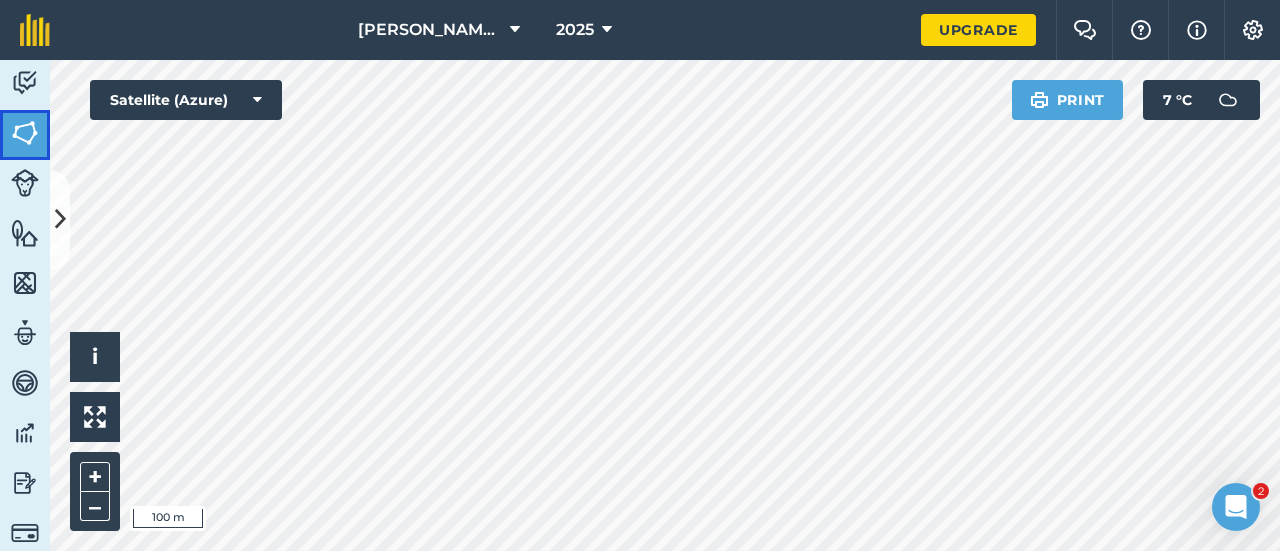 click at bounding box center (25, 133) 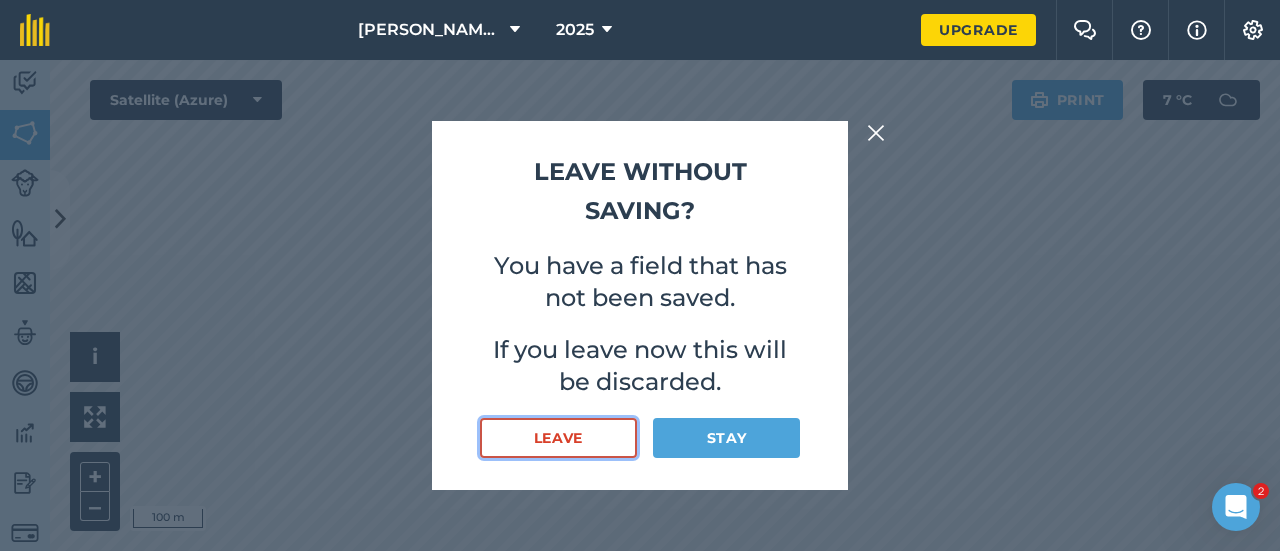 click on "Leave" at bounding box center [558, 438] 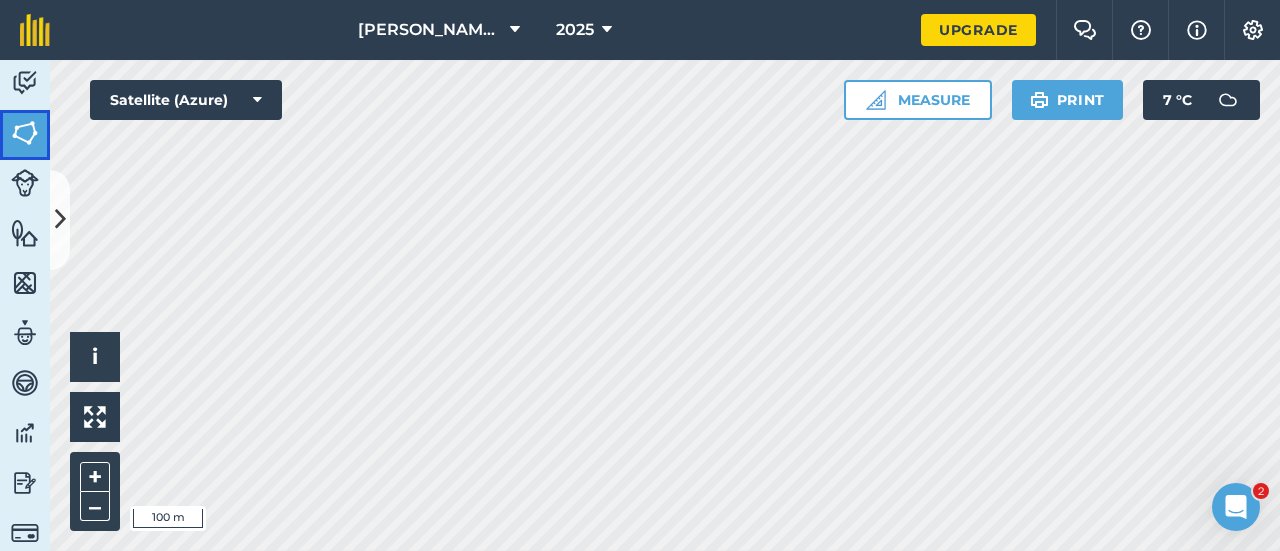 click at bounding box center [25, 133] 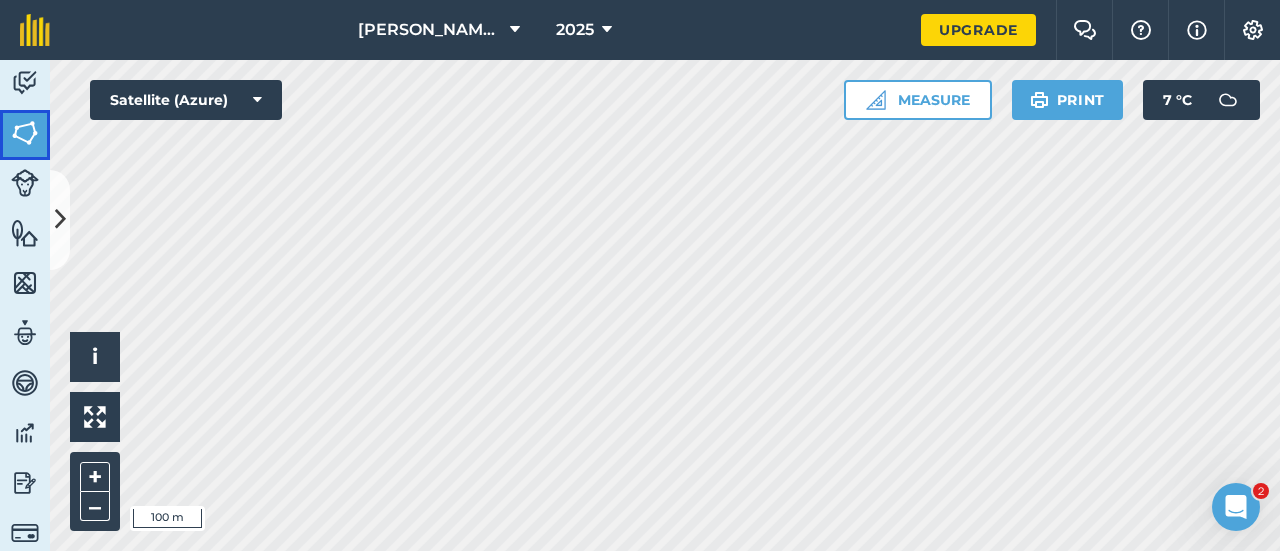 click at bounding box center (25, 133) 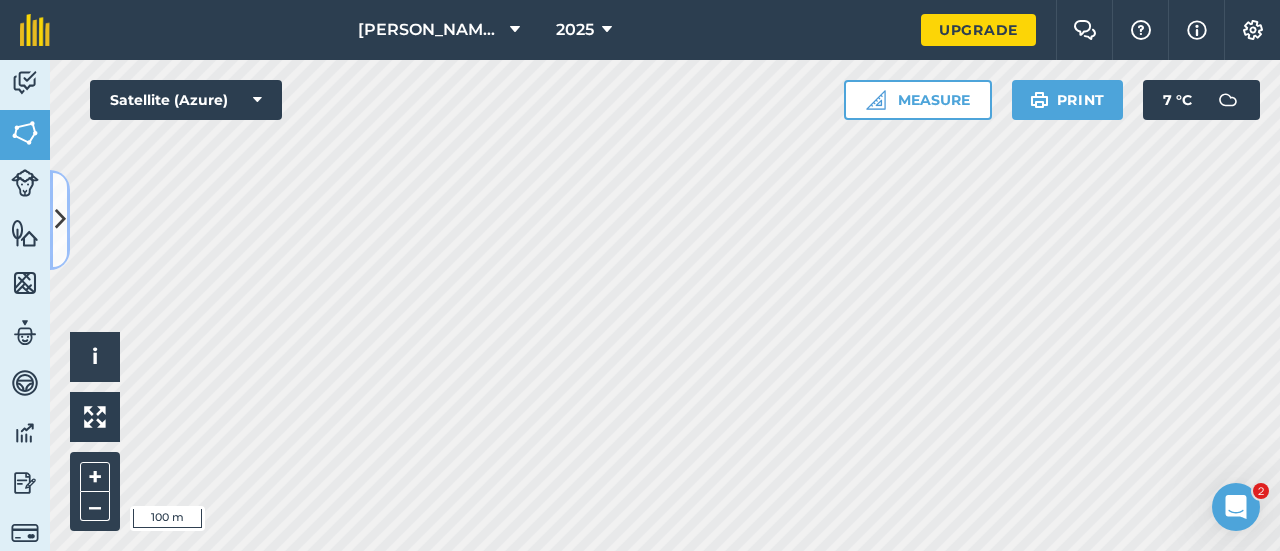 click at bounding box center (60, 219) 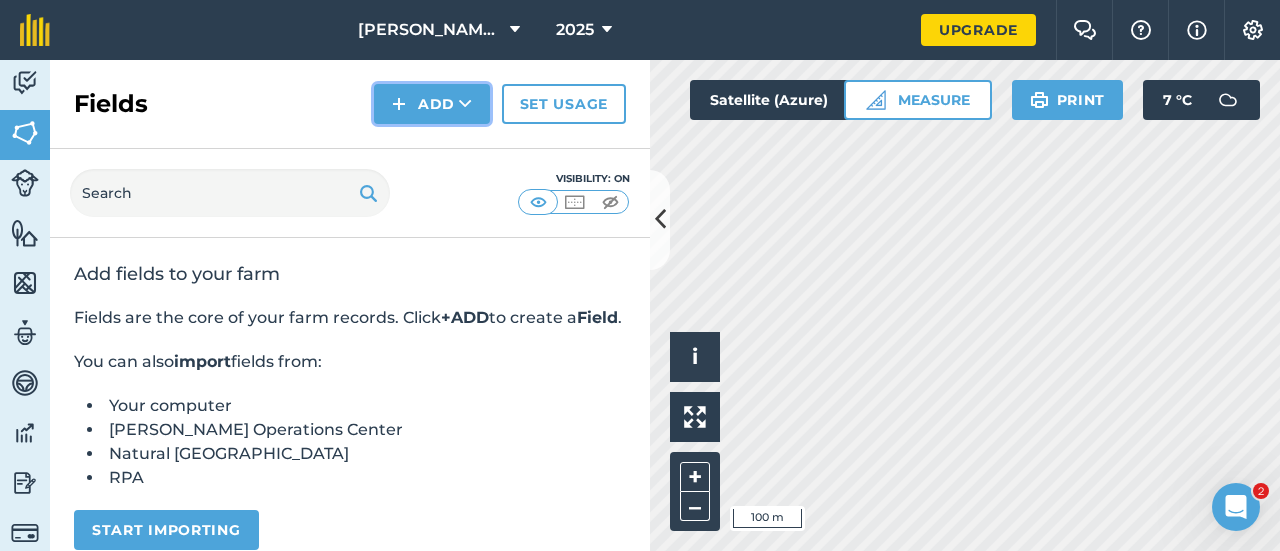 click on "Add" at bounding box center (432, 104) 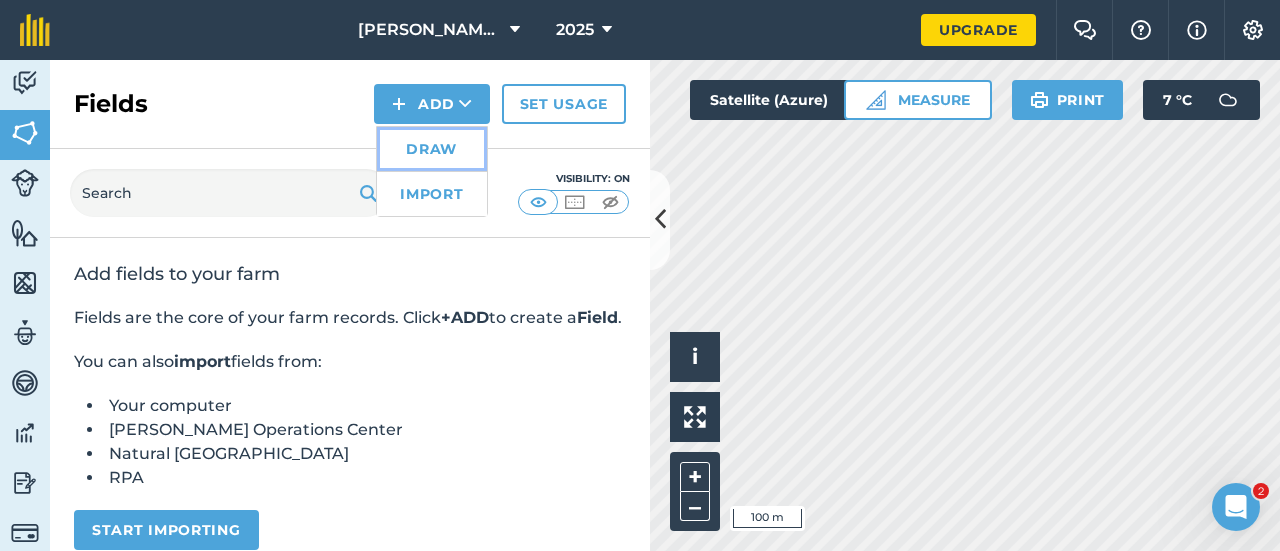 click on "Draw" at bounding box center [432, 149] 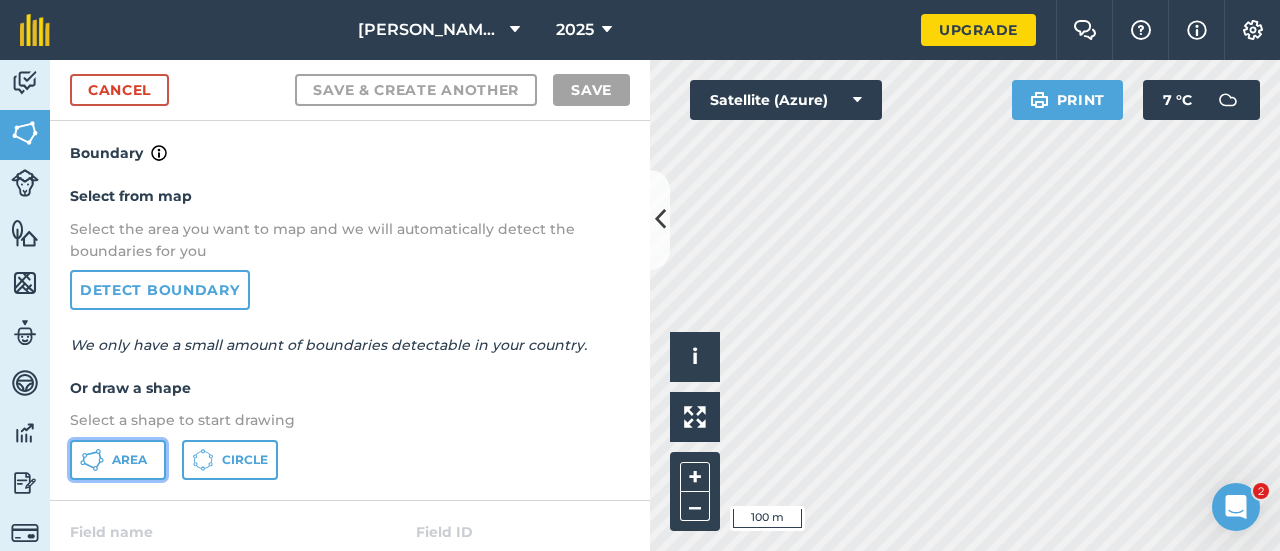 drag, startPoint x: 94, startPoint y: 457, endPoint x: 105, endPoint y: 461, distance: 11.7046995 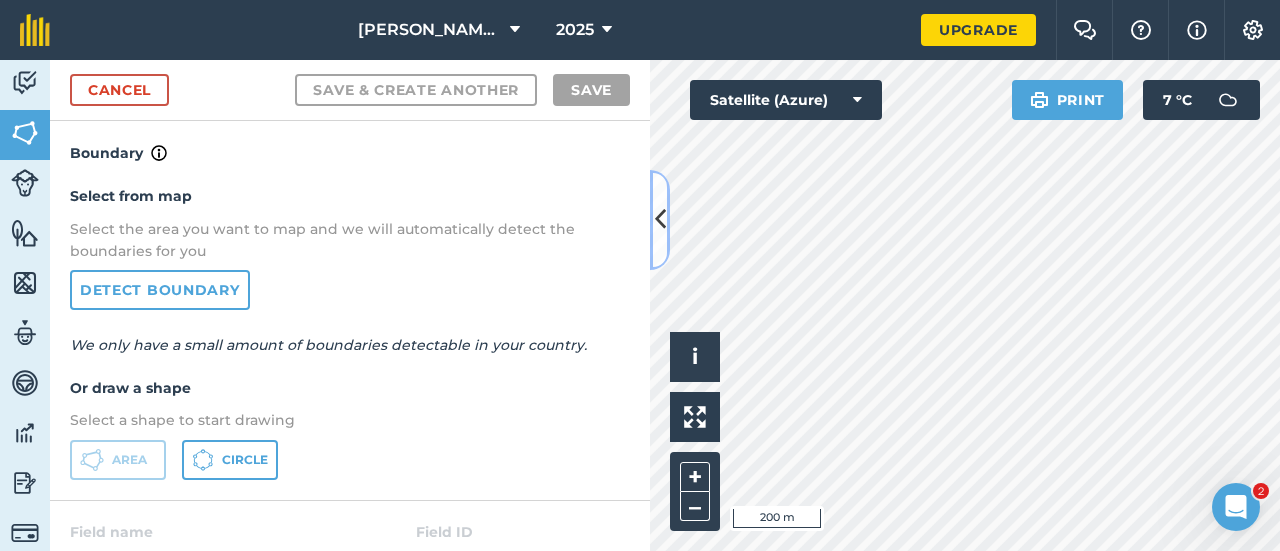 click at bounding box center [660, 219] 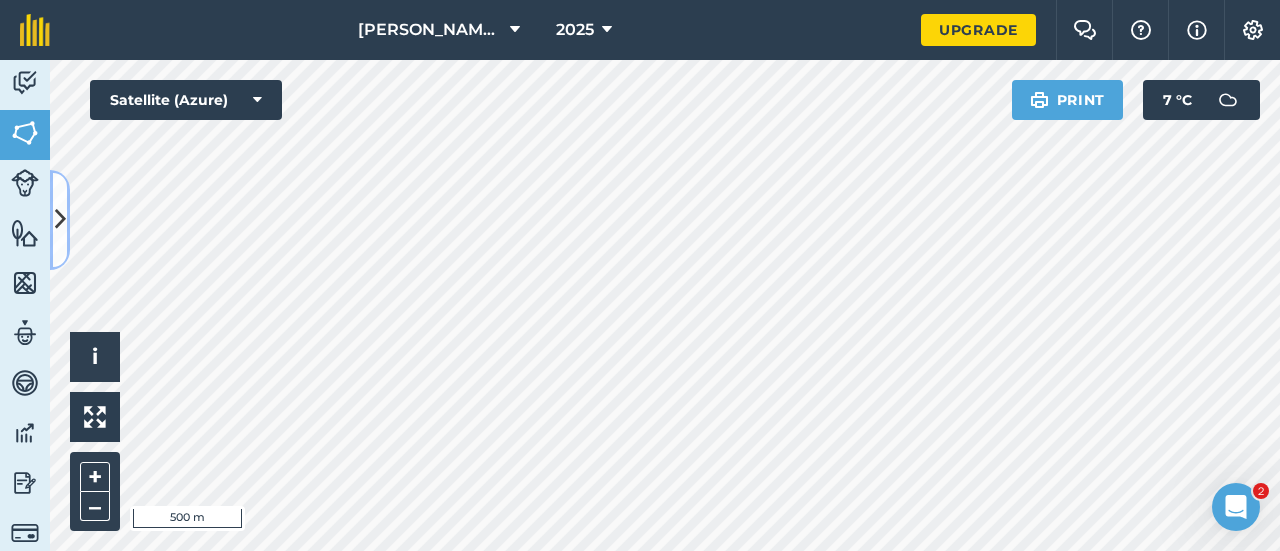 click at bounding box center (60, 219) 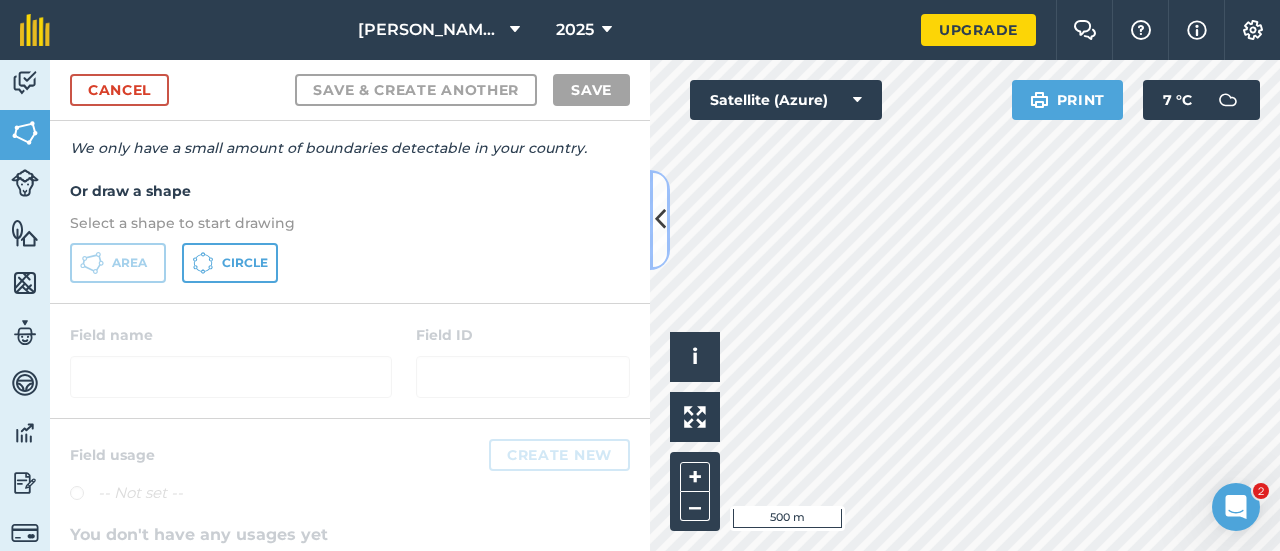 scroll, scrollTop: 196, scrollLeft: 0, axis: vertical 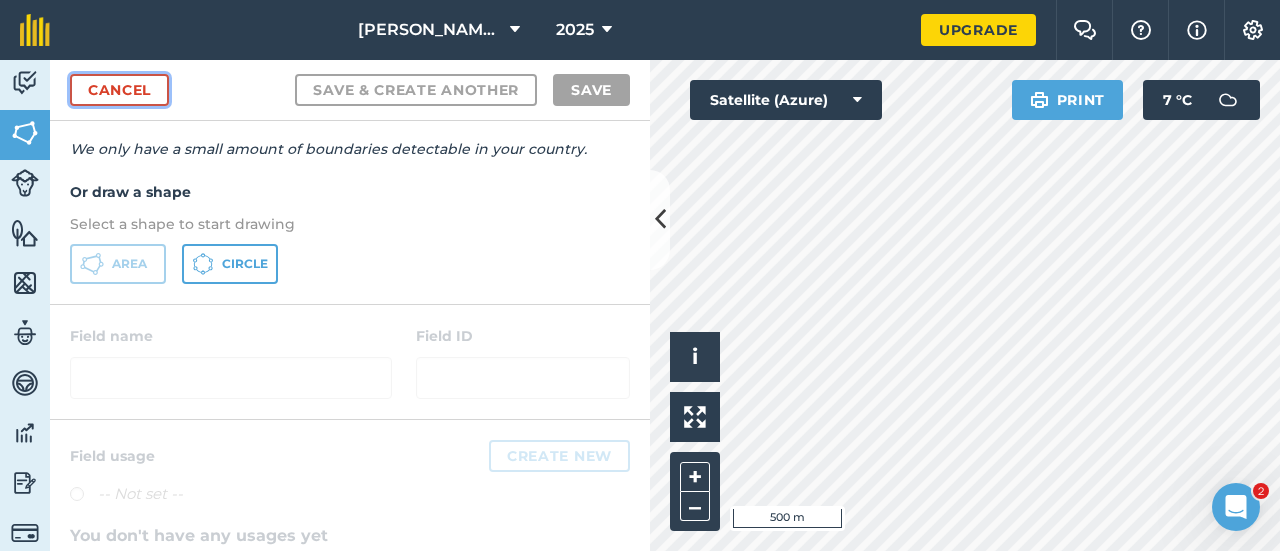 click on "Cancel" at bounding box center (119, 90) 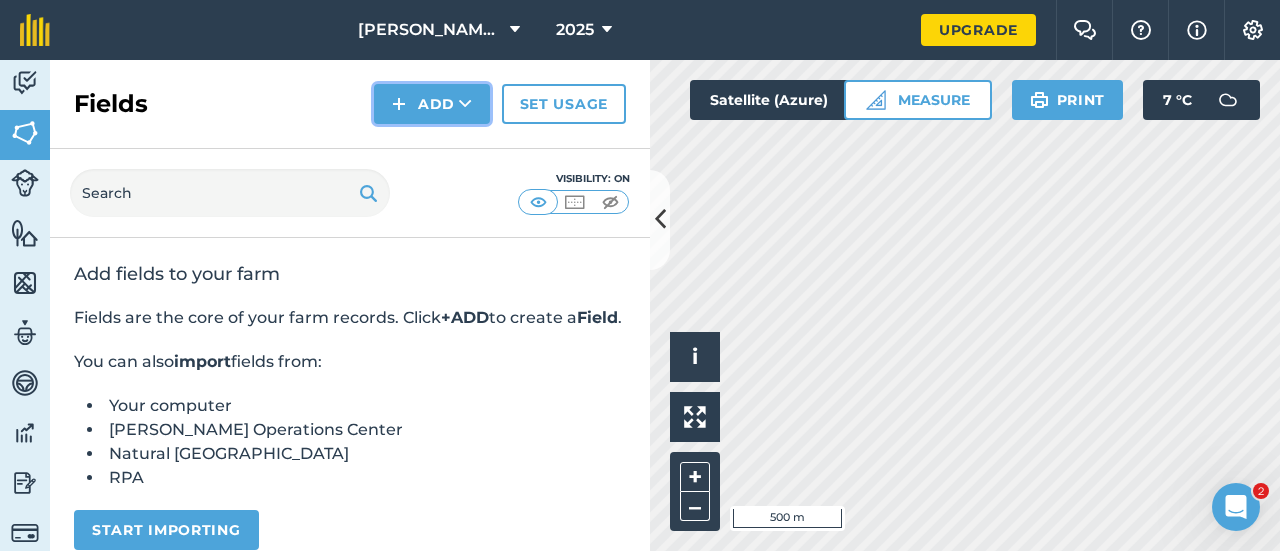 click on "Add" at bounding box center [432, 104] 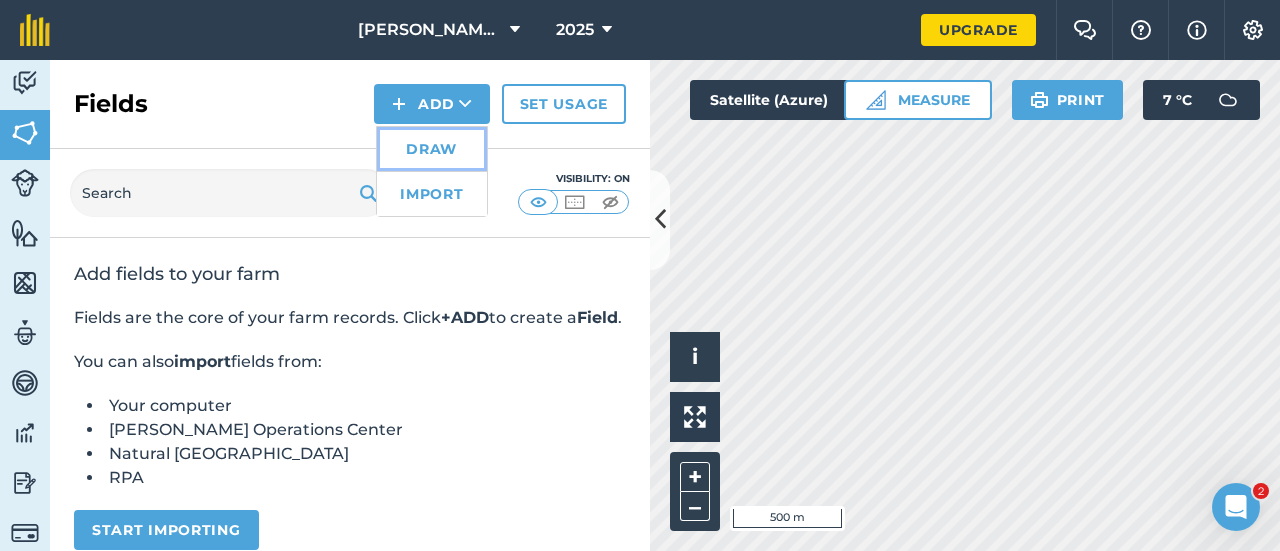 click on "Draw" at bounding box center (432, 149) 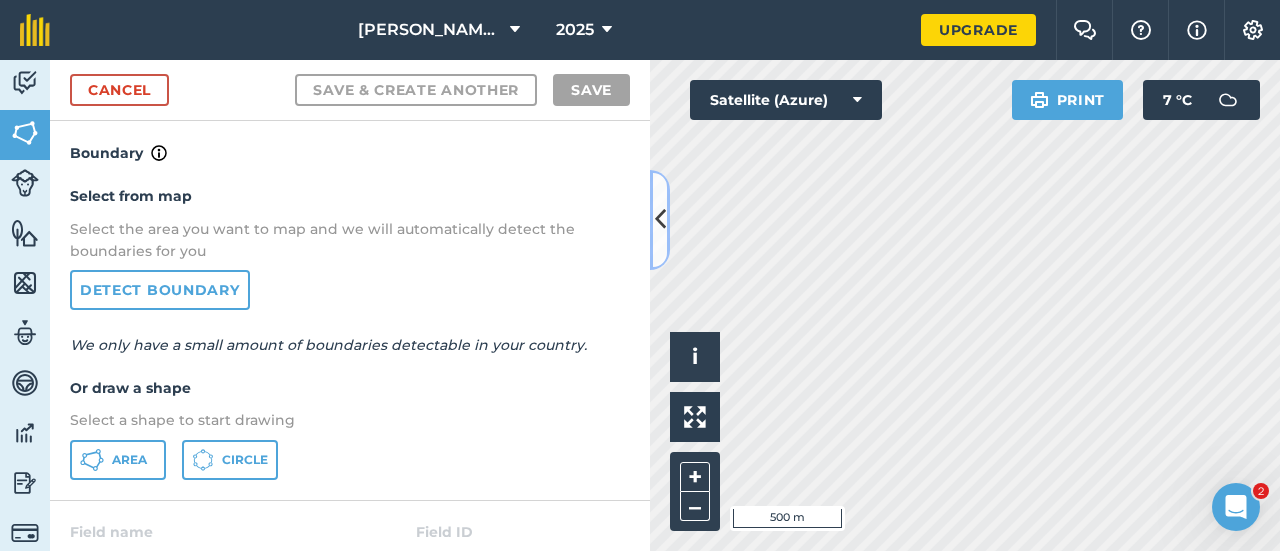 click at bounding box center [660, 219] 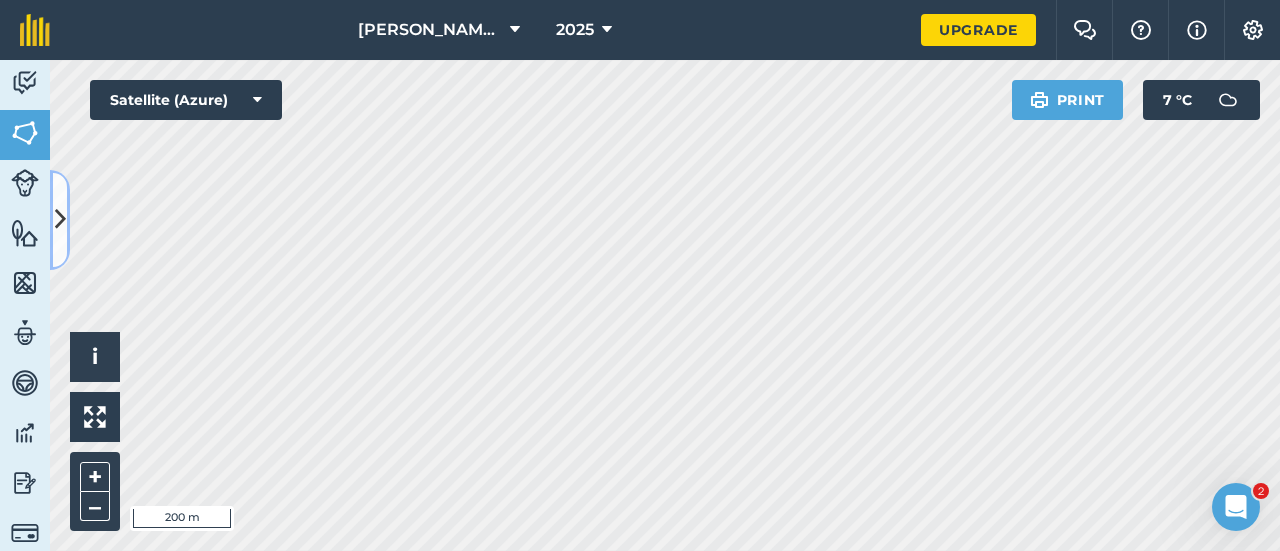 click at bounding box center (60, 219) 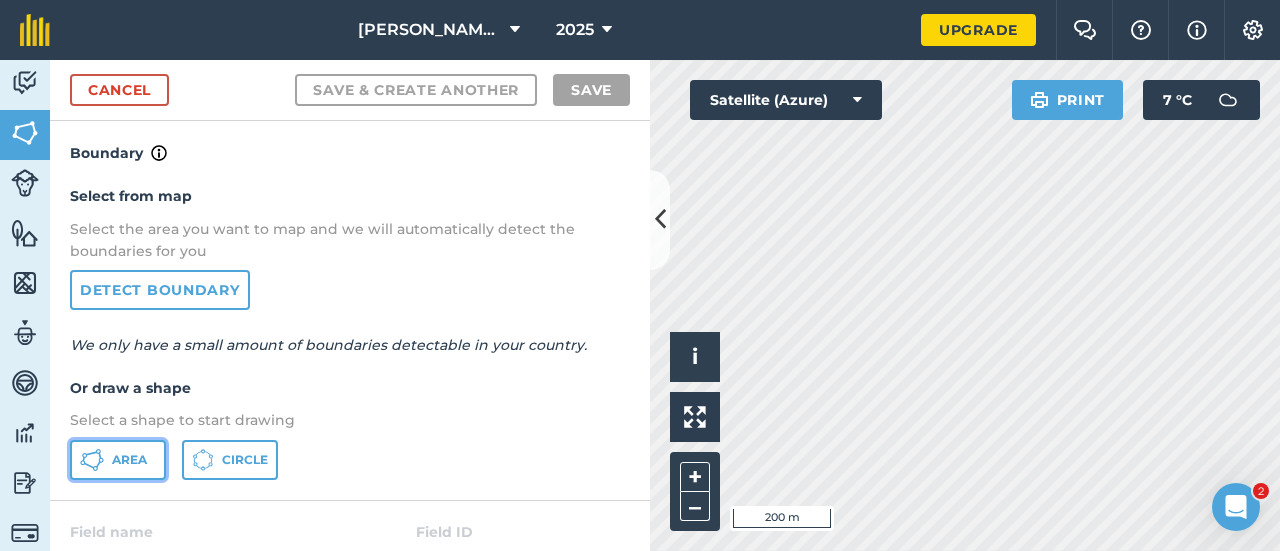 click on "Area" at bounding box center [129, 460] 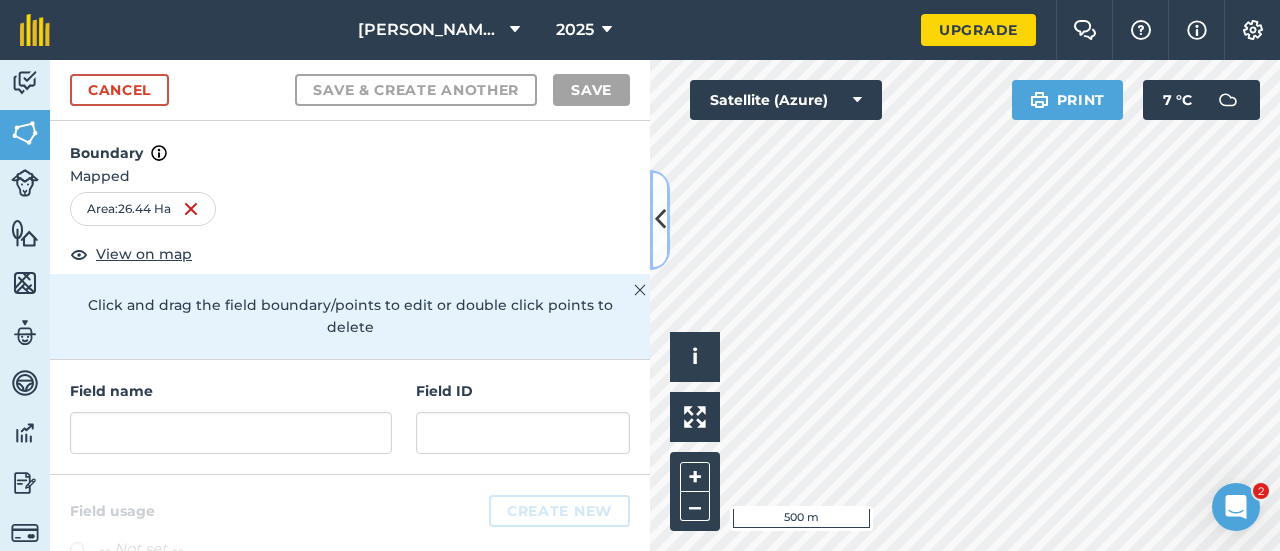 click at bounding box center [660, 220] 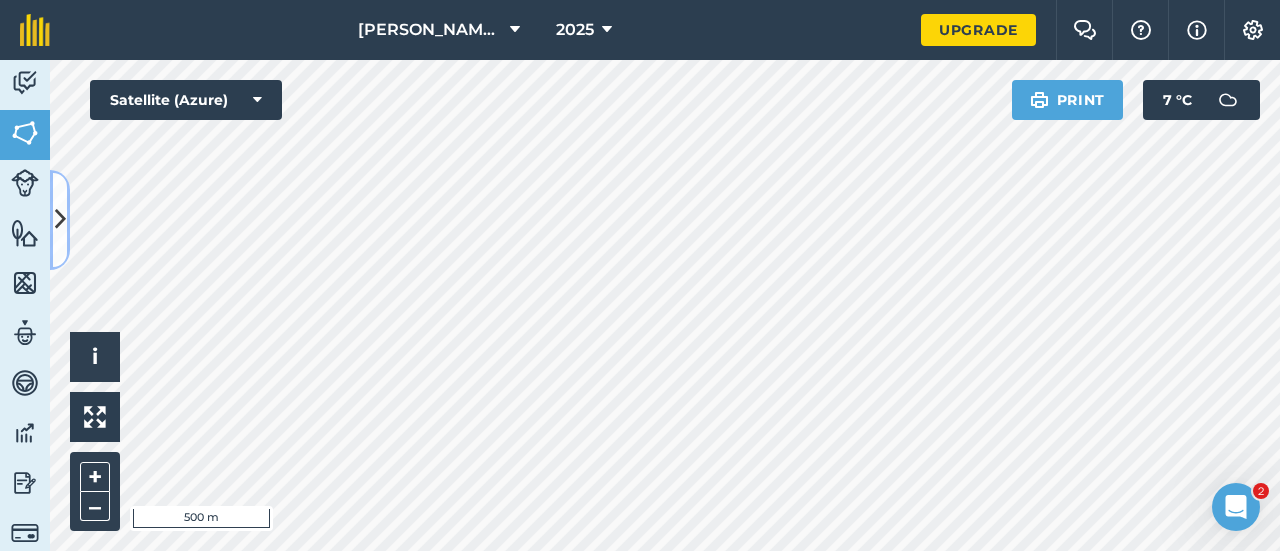 type 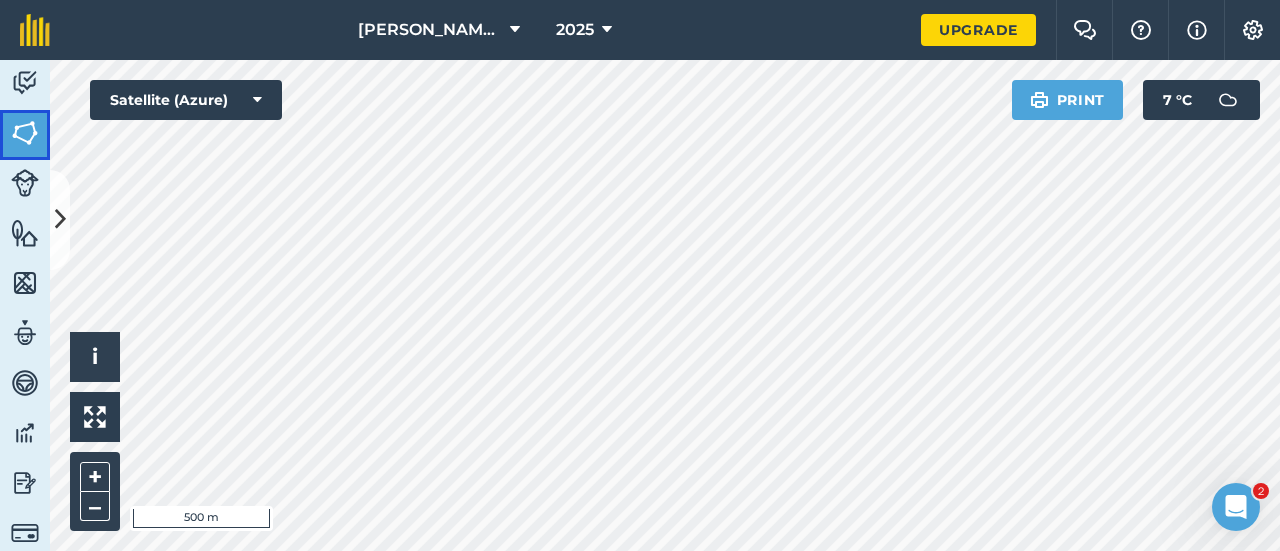 click at bounding box center [25, 133] 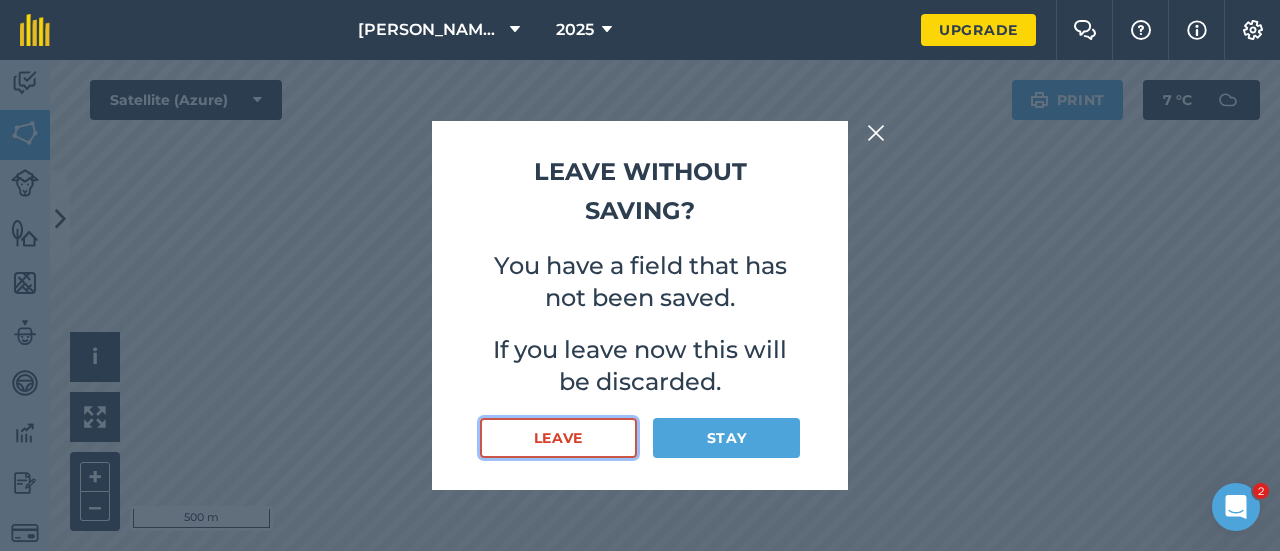 click on "Leave" at bounding box center [558, 438] 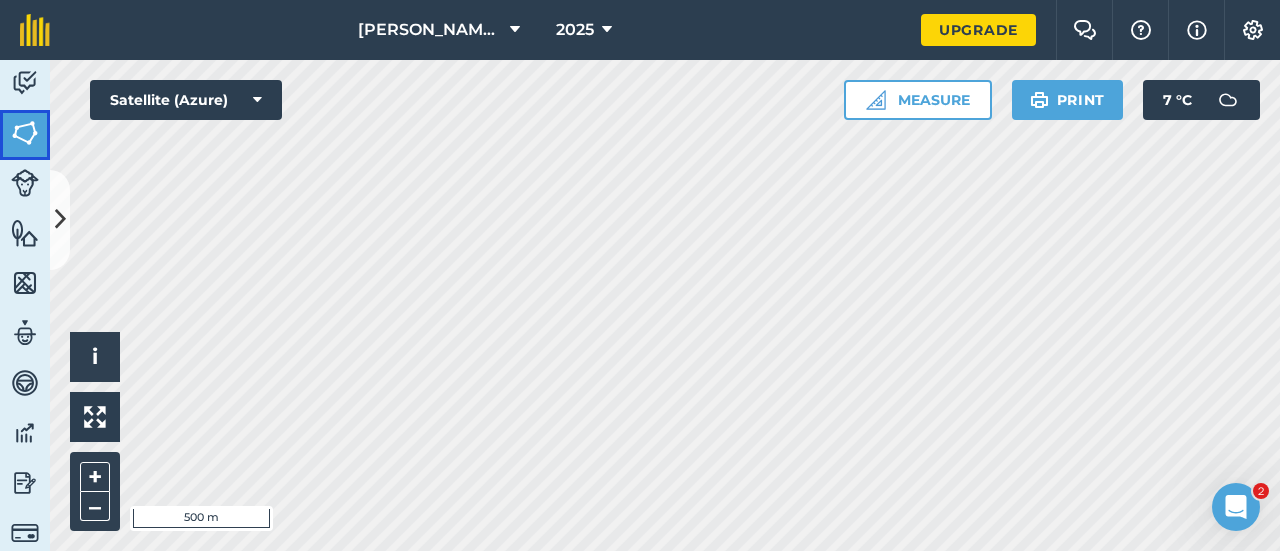 click at bounding box center (25, 133) 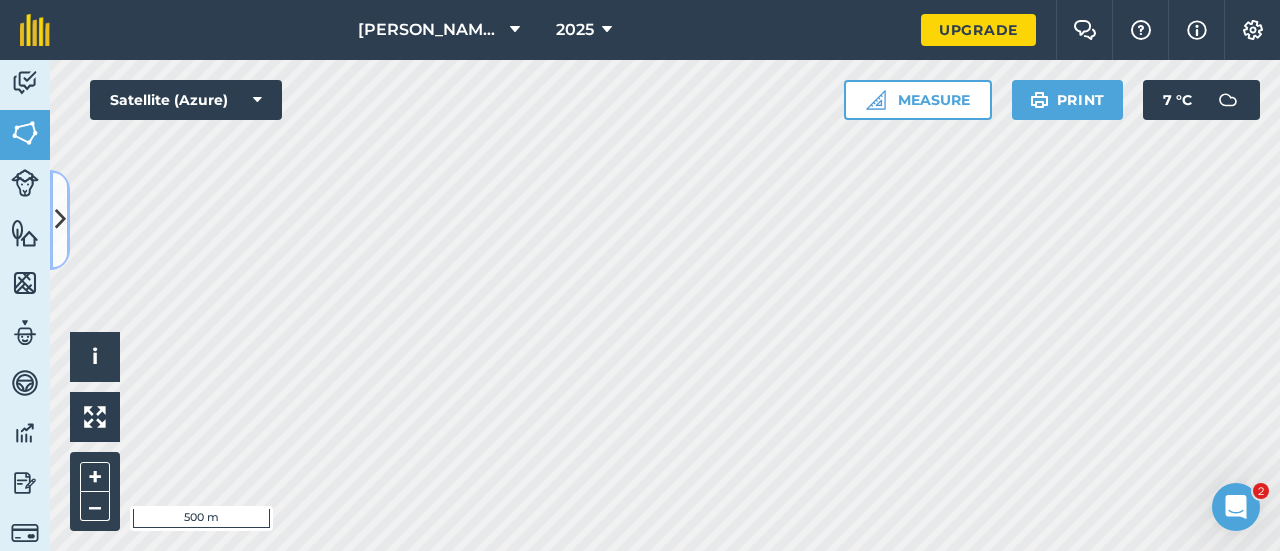 click at bounding box center [60, 219] 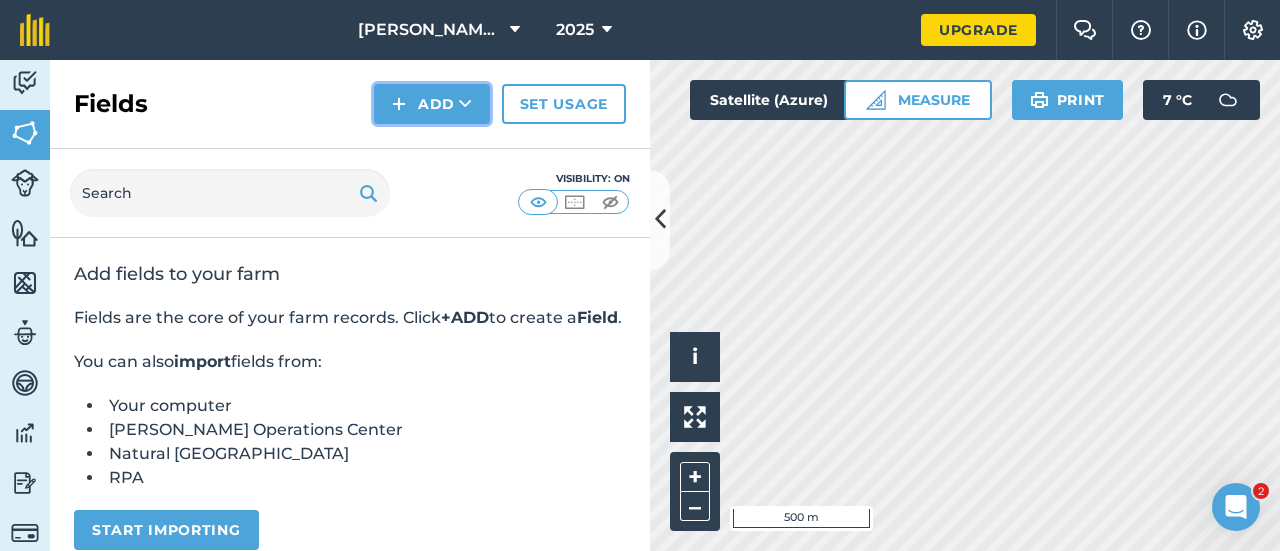 click on "Add" at bounding box center (432, 104) 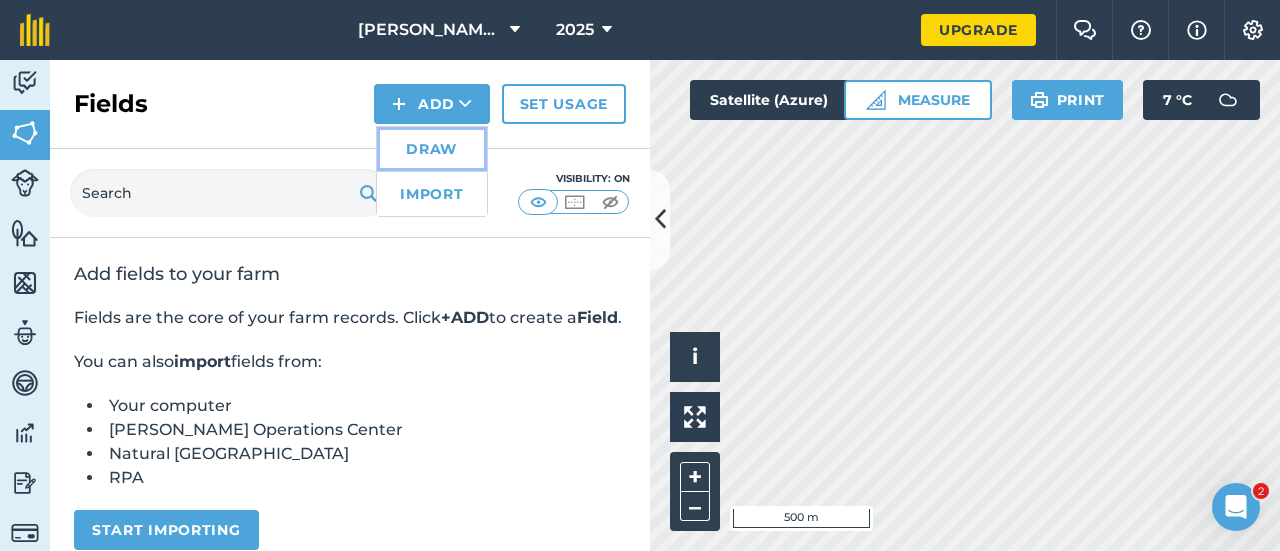 click on "Draw" at bounding box center [432, 149] 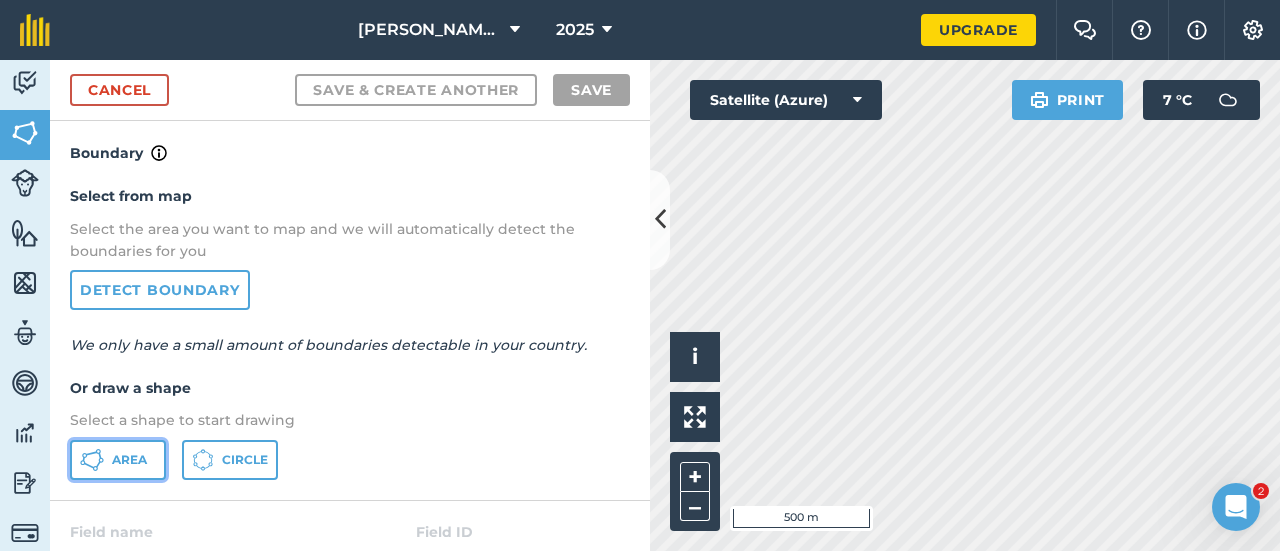 click on "Area" at bounding box center (129, 460) 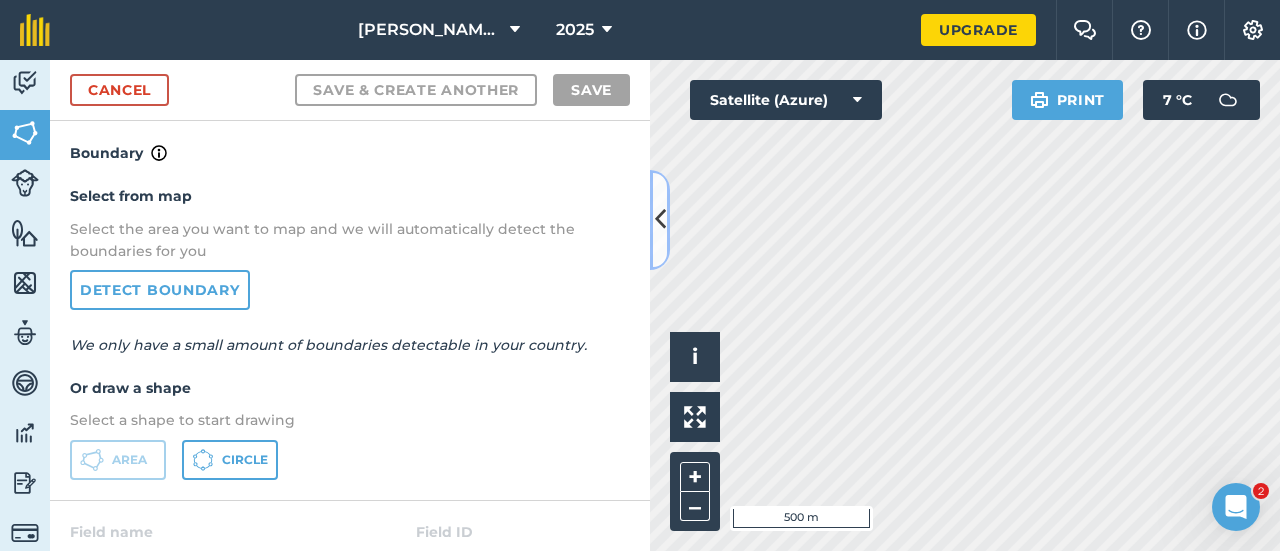 click at bounding box center [660, 220] 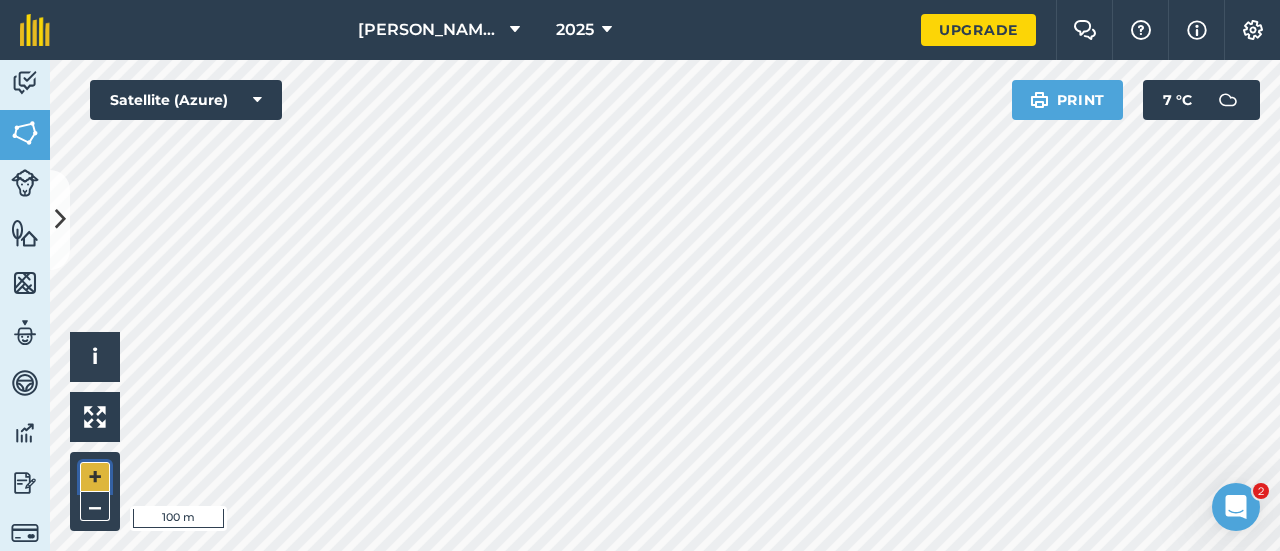 click on "+" at bounding box center [95, 477] 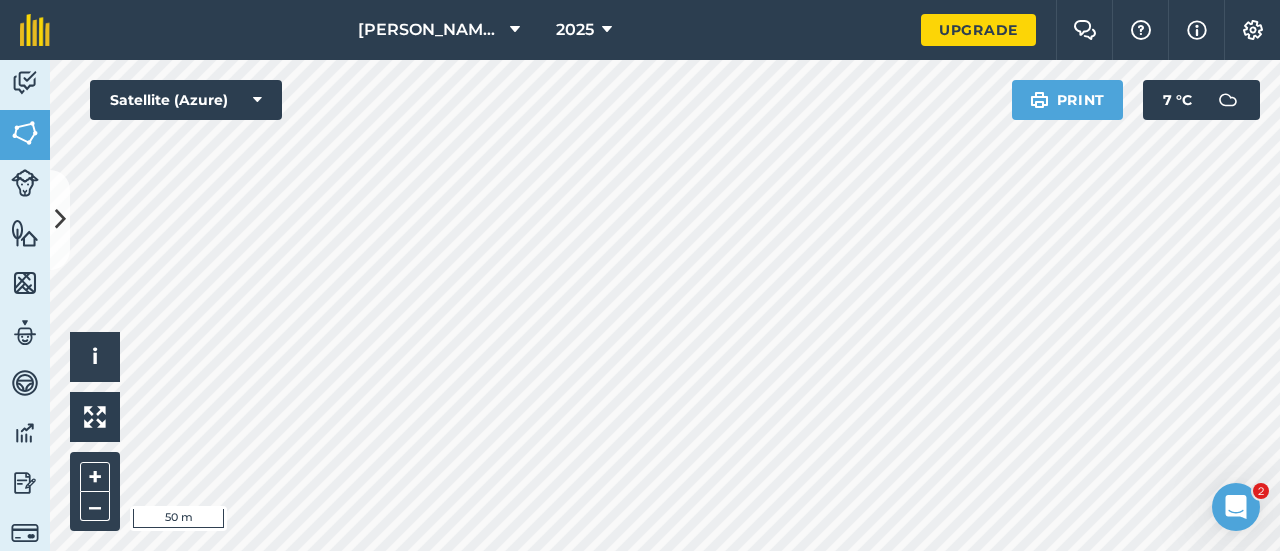 click on "[PERSON_NAME] Boulders 2025 Upgrade Farm Chat Help Info Settings Map printing is not available on our free plan Please upgrade to our Essentials, Plus or Pro plan to access this feature. Activity Fields Livestock Features Maps Team Vehicles Data Reporting Billing Tutorials Tutorials Cancel Save & Create Another Save Boundary   Mapped Area :  24.2   Ha   View on map Click and drag the field boundary/points to edit or double click points to delete Field name Field ID Field usage   Create new -- Not set -- You don't have any usages yet Click on  CREATE NEW  to set your usages (e.g. Barley, Oats, Wheat, Pasture) Click to start drawing i © 2025 TomTom, Microsoft 50 m + – Satellite (Azure) Print 7   ° C" at bounding box center (640, 275) 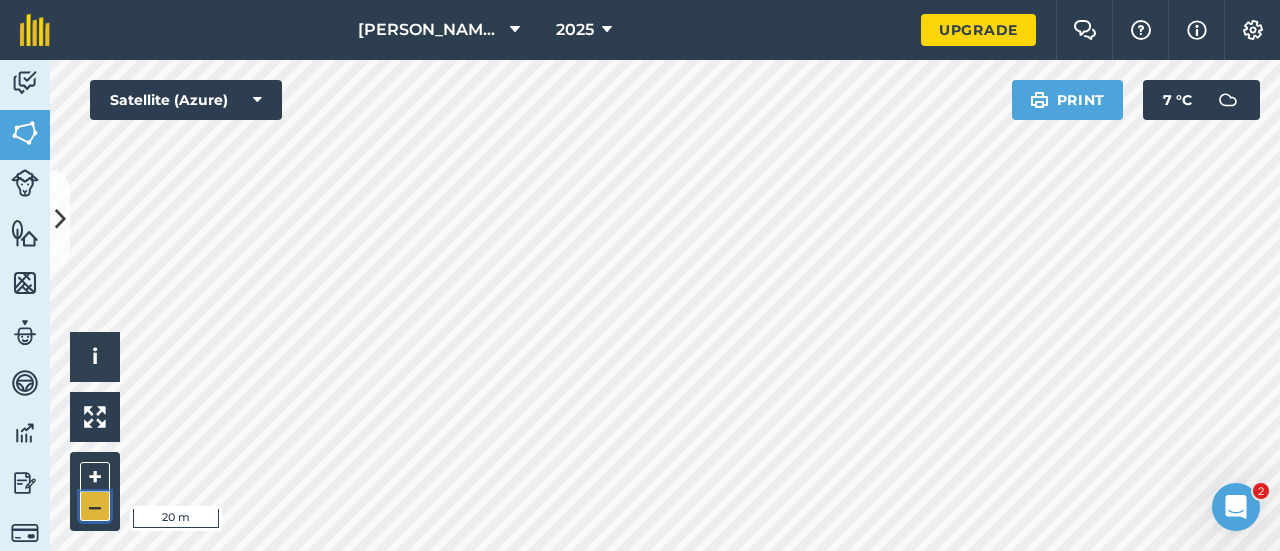 click on "–" at bounding box center [95, 506] 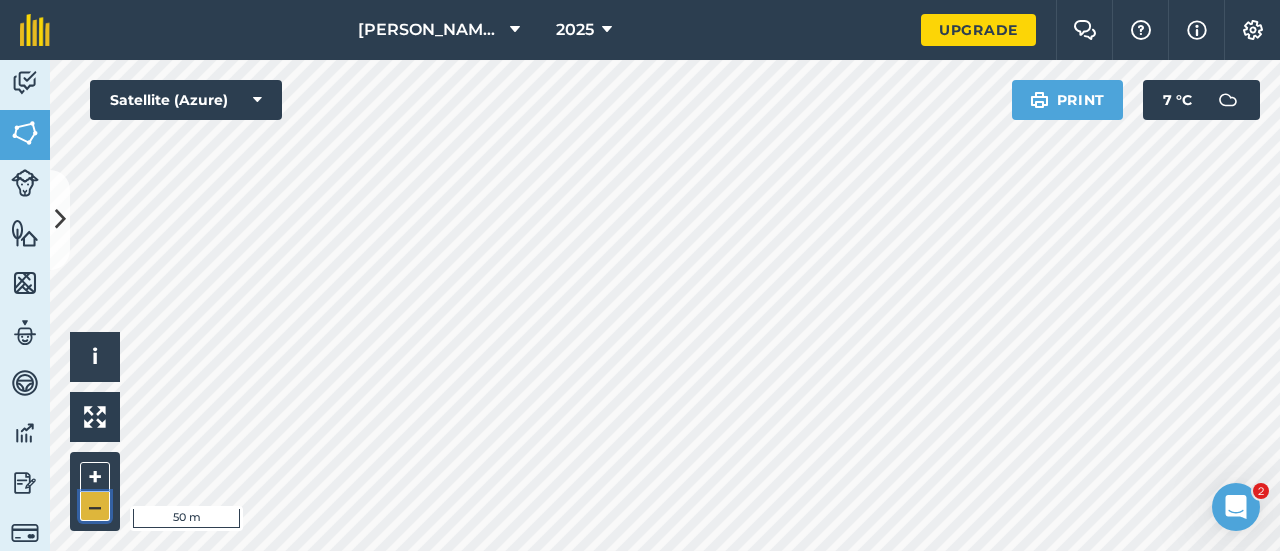 click on "–" at bounding box center [95, 506] 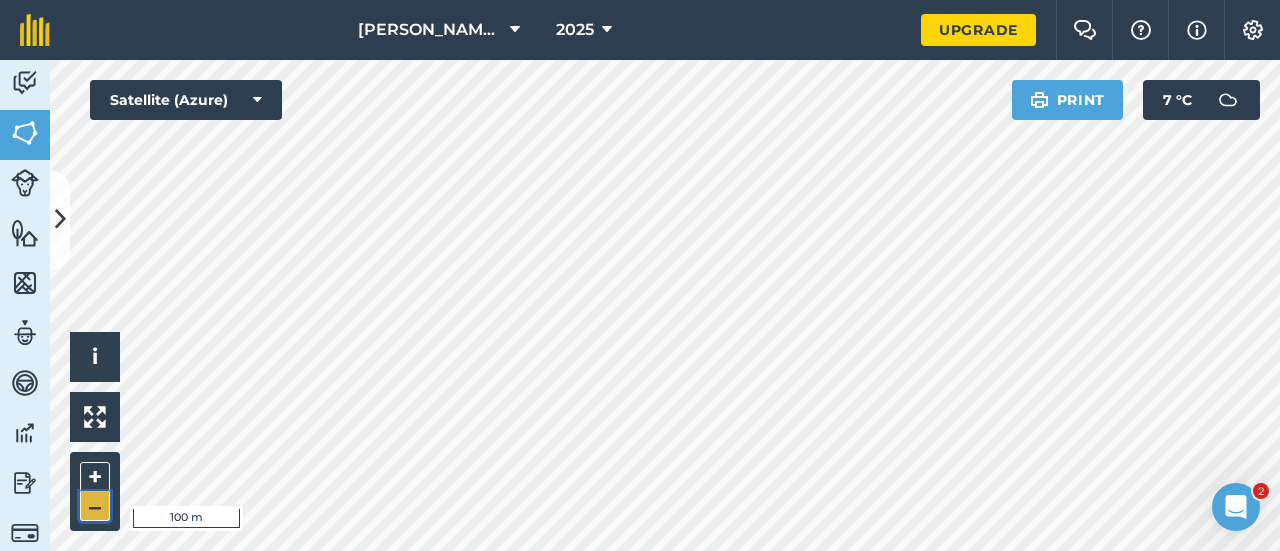 click on "–" at bounding box center (95, 506) 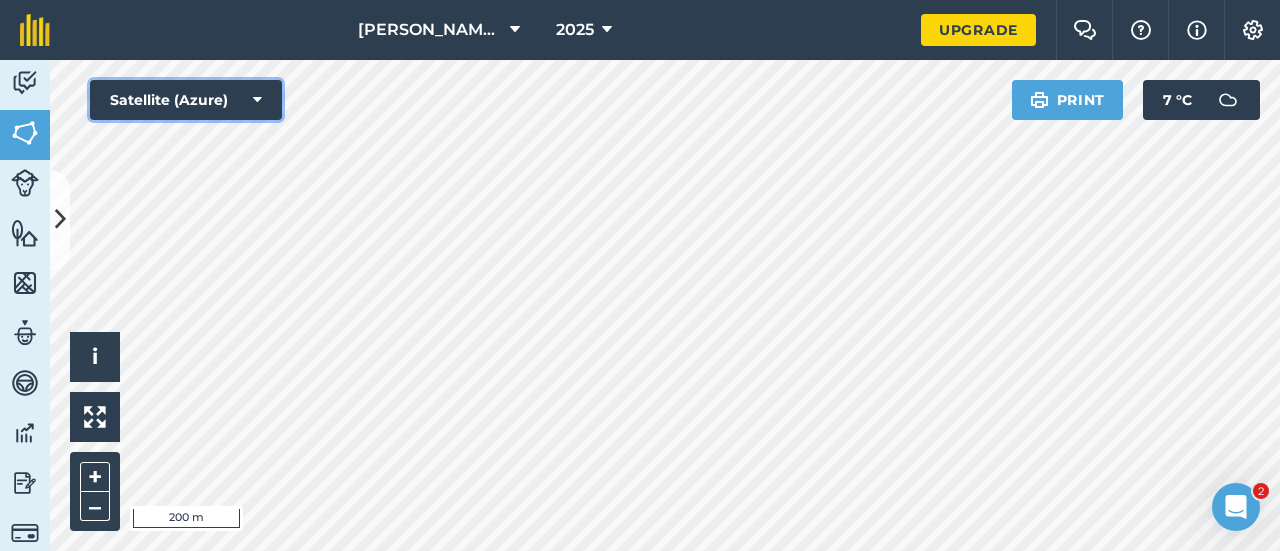 click at bounding box center [257, 100] 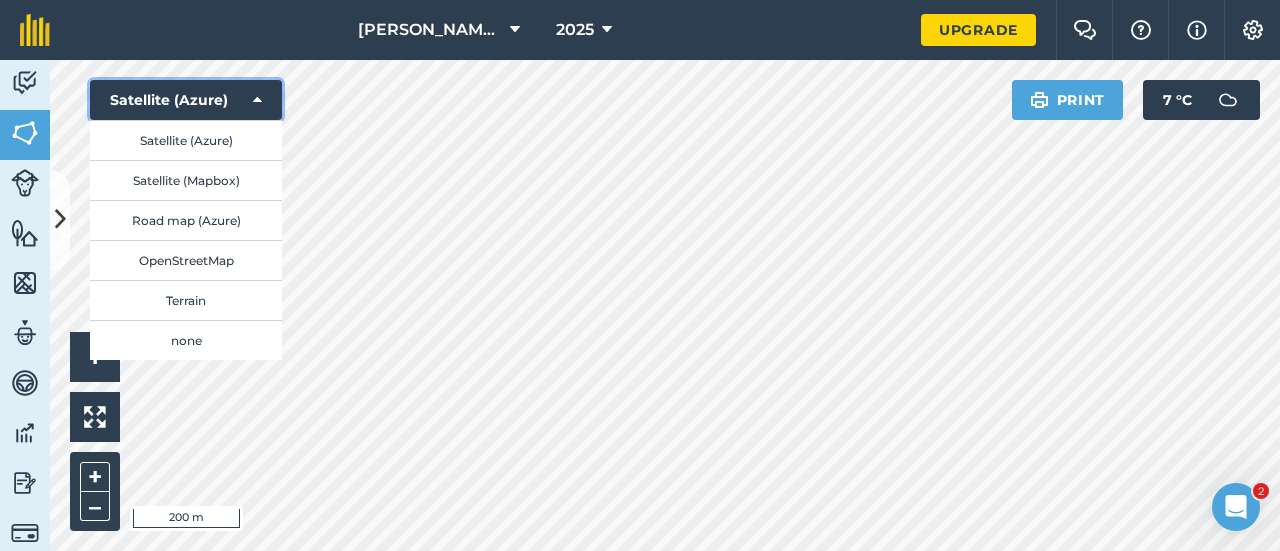 click at bounding box center (257, 100) 